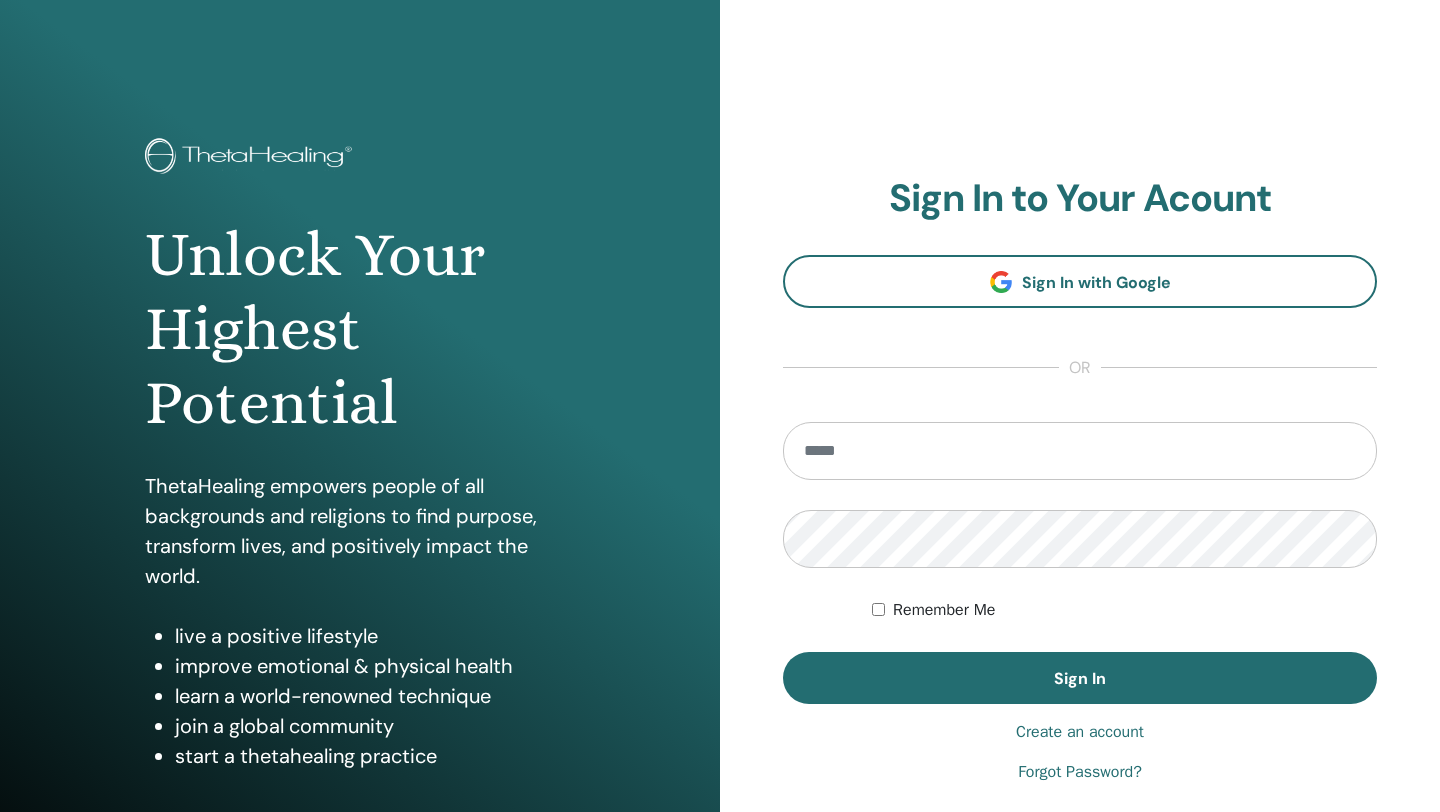 scroll, scrollTop: 0, scrollLeft: 0, axis: both 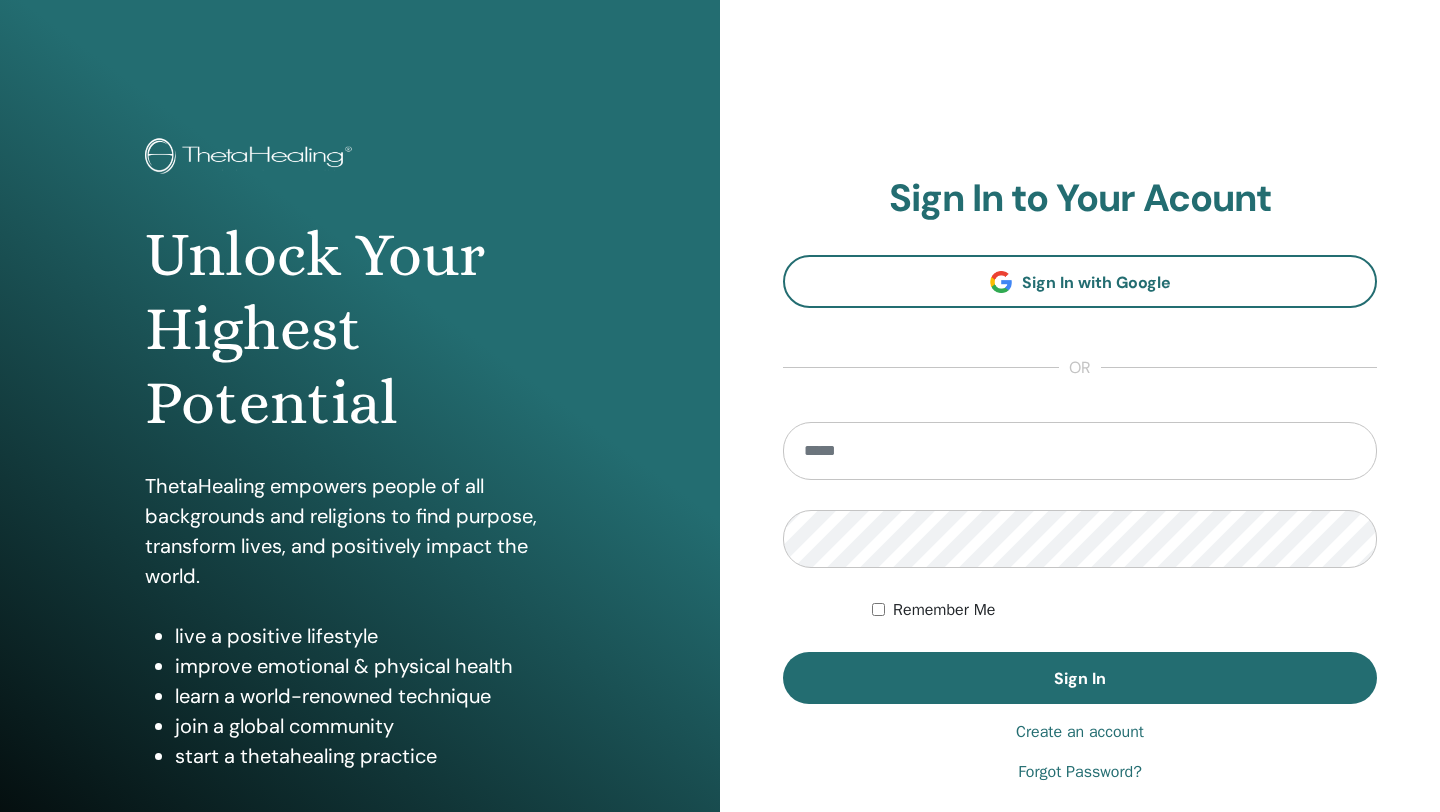 type on "**********" 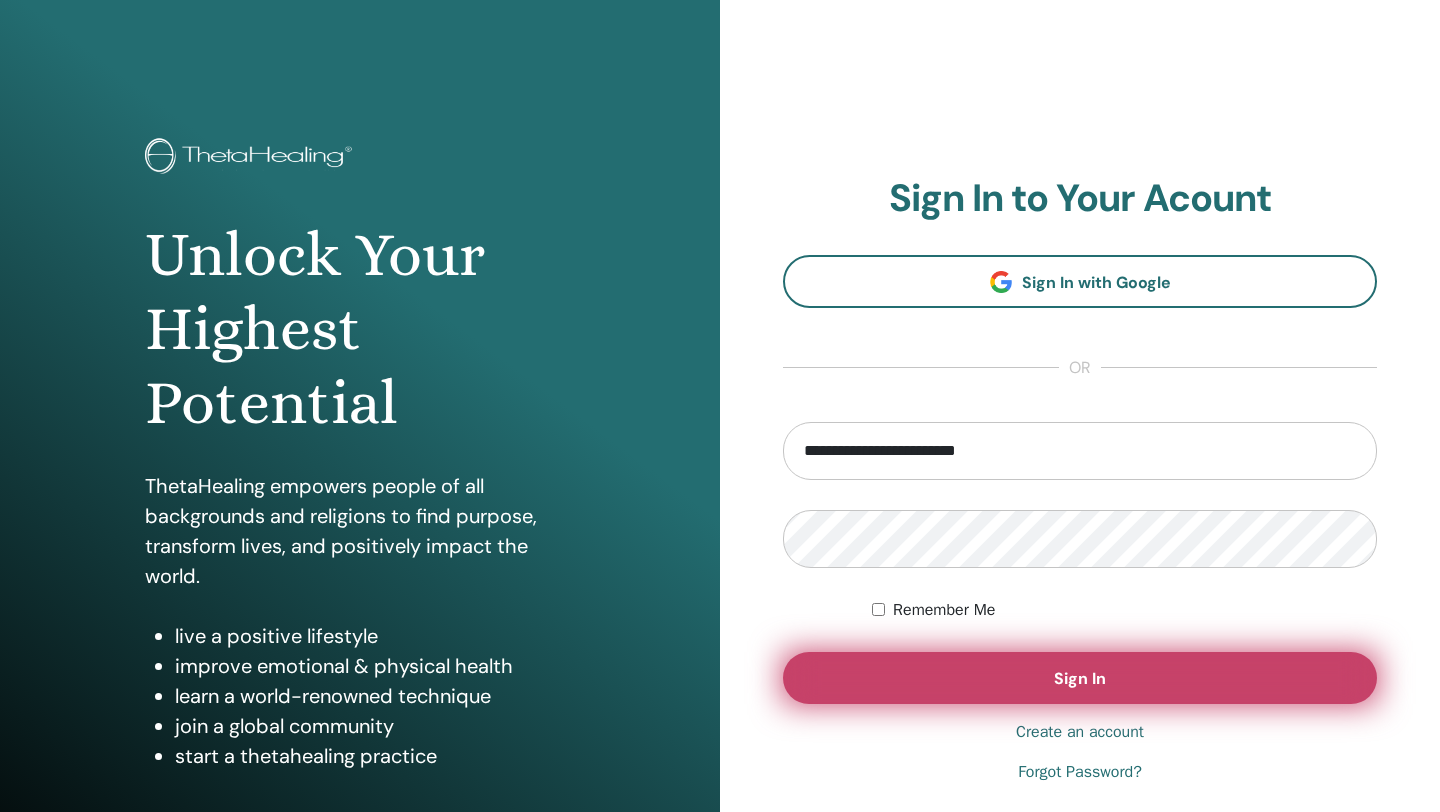 click on "Sign In" at bounding box center (1080, 678) 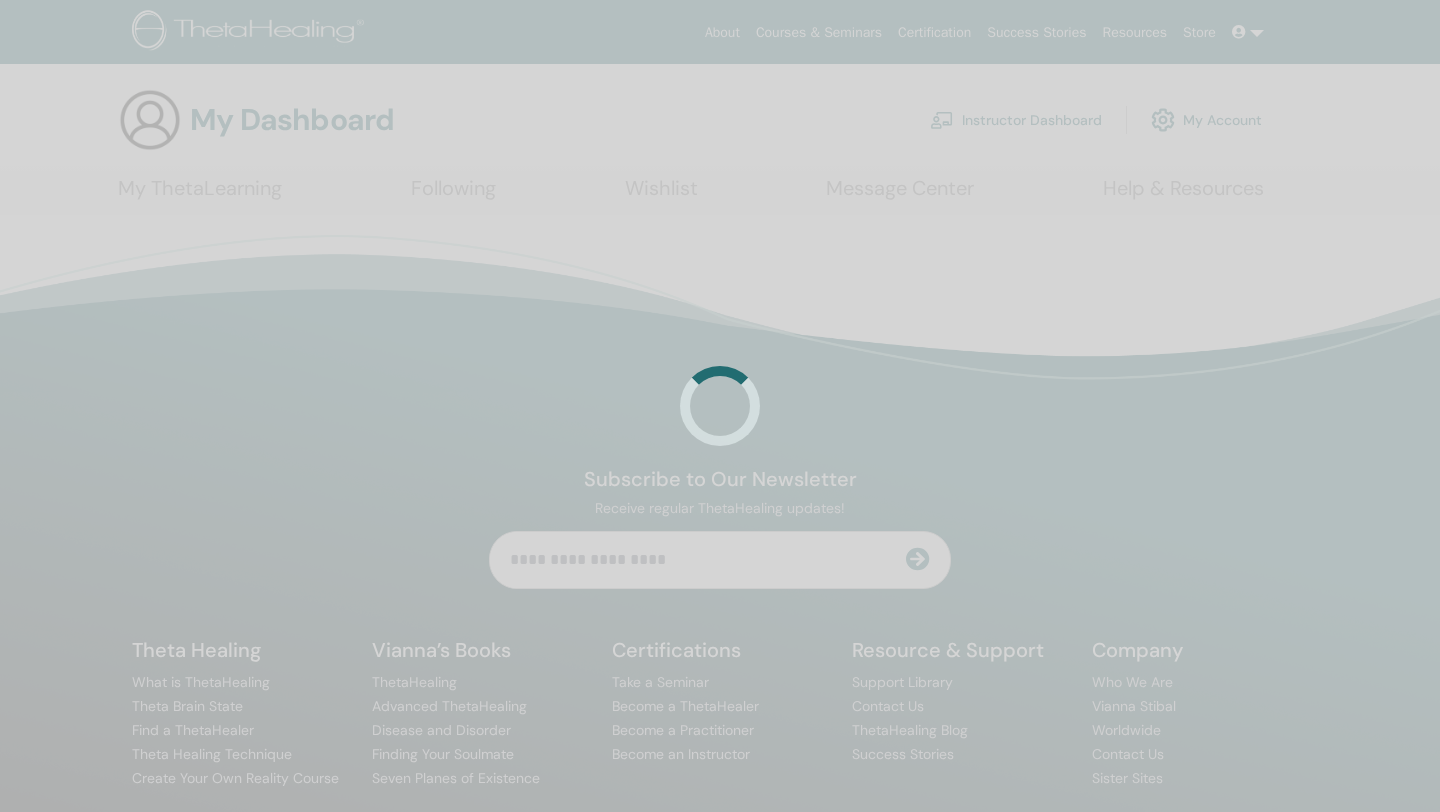 scroll, scrollTop: 0, scrollLeft: 0, axis: both 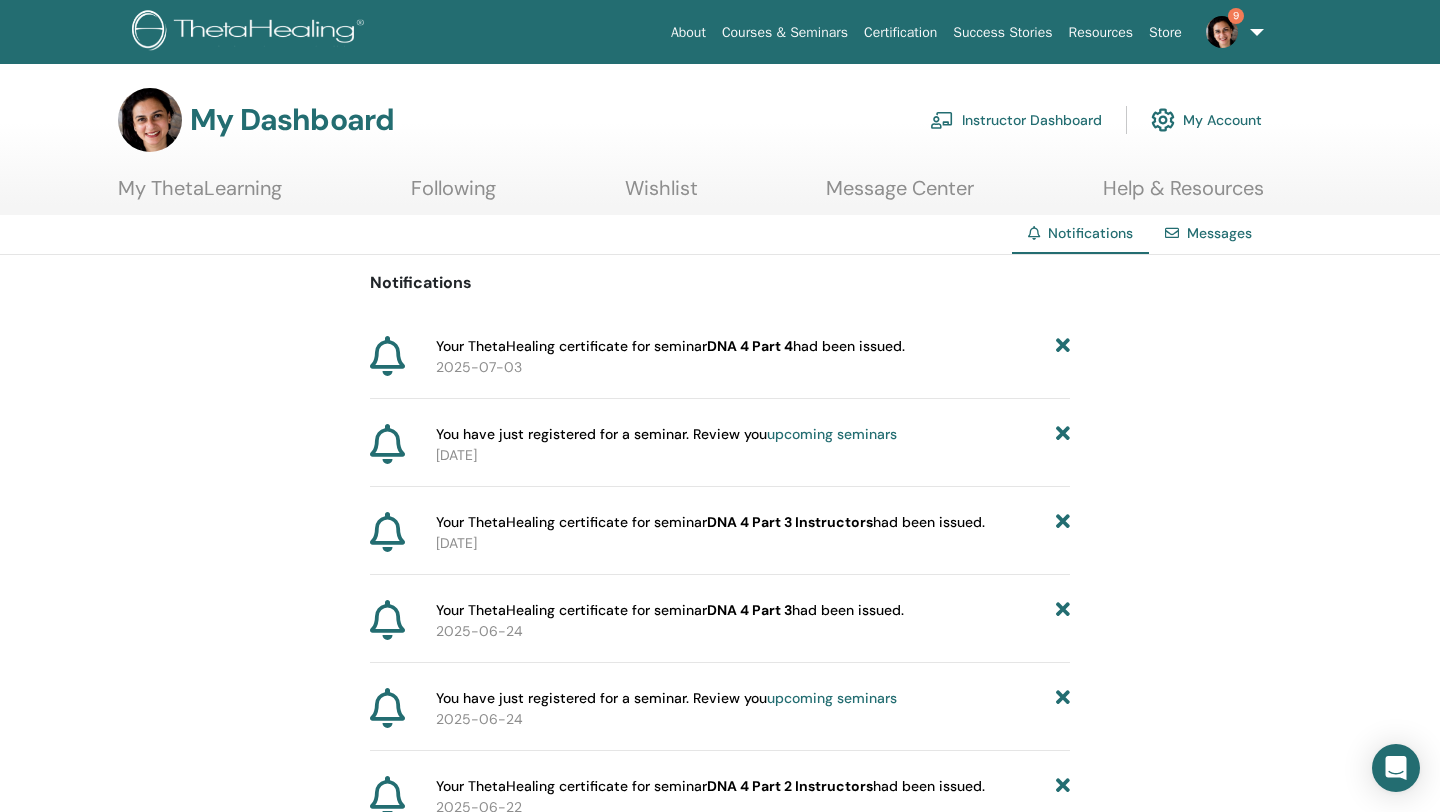 click at bounding box center (1063, 346) 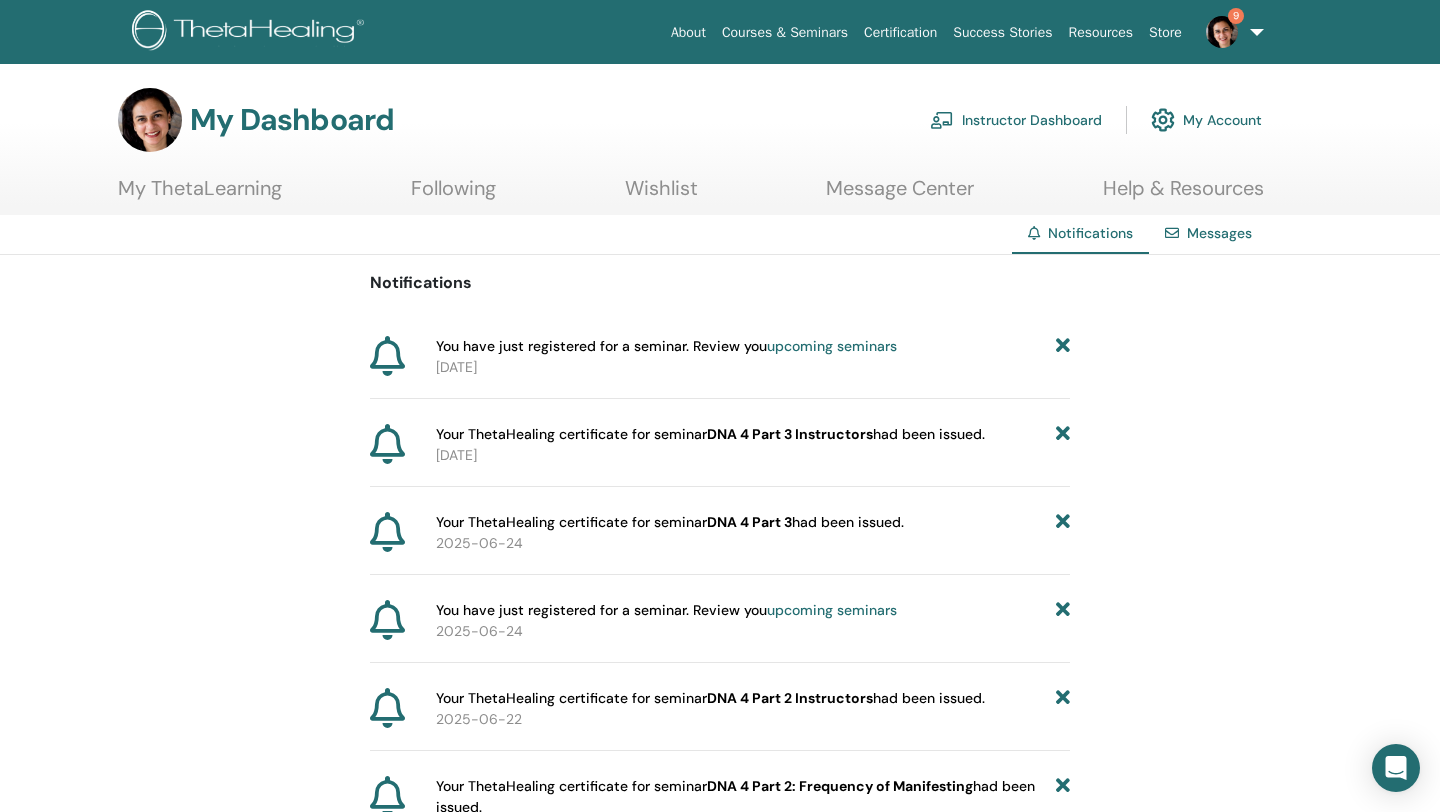 click at bounding box center [1063, 346] 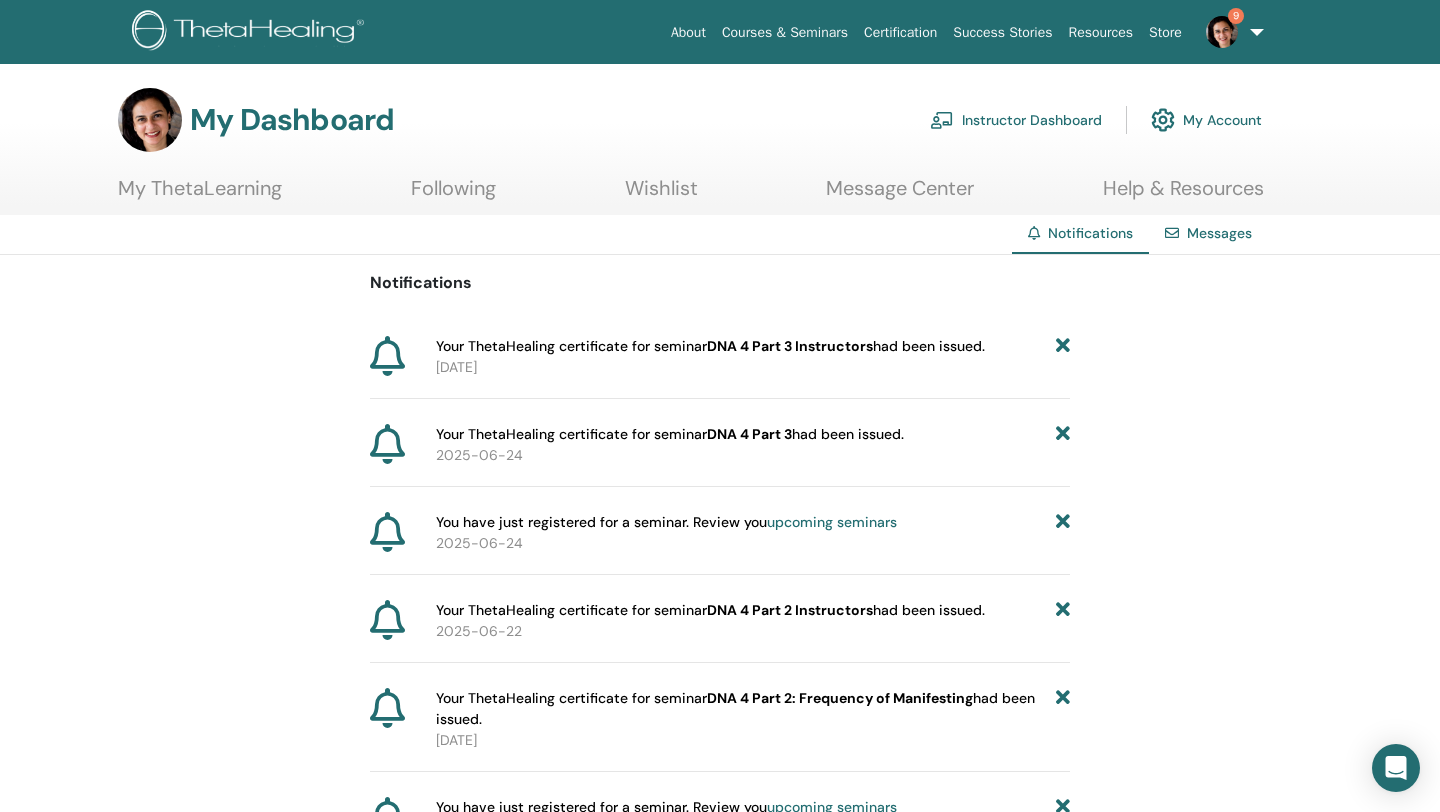 click at bounding box center [1063, 346] 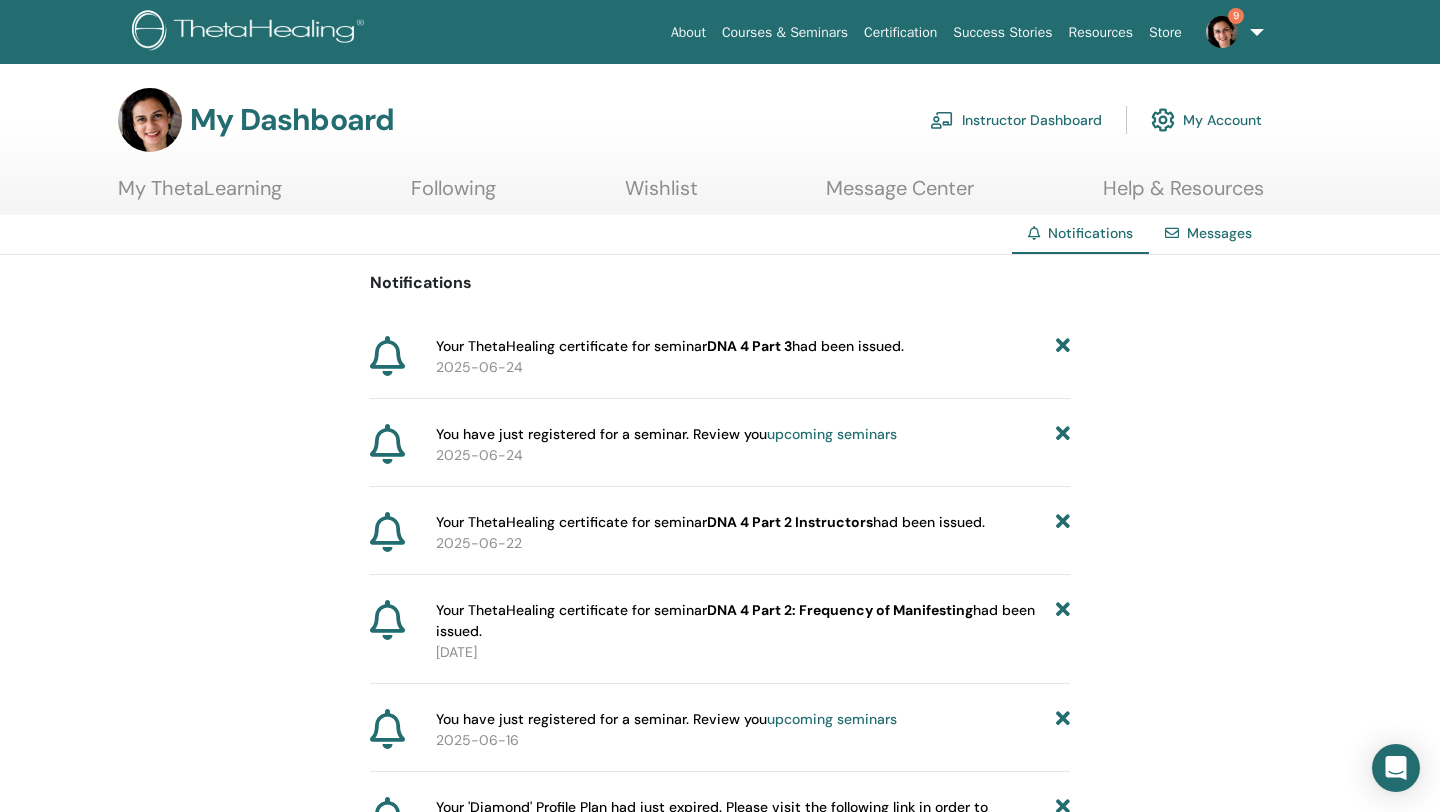 click at bounding box center (1063, 346) 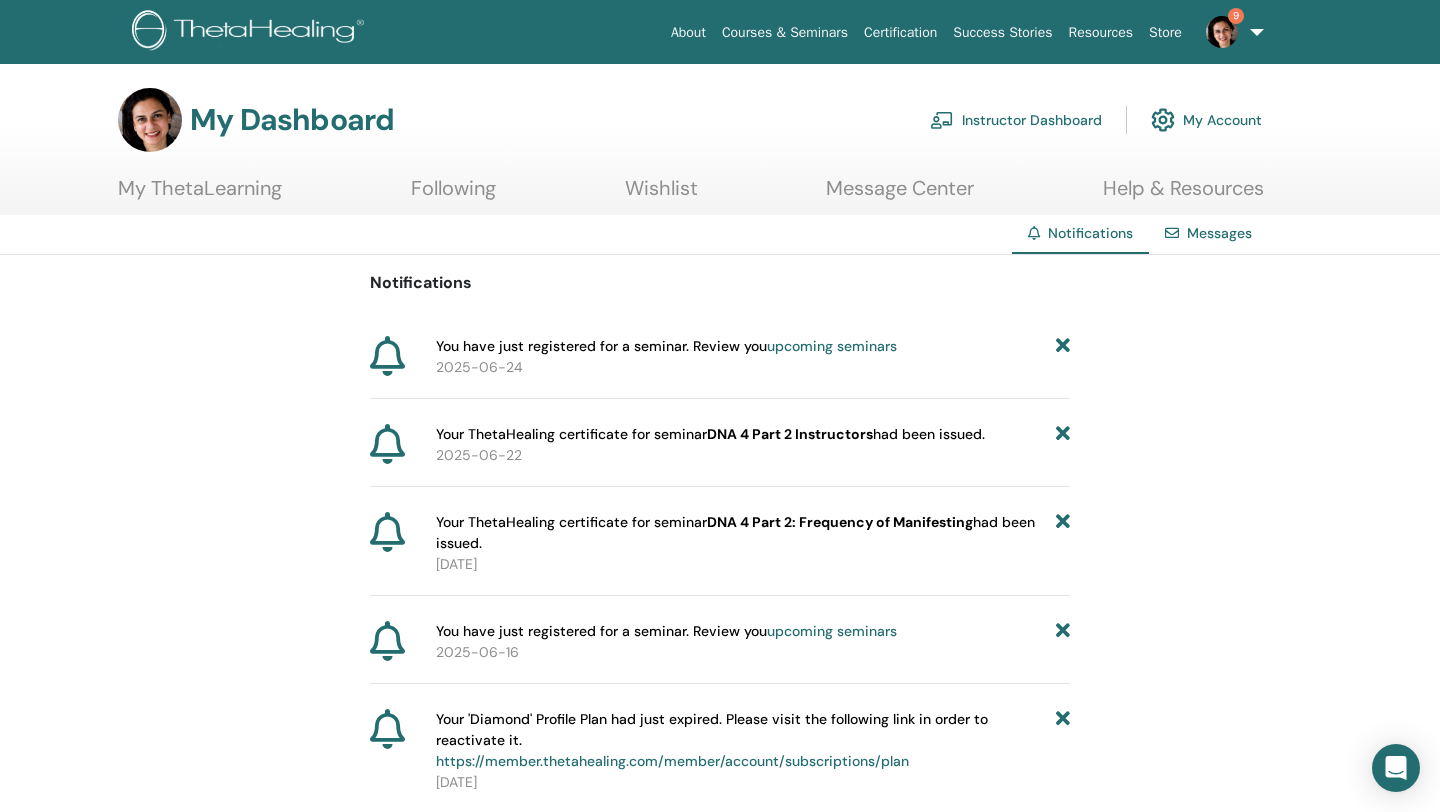 click at bounding box center [1063, 346] 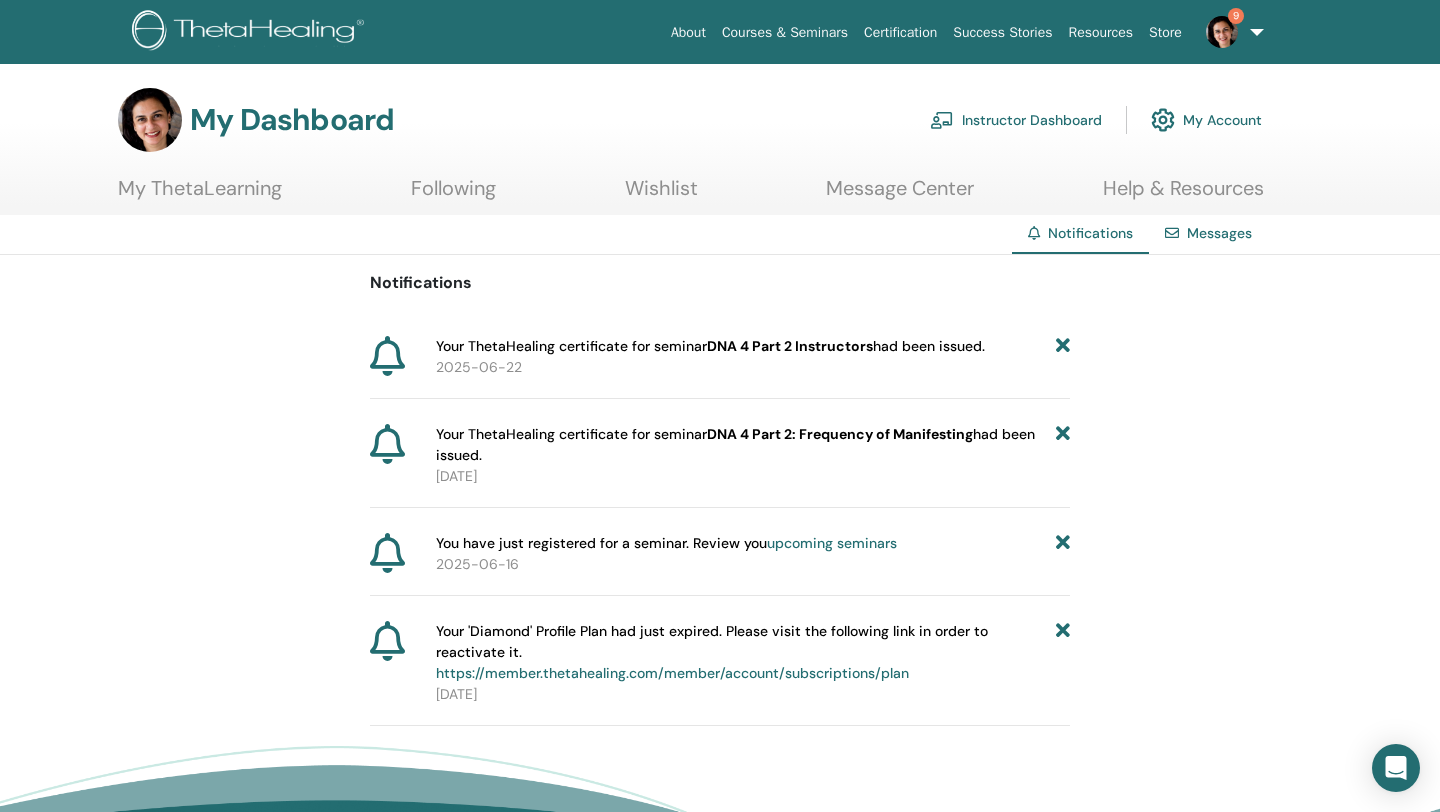 click at bounding box center [1063, 346] 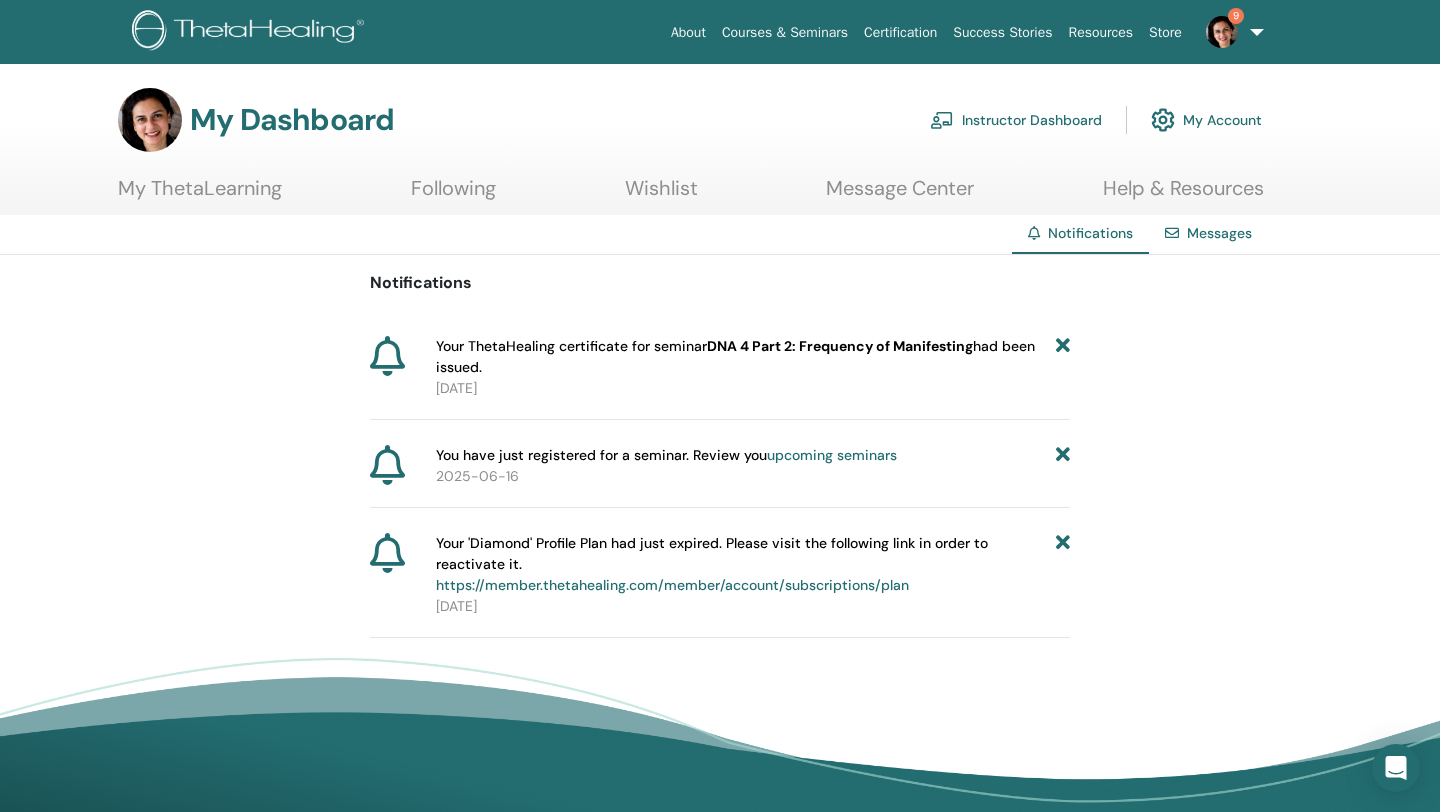 click at bounding box center [1063, 357] 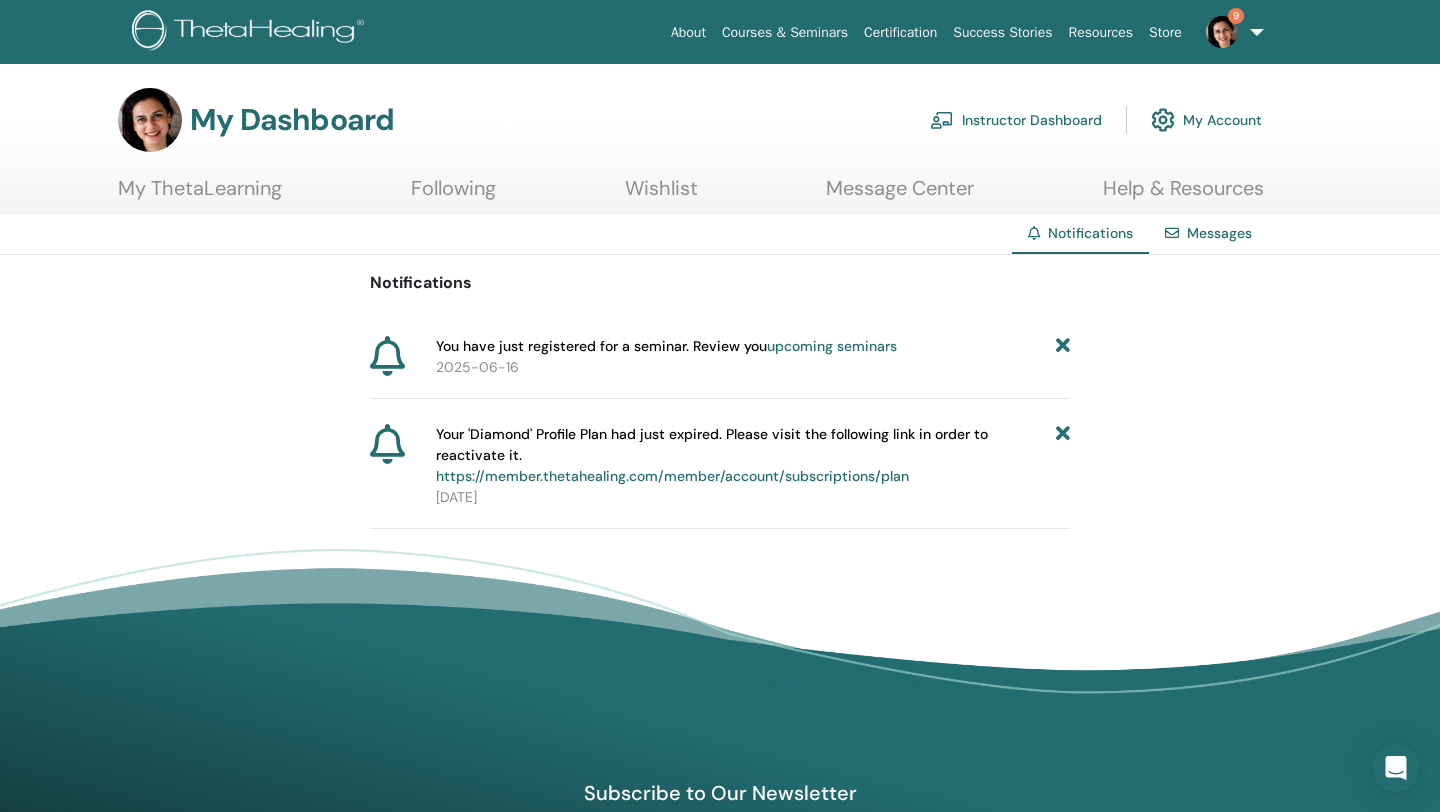 click at bounding box center (1063, 346) 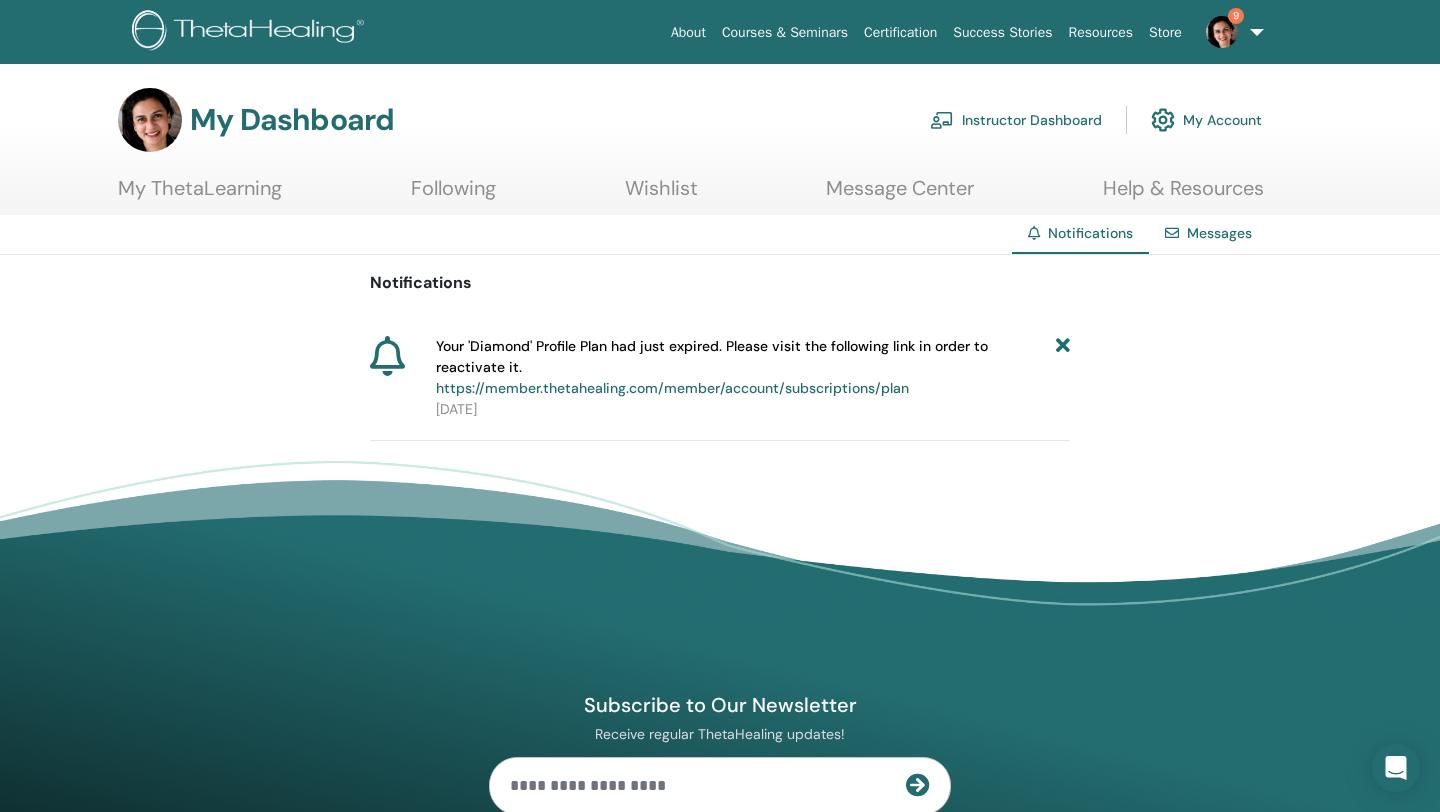 click on "https://member.thetahealing.com/member/account/subscriptions/plan" at bounding box center (672, 388) 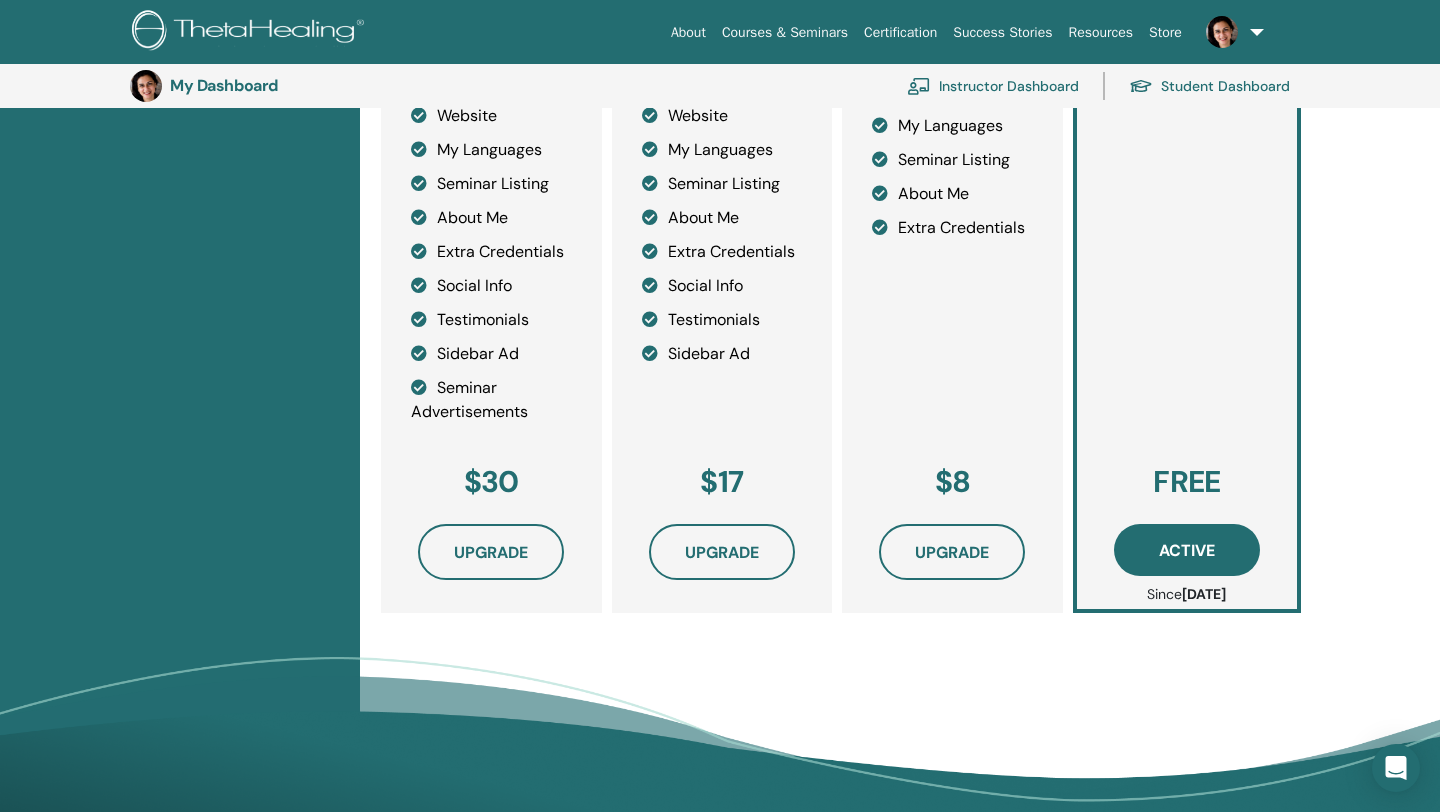 scroll, scrollTop: 604, scrollLeft: 0, axis: vertical 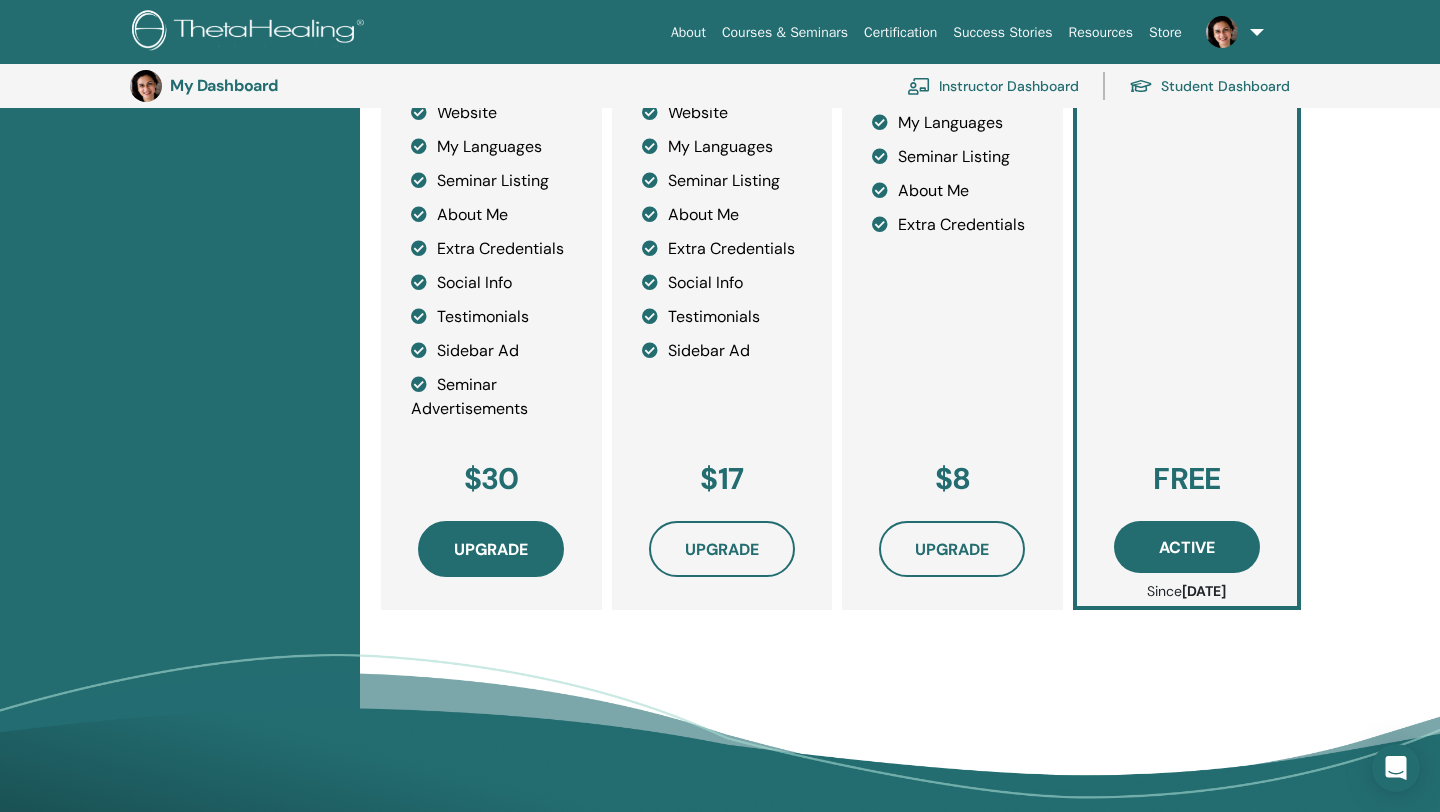 click on "Upgrade" at bounding box center (491, 549) 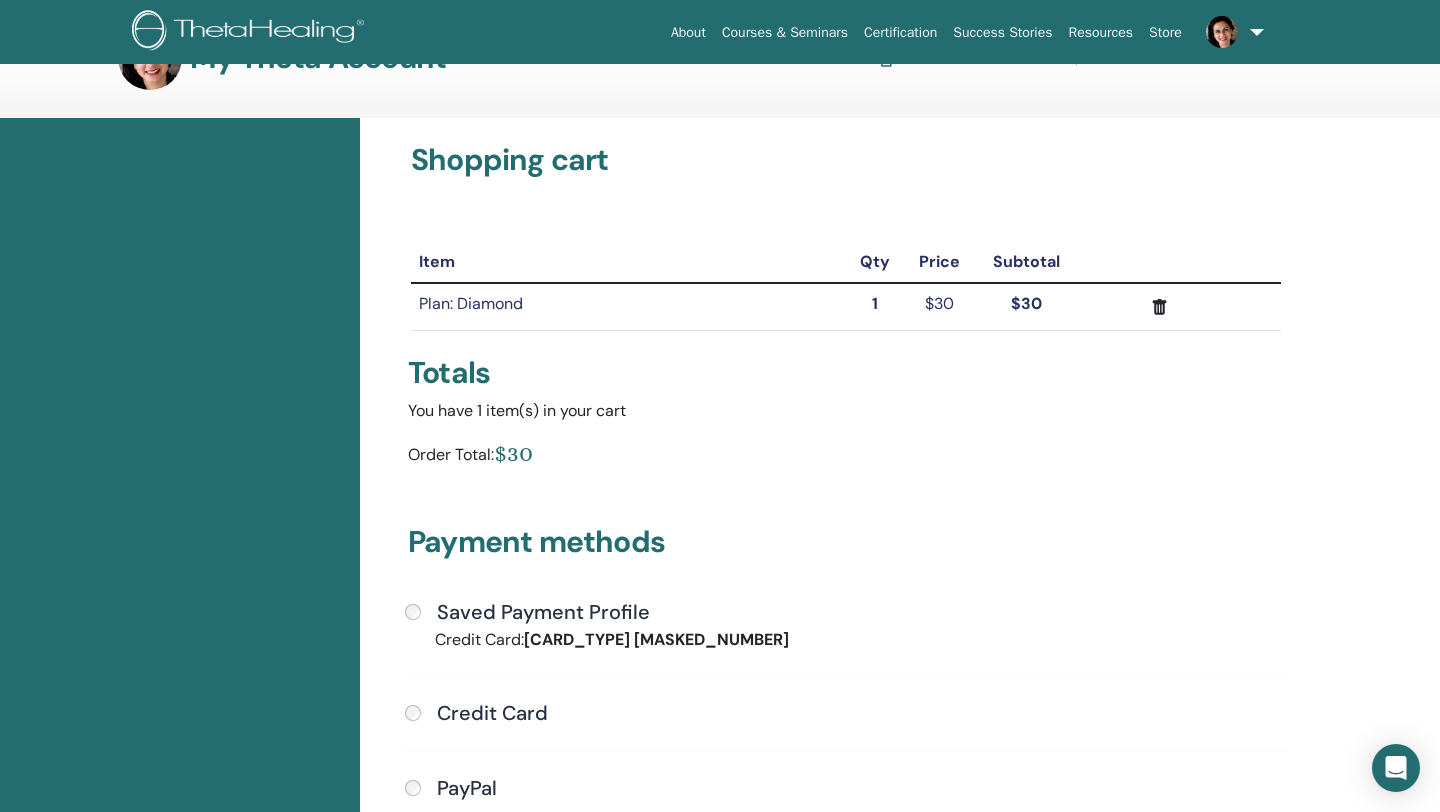 scroll, scrollTop: 0, scrollLeft: 0, axis: both 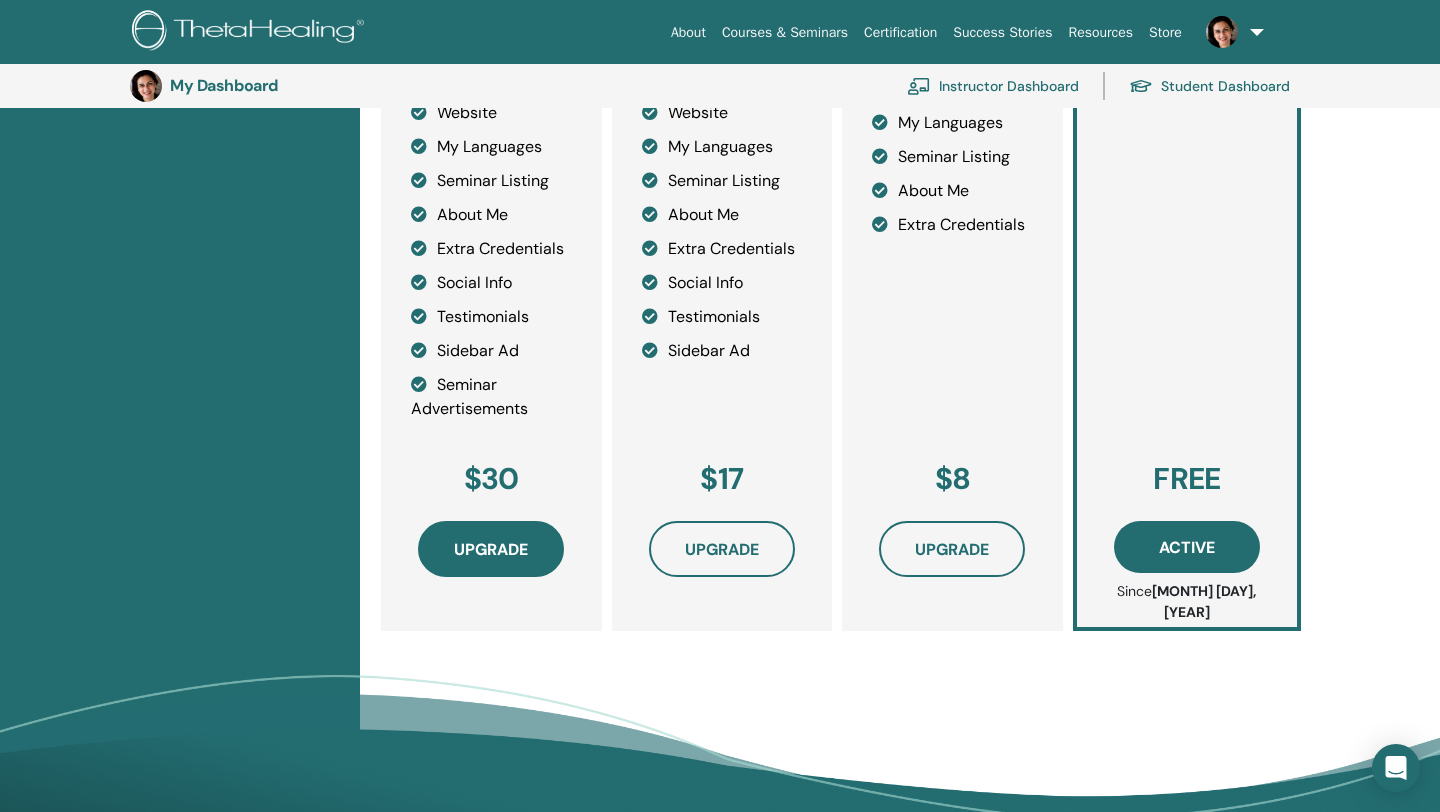 click on "Upgrade" at bounding box center (491, 549) 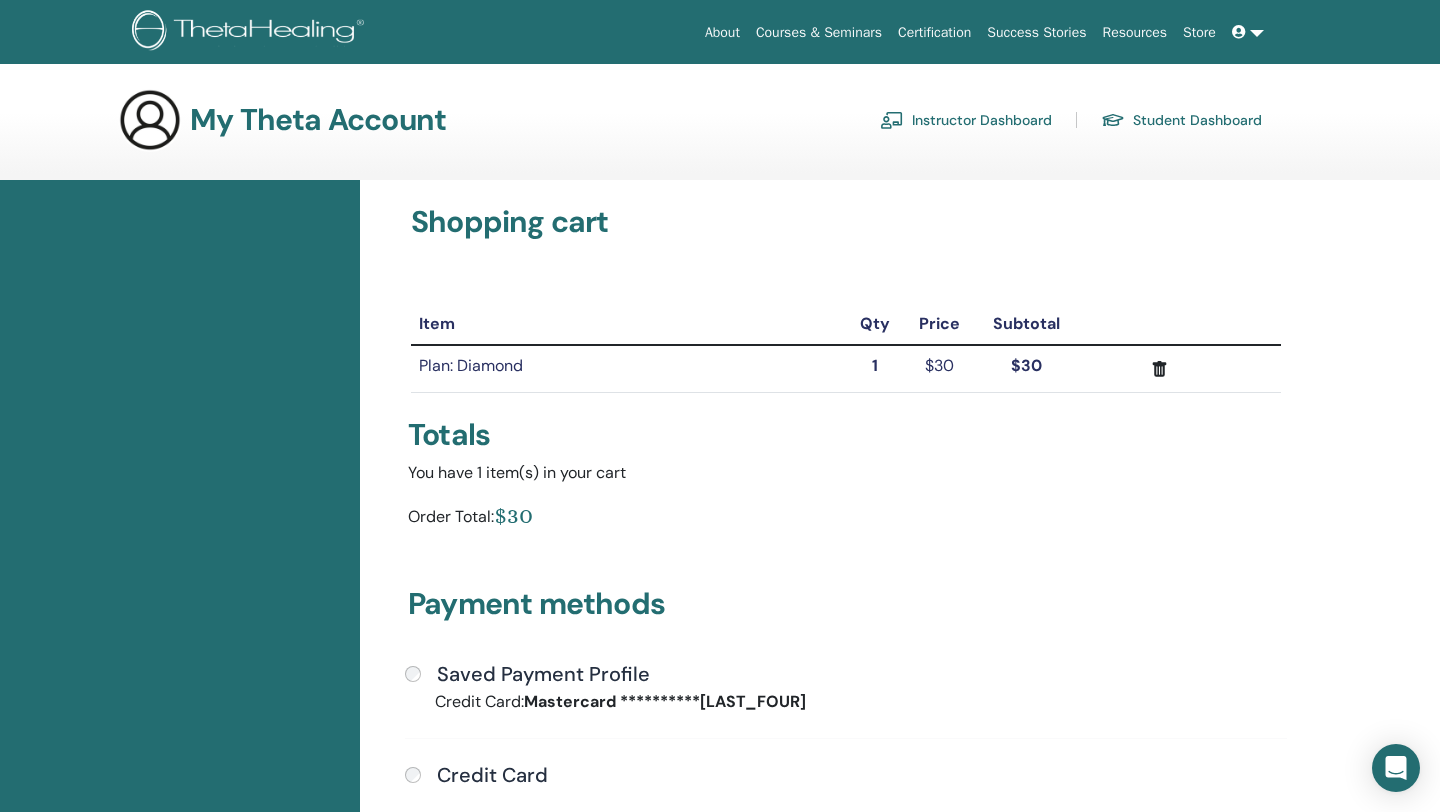 scroll, scrollTop: 0, scrollLeft: 0, axis: both 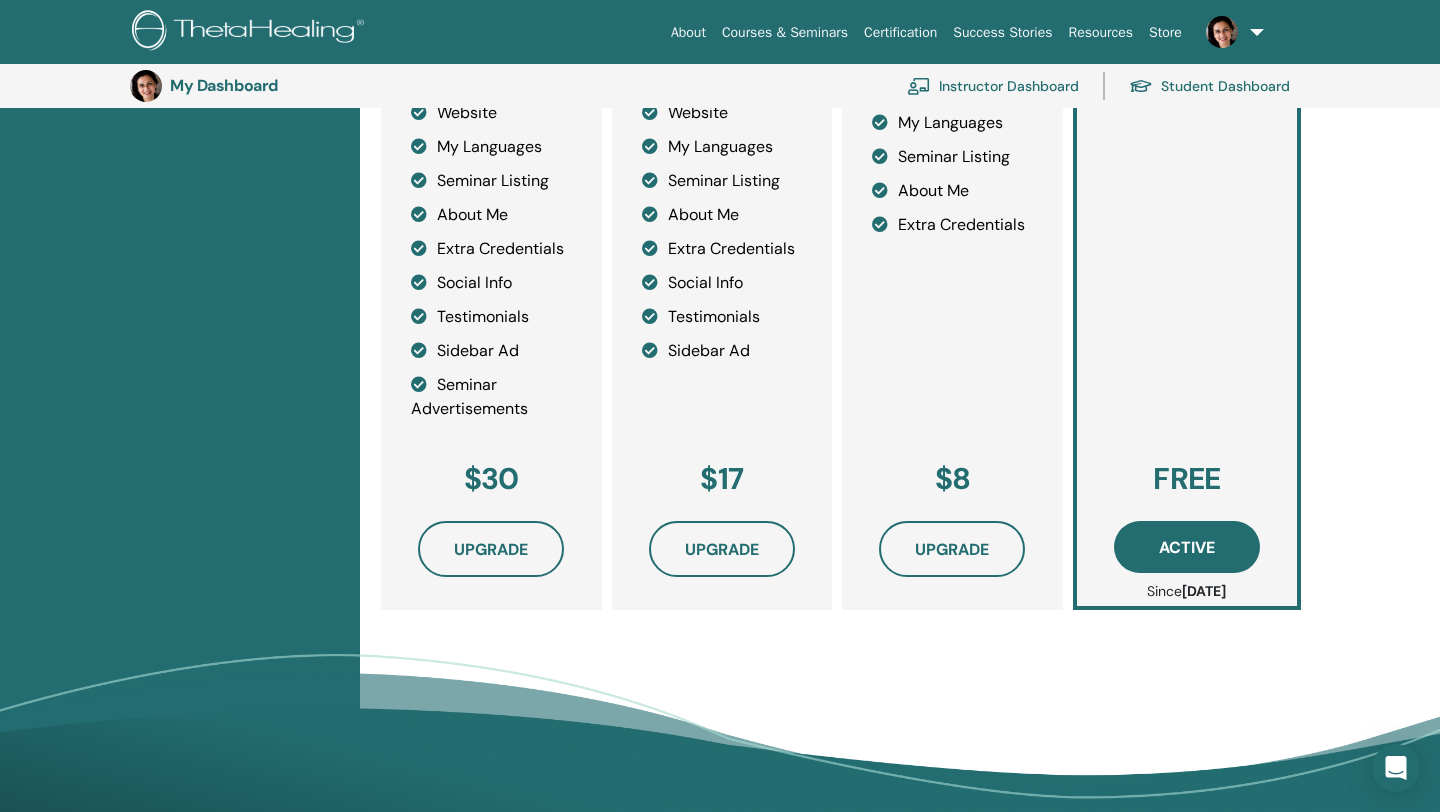 click on "Subscribe to Our Newsletter
Receive regular ThetaHealing updates!
Theta Healing
What is ThetaHealing" at bounding box center [720, 985] 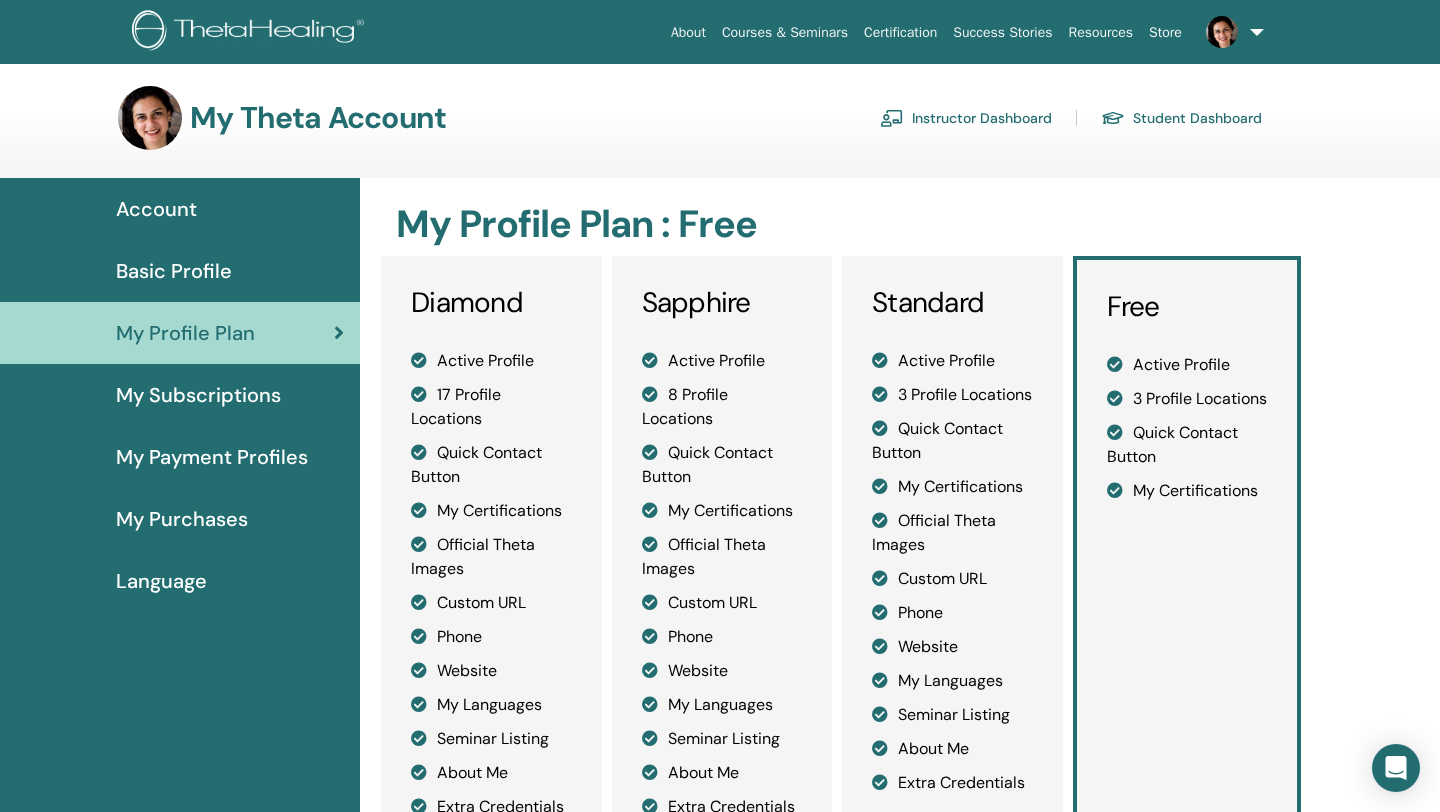 scroll, scrollTop: 0, scrollLeft: 0, axis: both 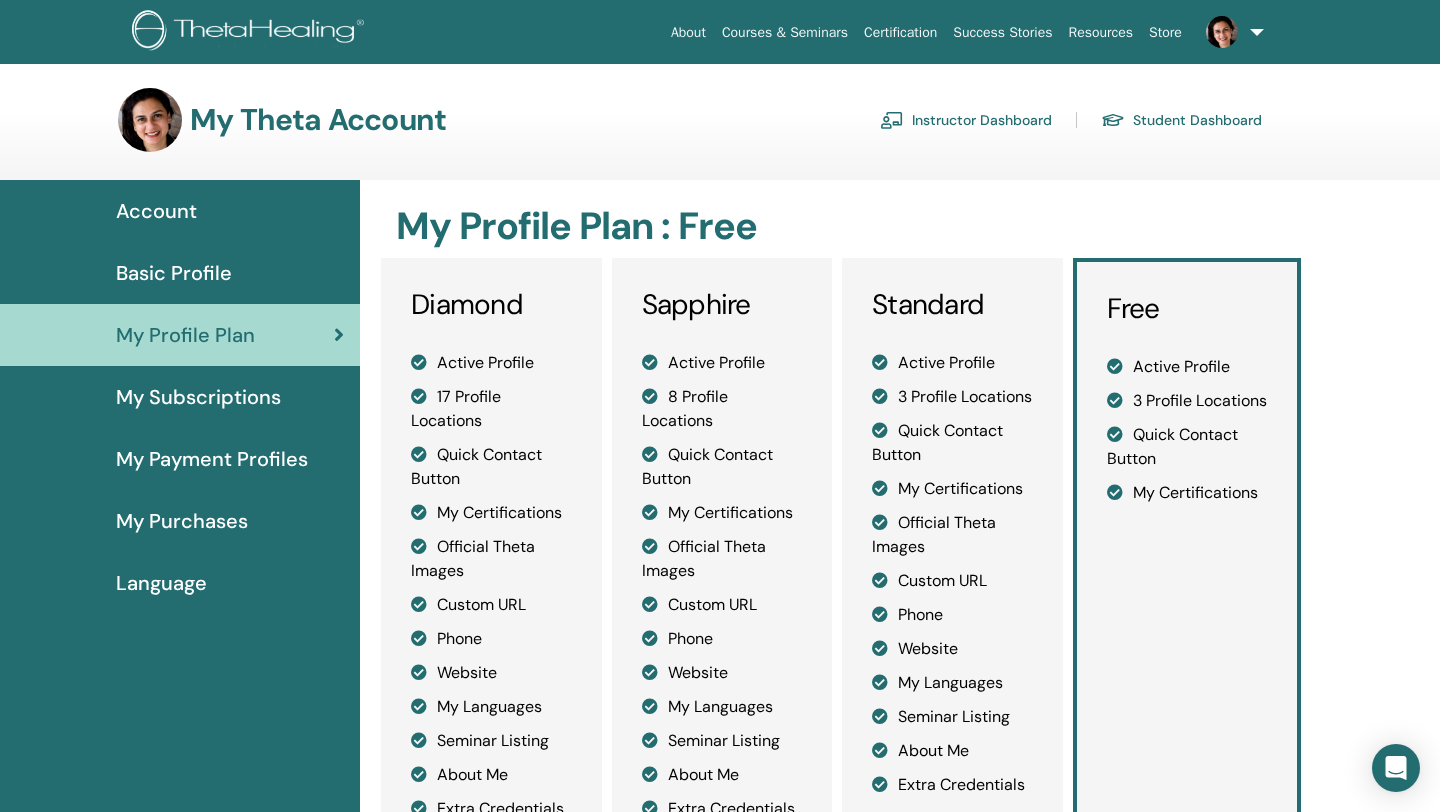 click on "My Subscriptions" at bounding box center (198, 397) 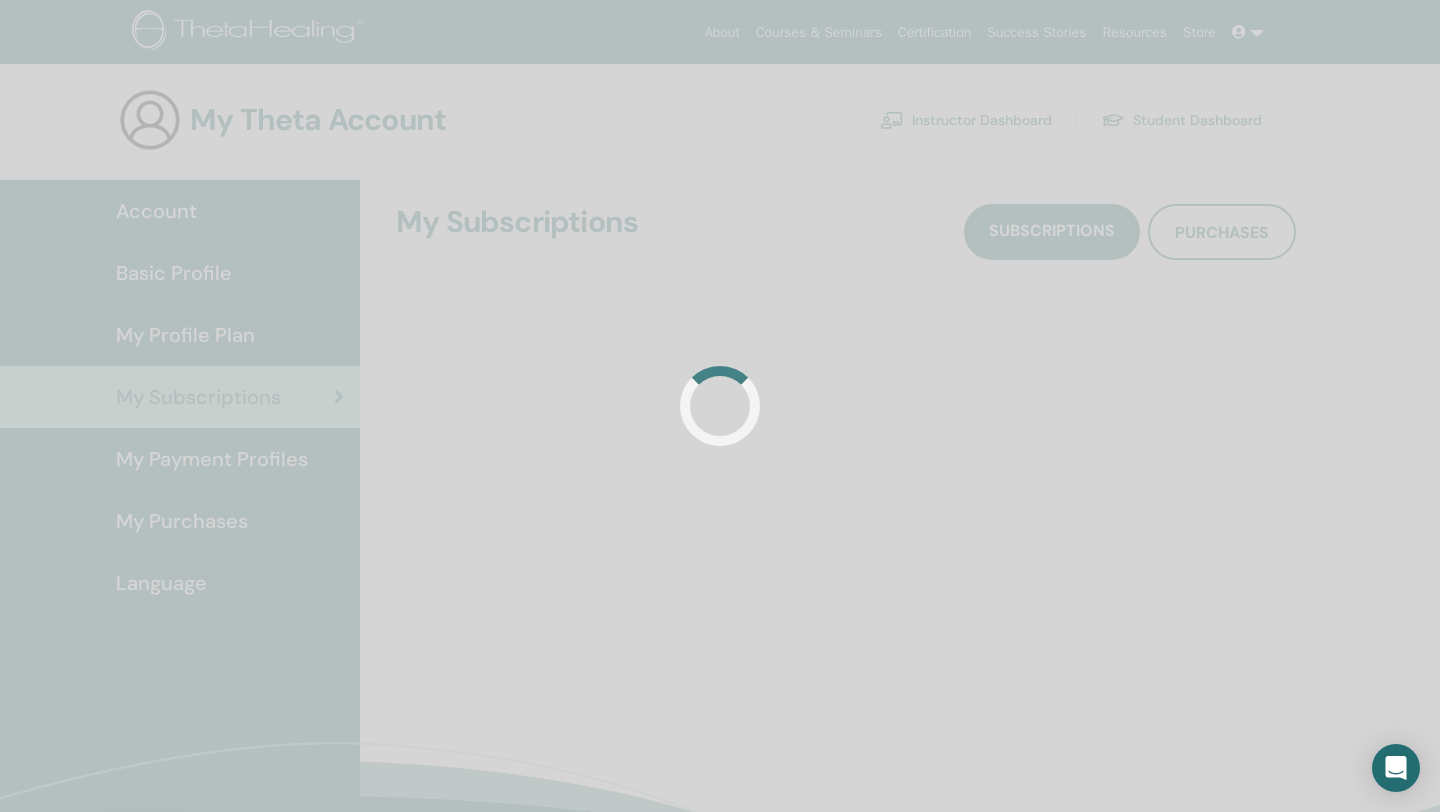 scroll, scrollTop: 0, scrollLeft: 0, axis: both 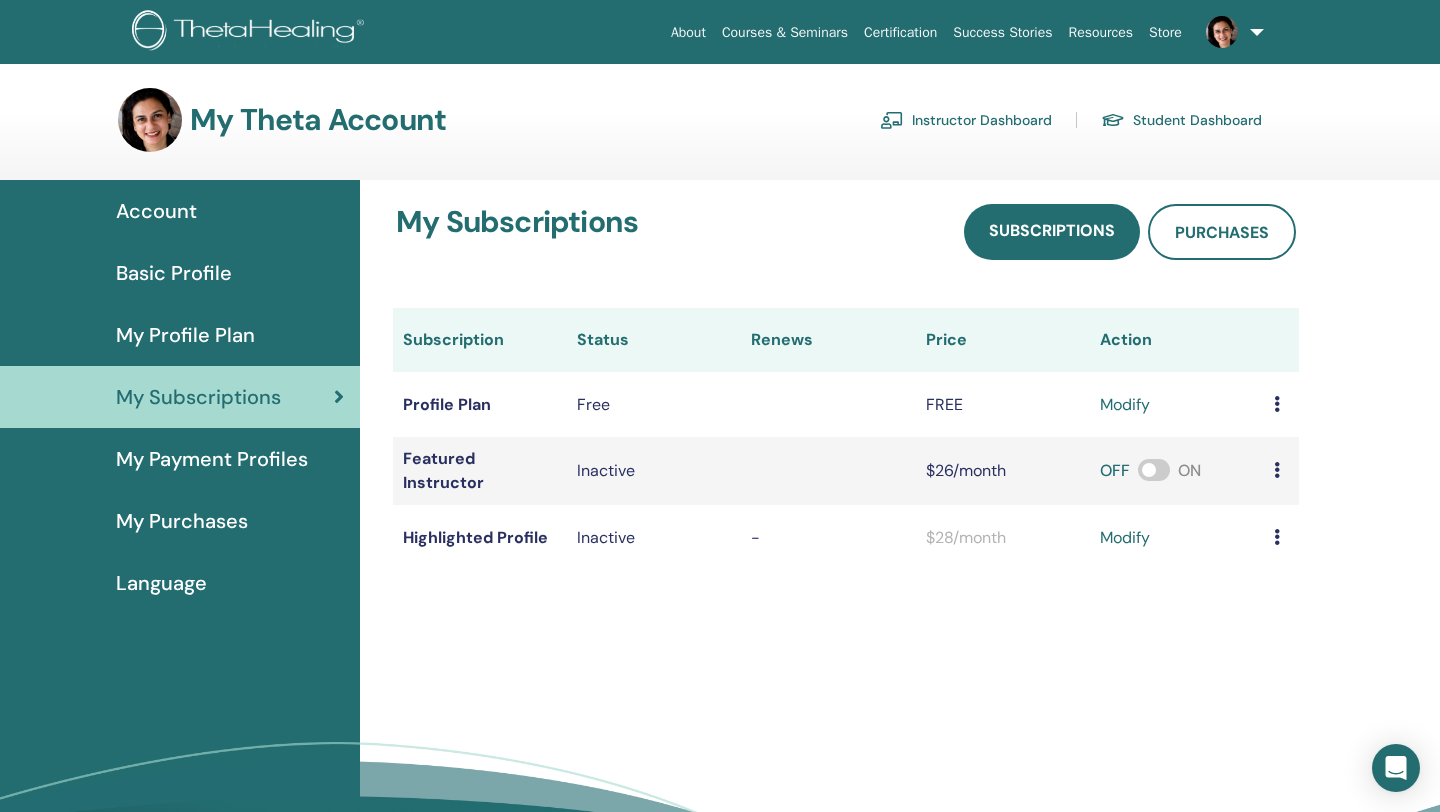 click on "modify" at bounding box center [1125, 405] 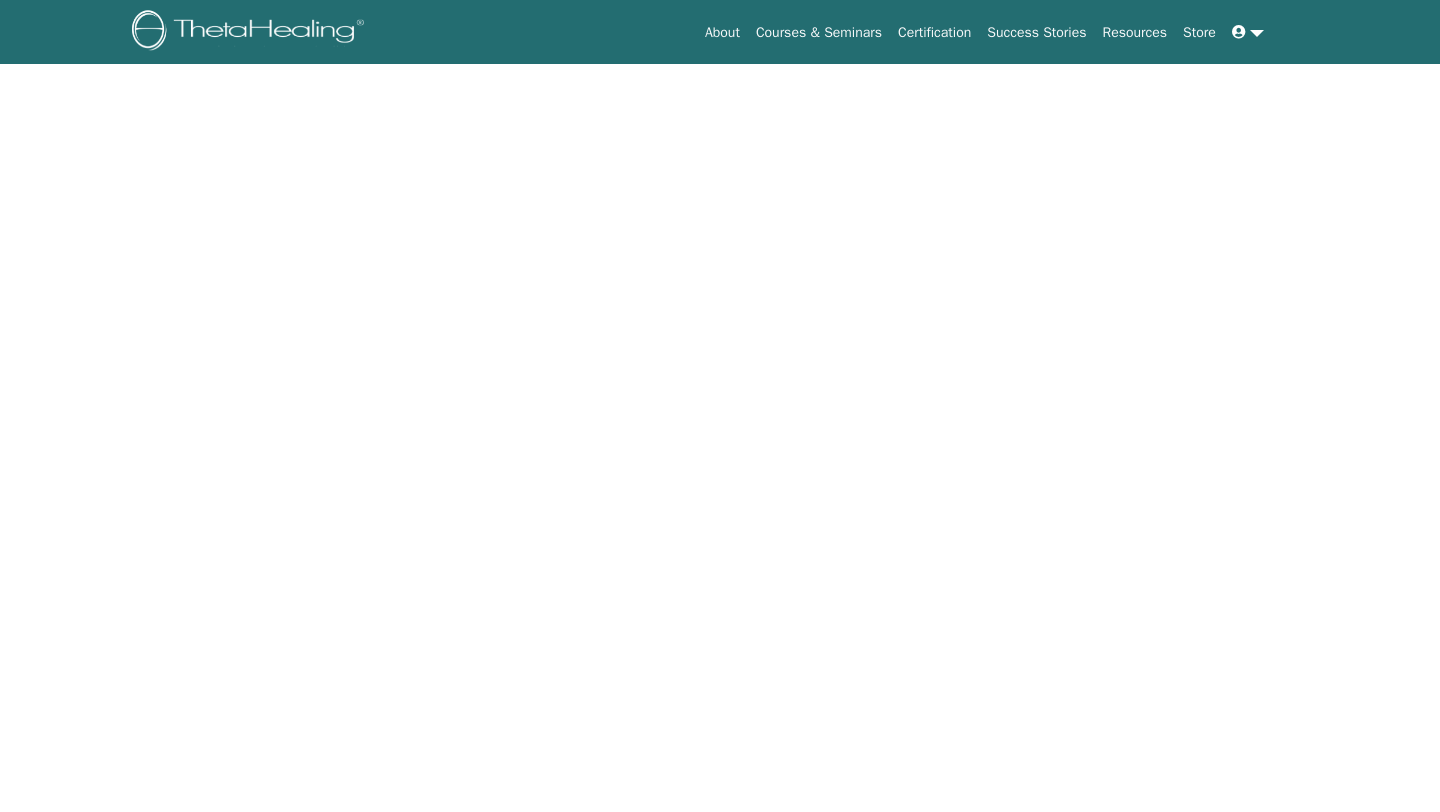 scroll, scrollTop: 0, scrollLeft: 0, axis: both 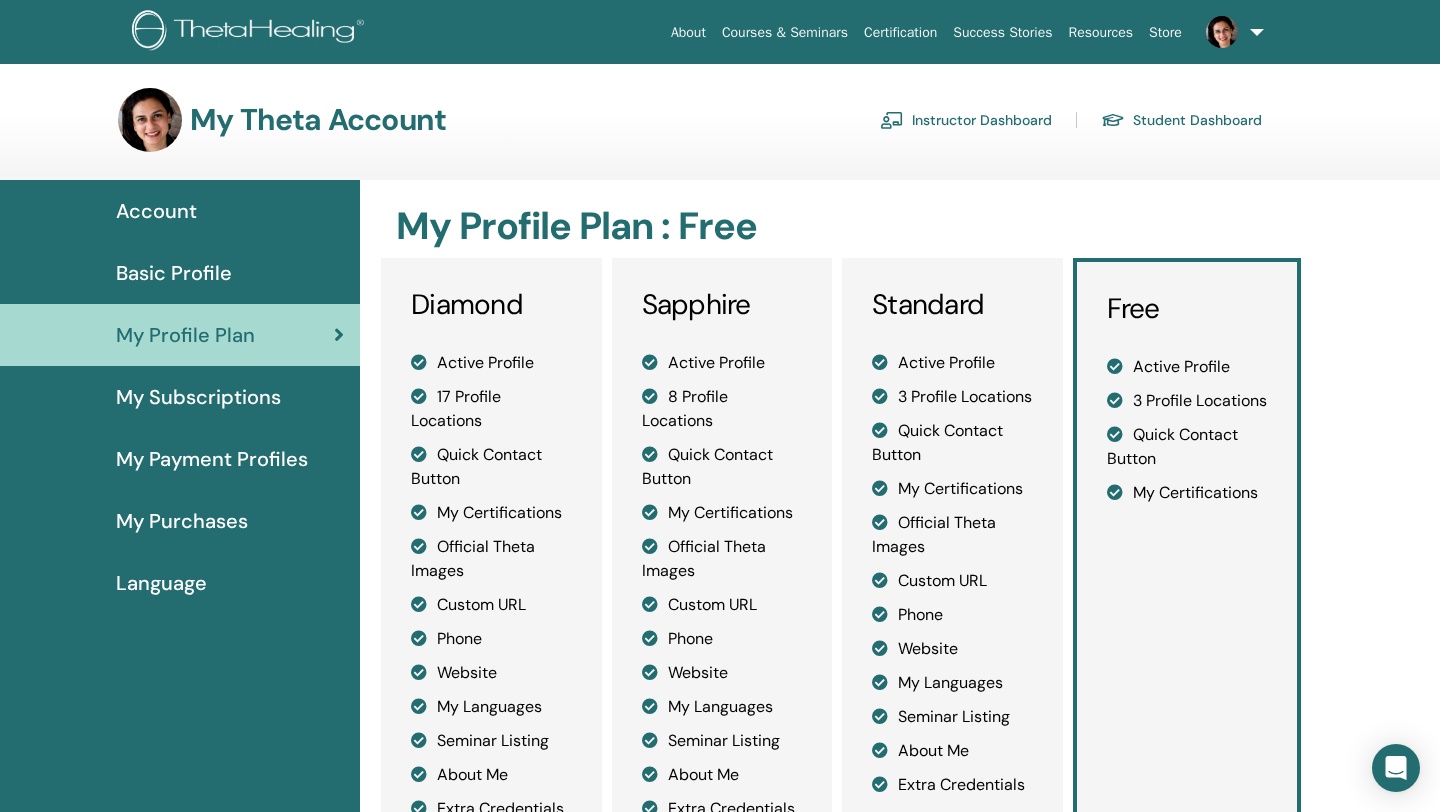 click on "Diamond
Active Profile
17 Profile Locations
Quick Contact Button
My Certifications
Official Theta Images
Custom URL
Phone
Website
My Languages
Seminar Listing
About Me
Extra Credentials
Social Info
Testimonials
Sidebar Ad
Seminar Advertisements" at bounding box center (491, 625) 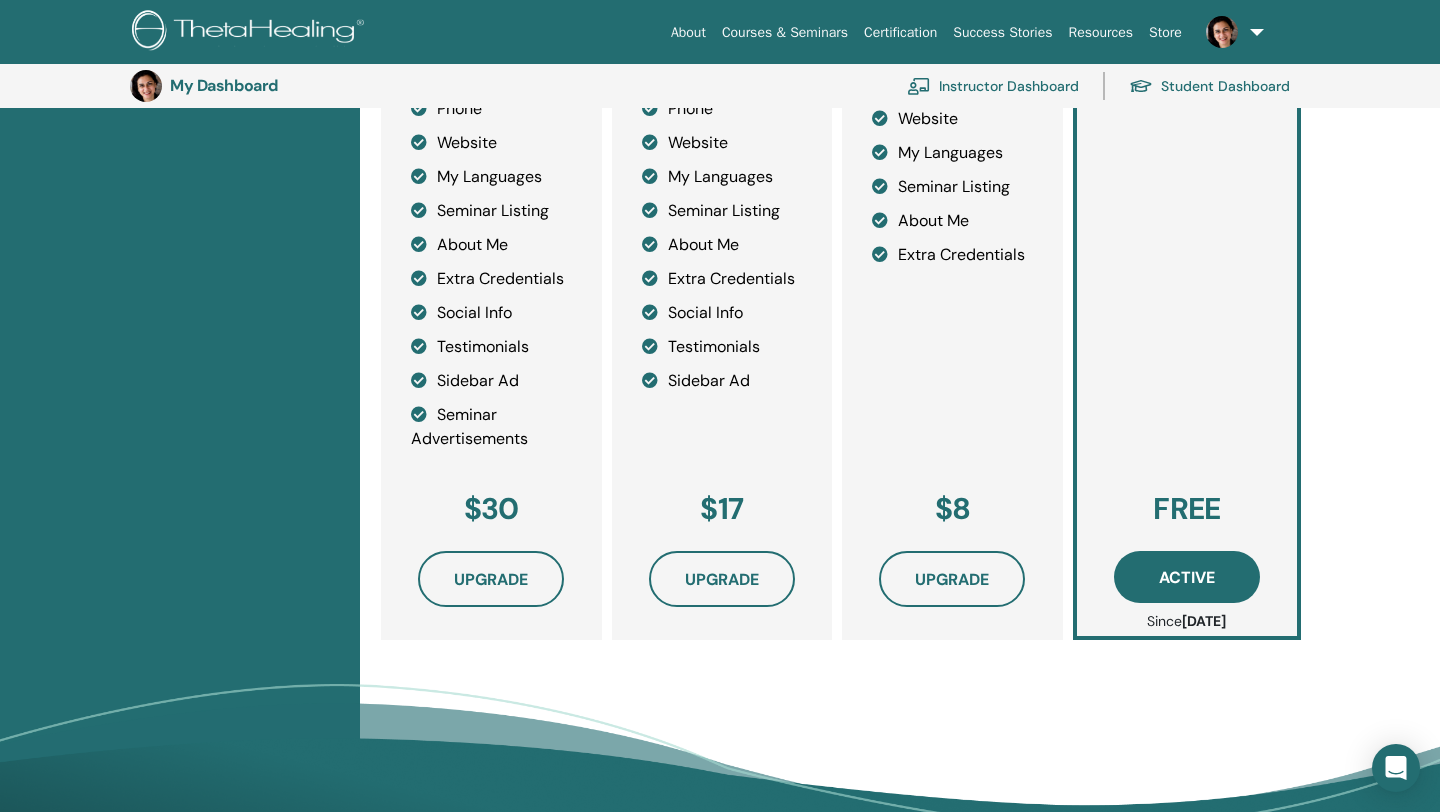 scroll, scrollTop: 604, scrollLeft: 0, axis: vertical 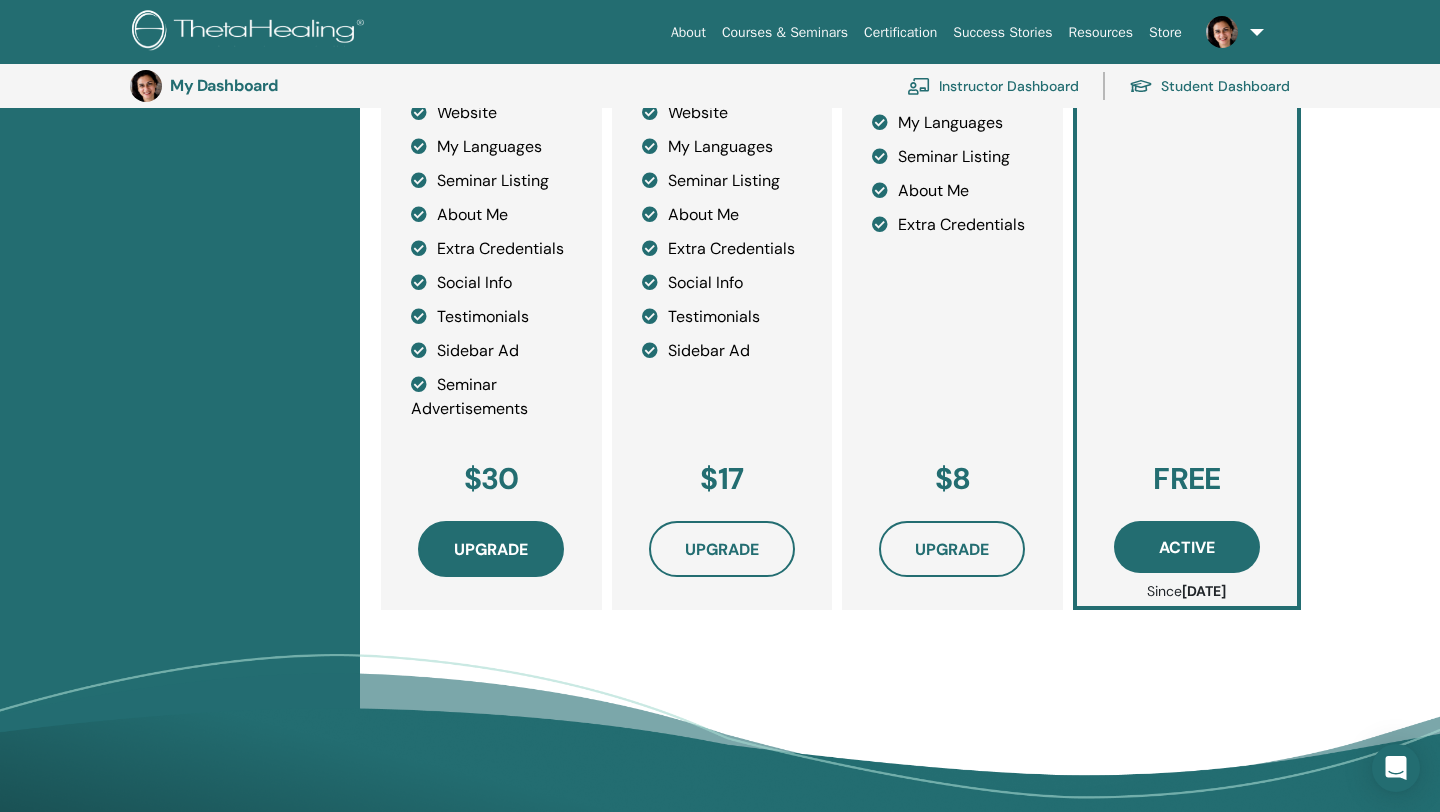 click on "Upgrade" at bounding box center (491, 549) 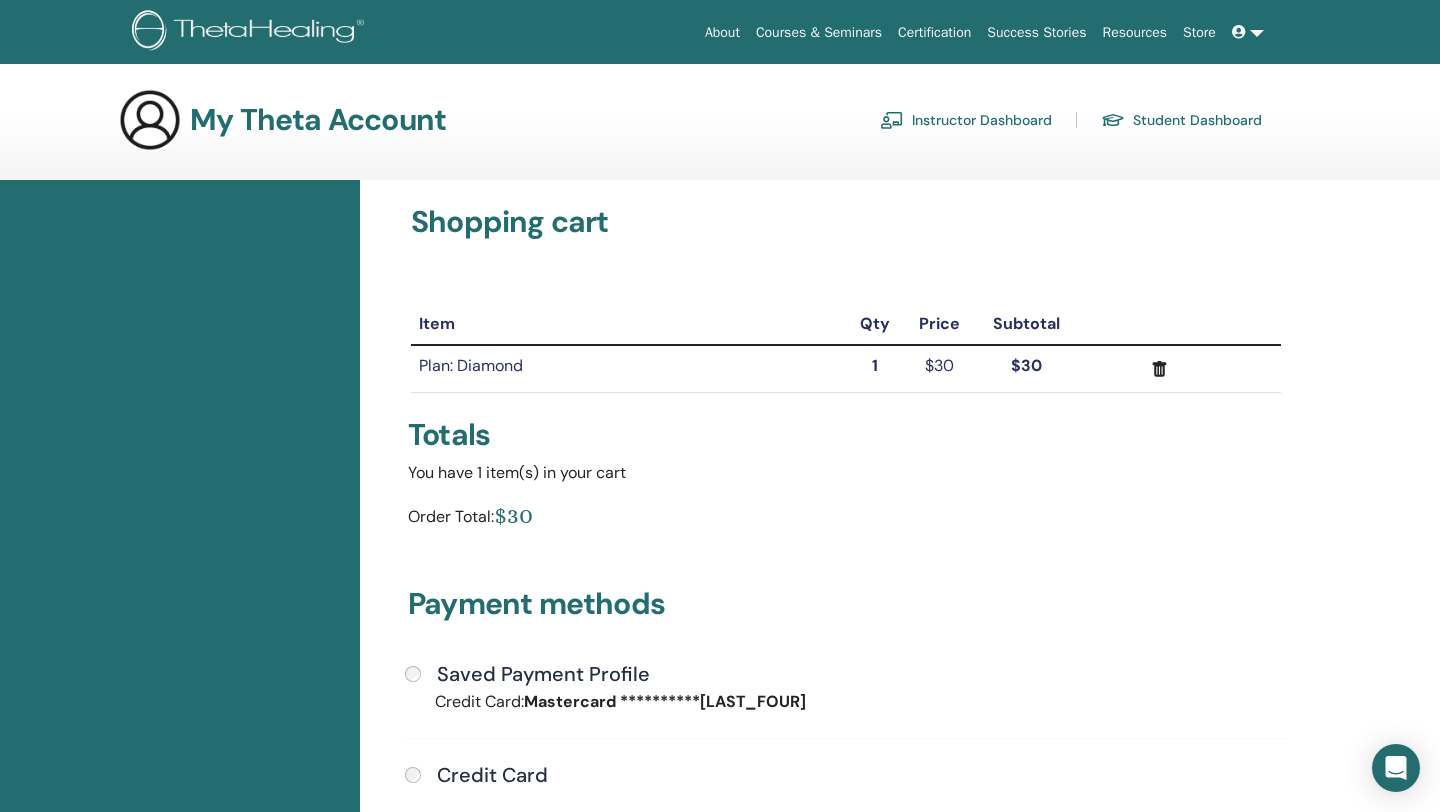 scroll, scrollTop: 0, scrollLeft: 0, axis: both 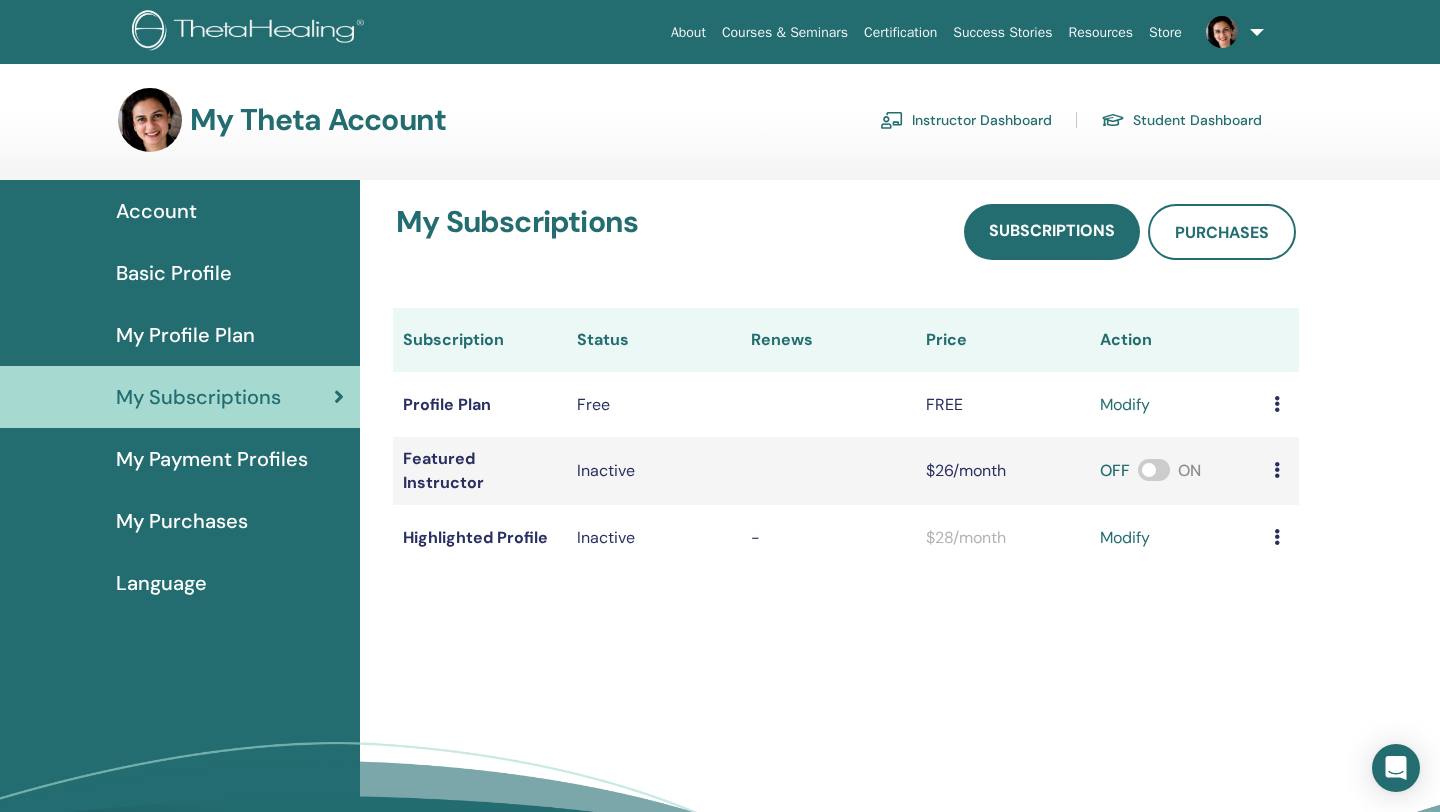click at bounding box center [1281, 471] 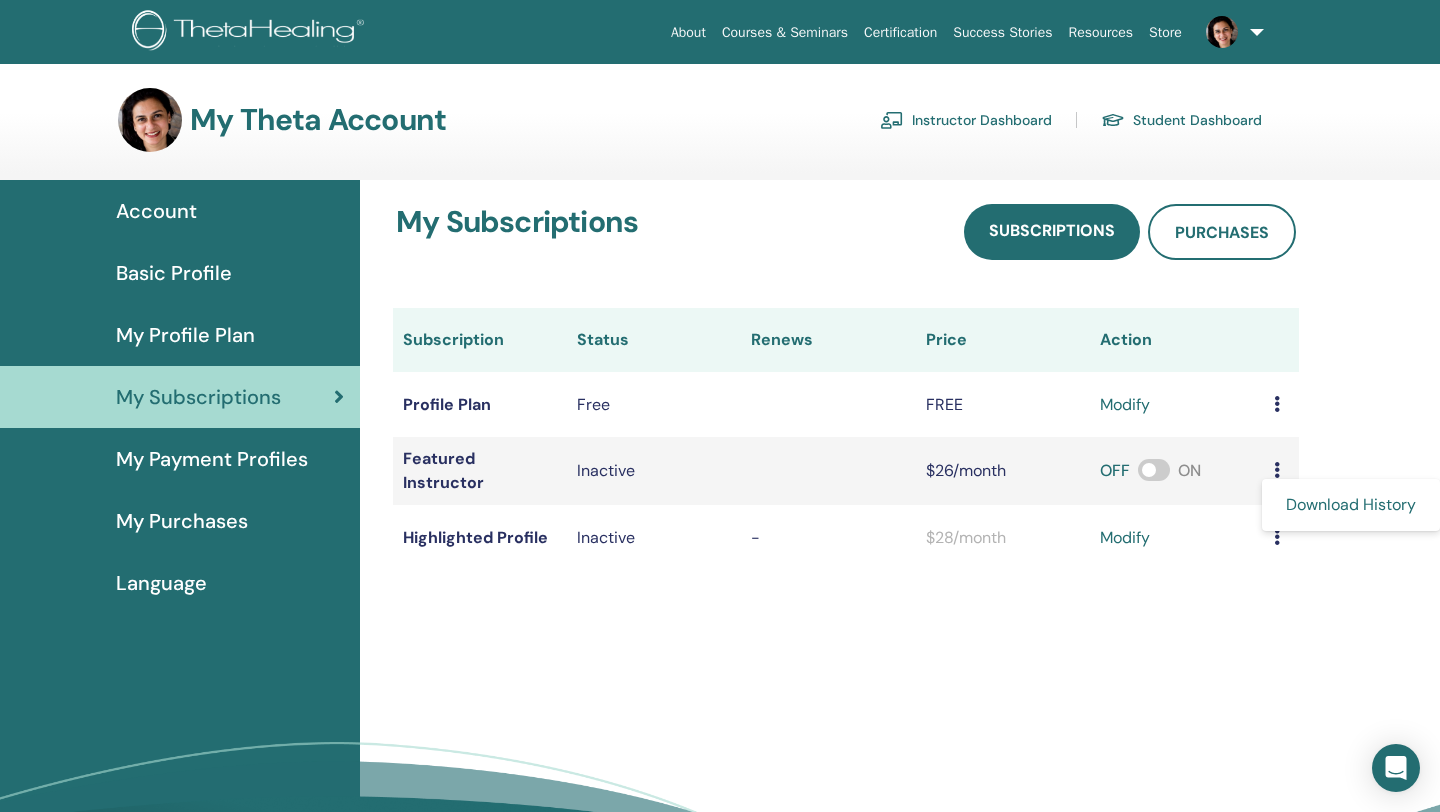 click on "modify" at bounding box center [1177, 538] 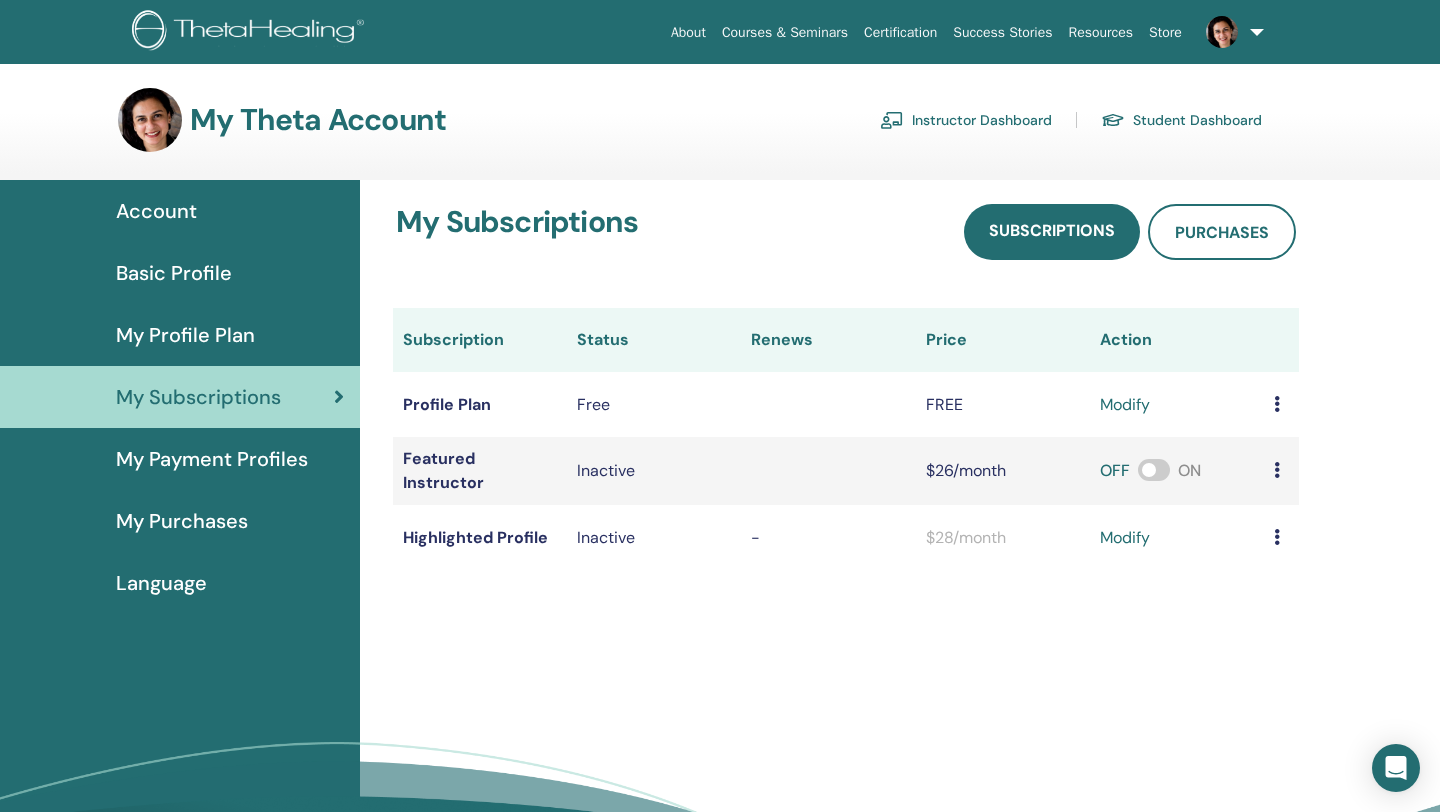 drag, startPoint x: 1149, startPoint y: 468, endPoint x: 1178, endPoint y: 468, distance: 29 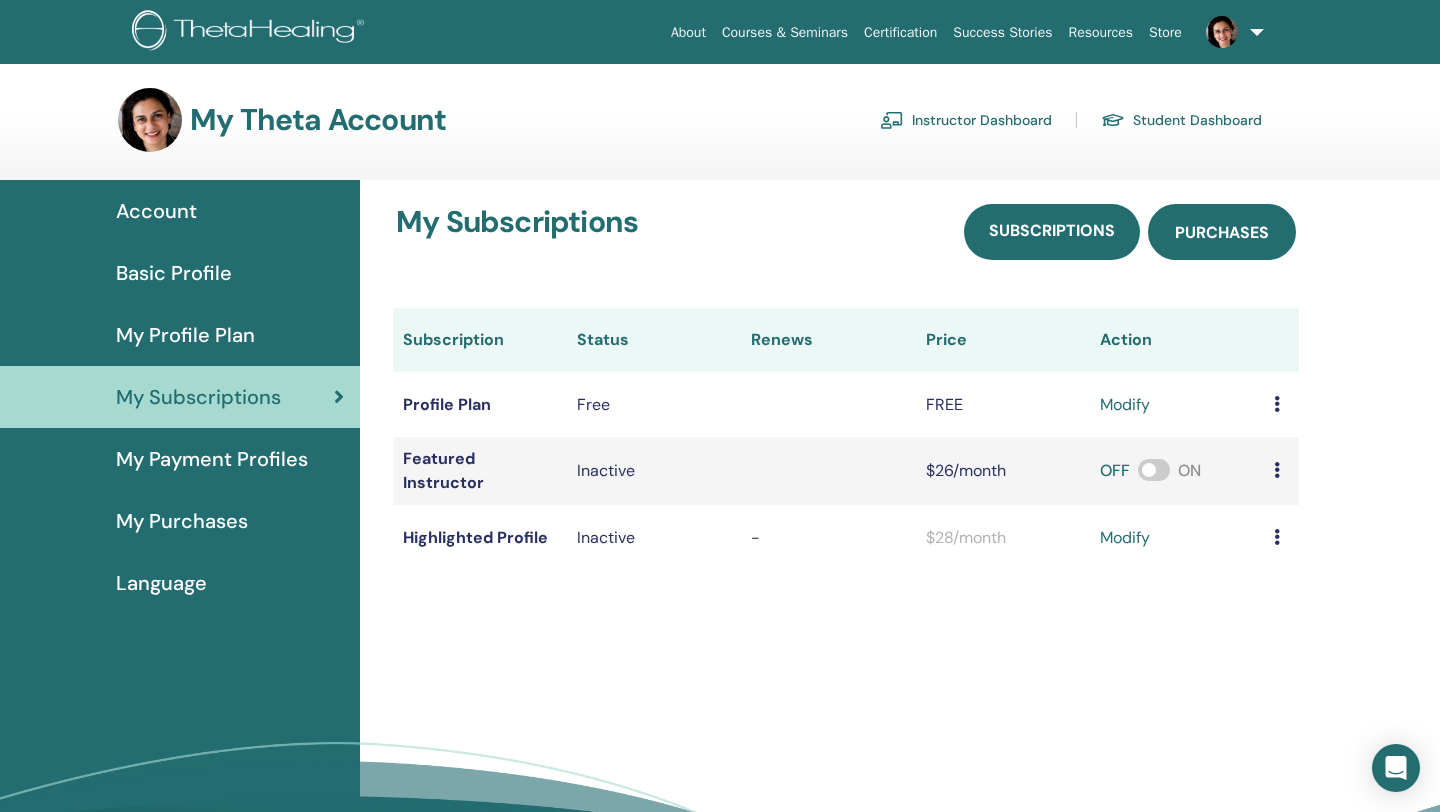 click on "Purchases" at bounding box center [1222, 232] 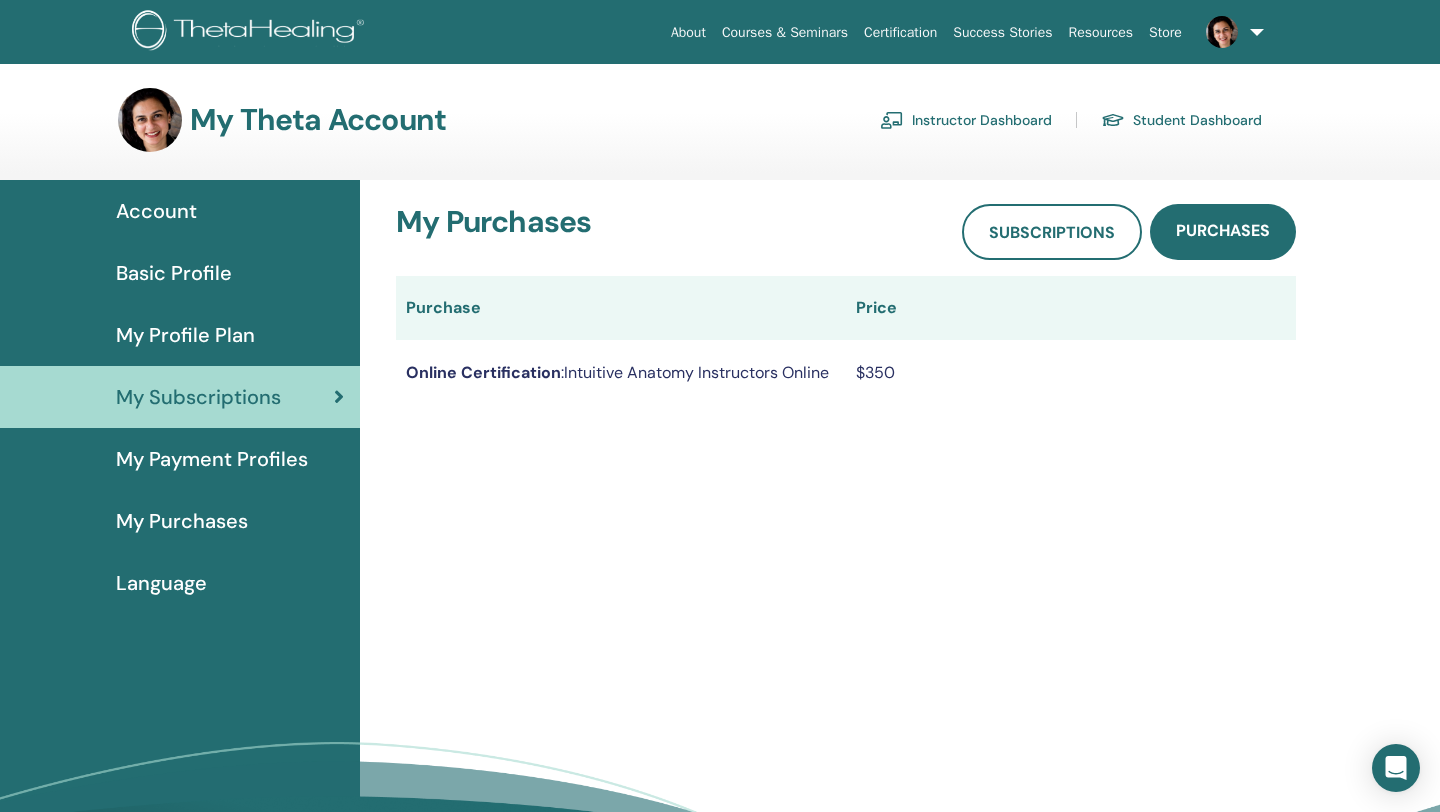 click on "My Purchases" at bounding box center [182, 521] 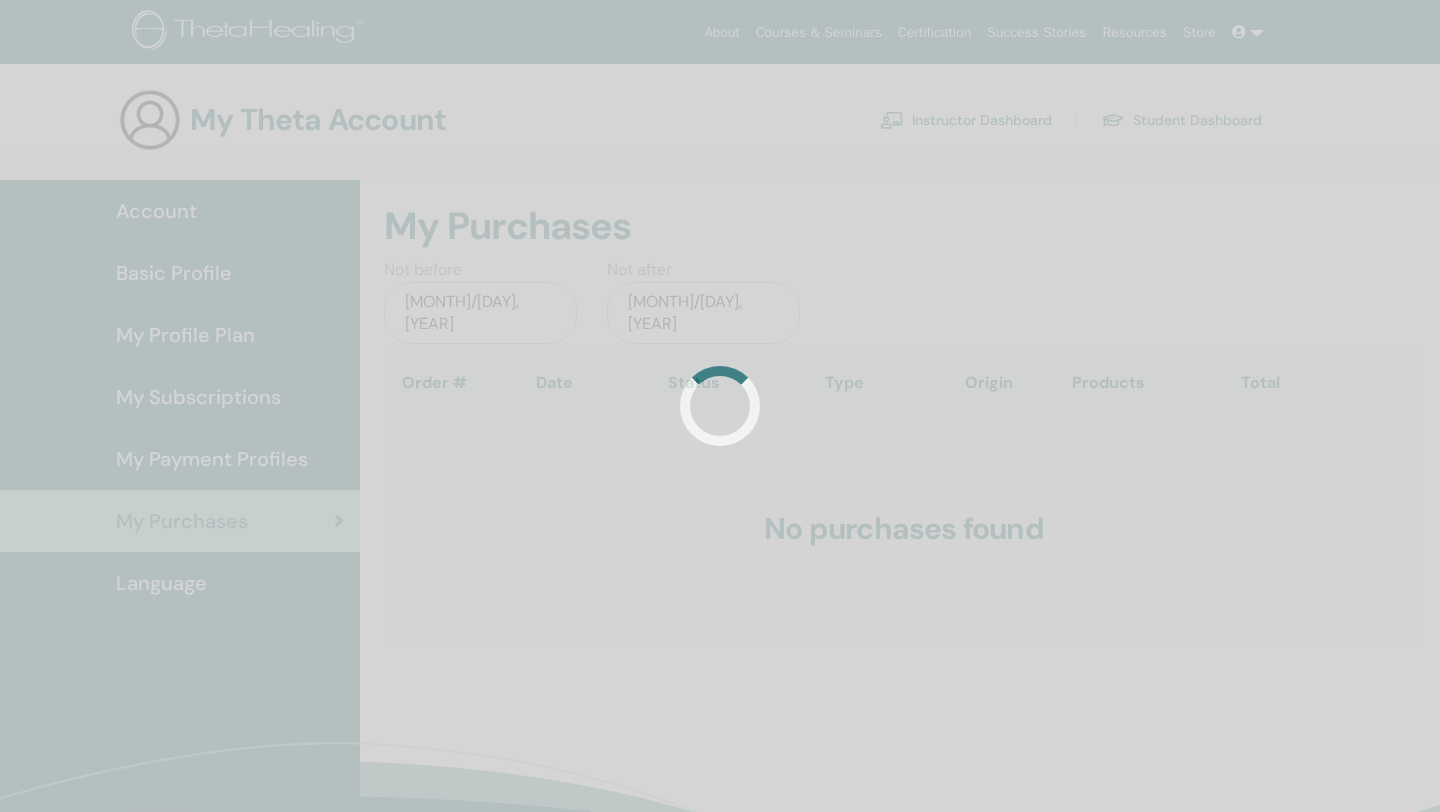 scroll, scrollTop: 0, scrollLeft: 0, axis: both 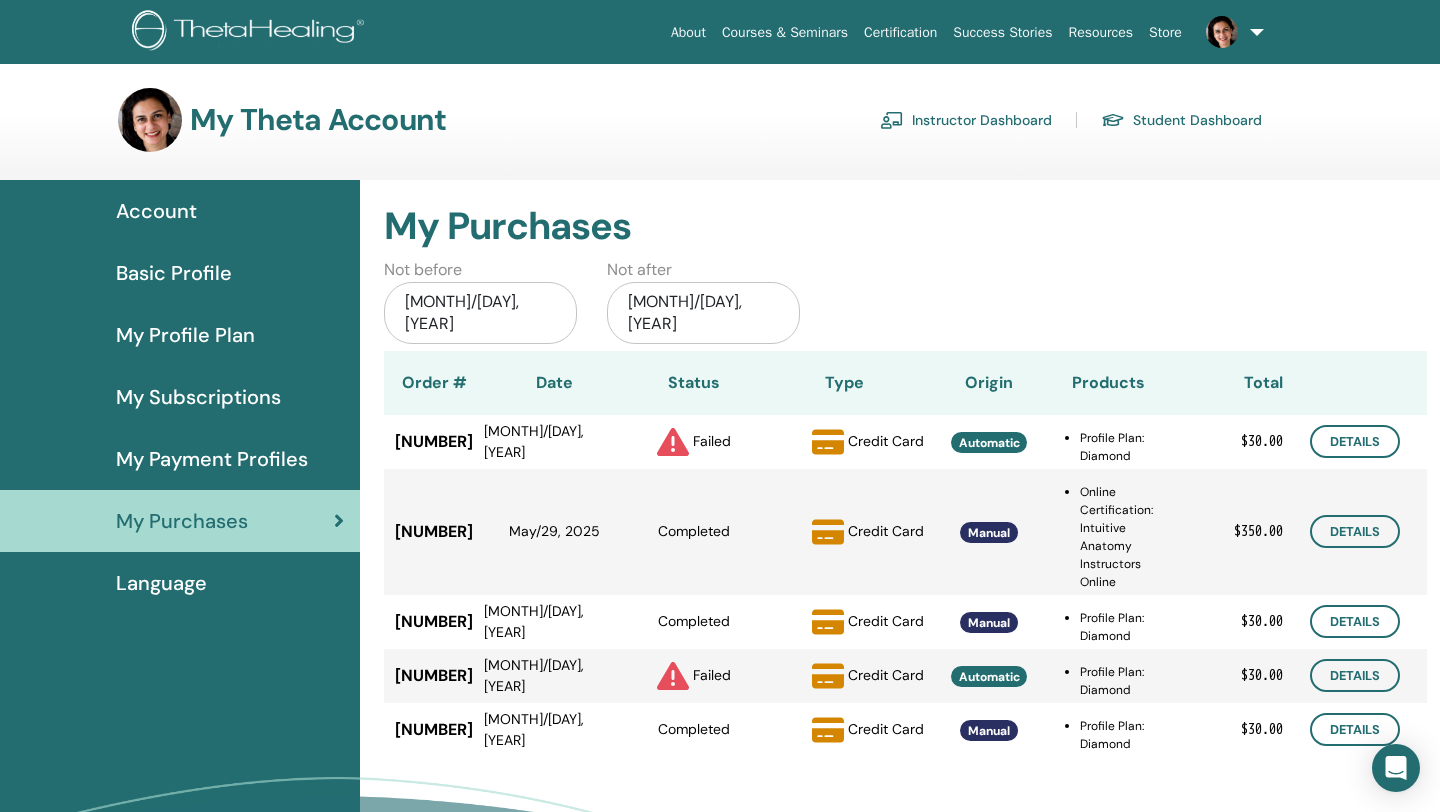 click on "My Subscriptions" at bounding box center (198, 397) 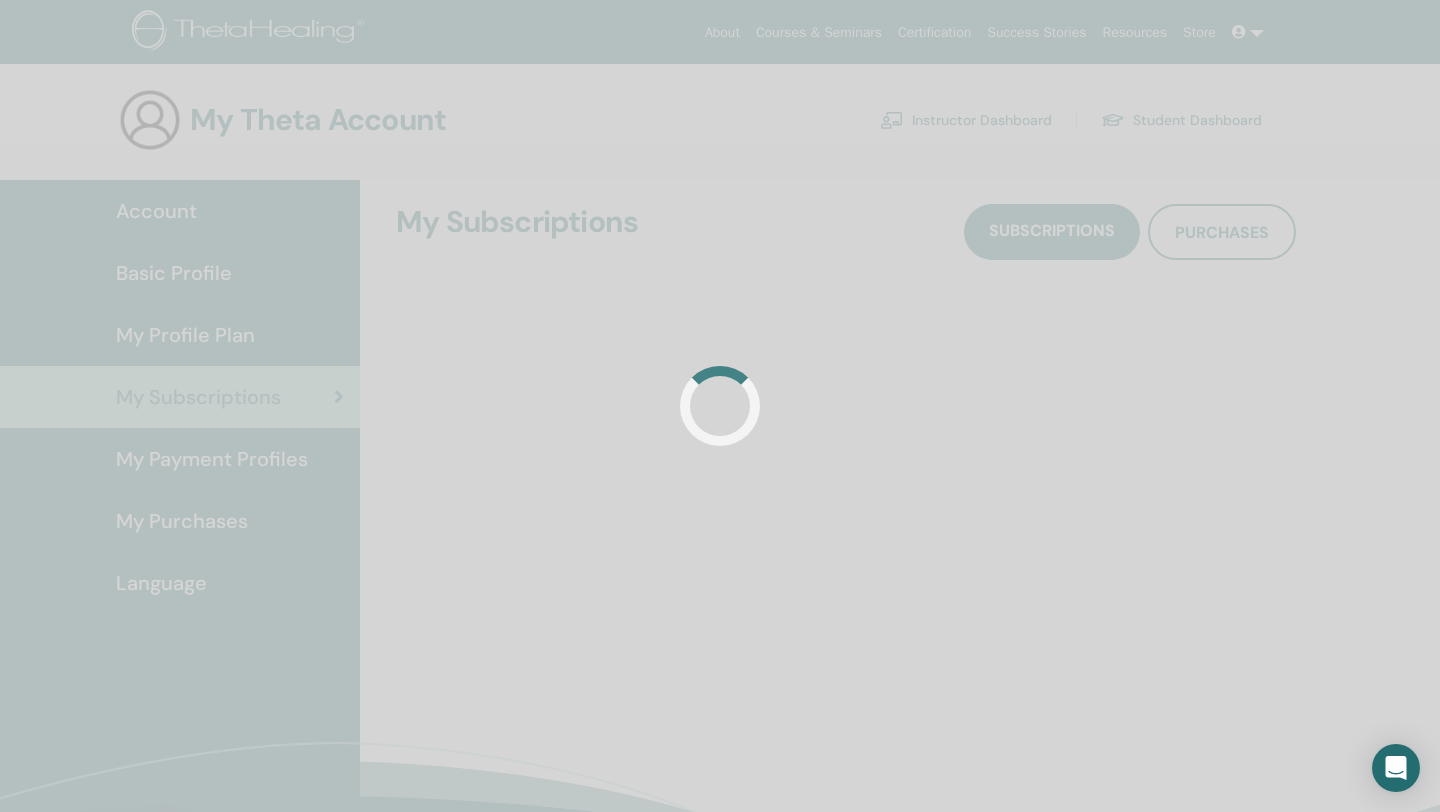 scroll, scrollTop: 0, scrollLeft: 0, axis: both 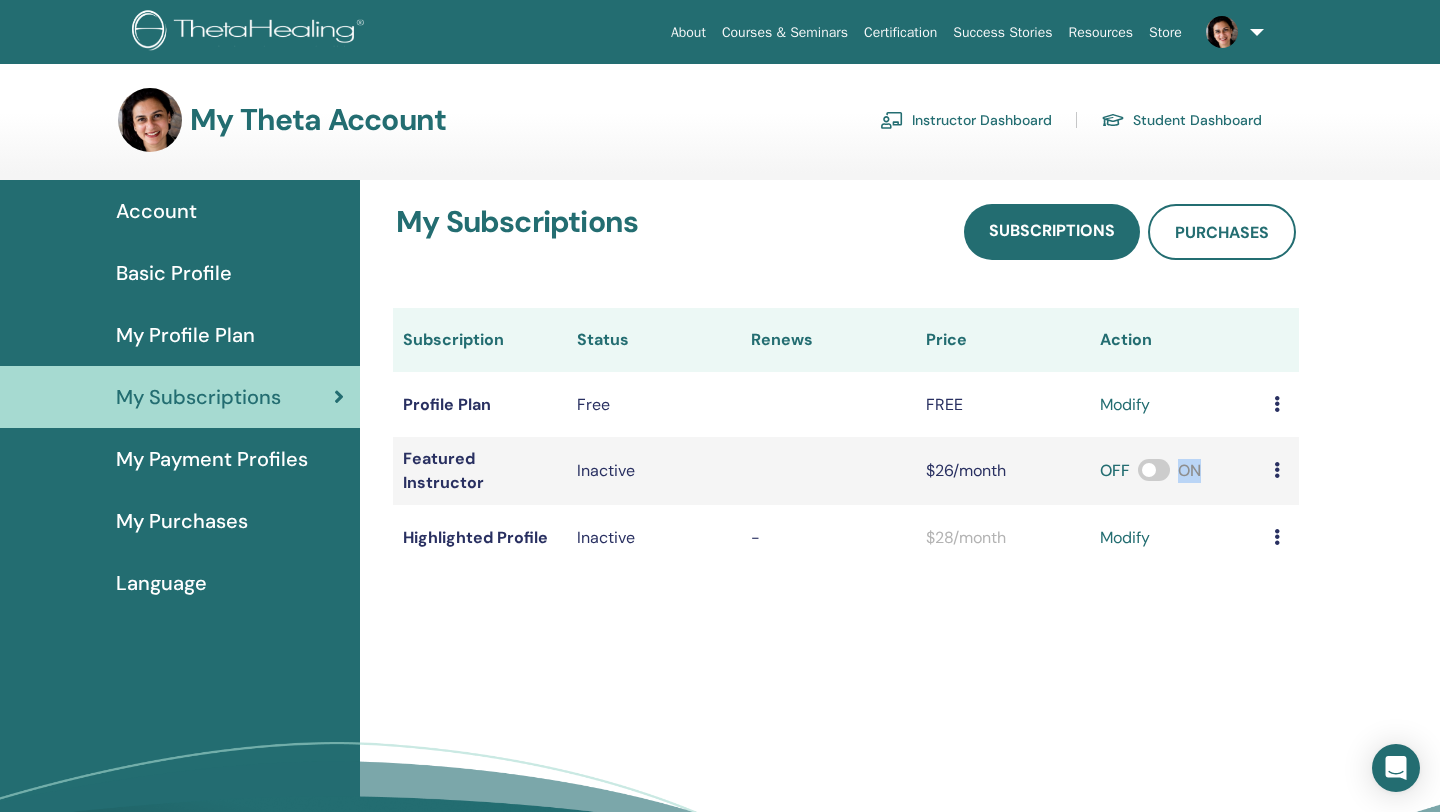 drag, startPoint x: 1147, startPoint y: 458, endPoint x: 1199, endPoint y: 462, distance: 52.153618 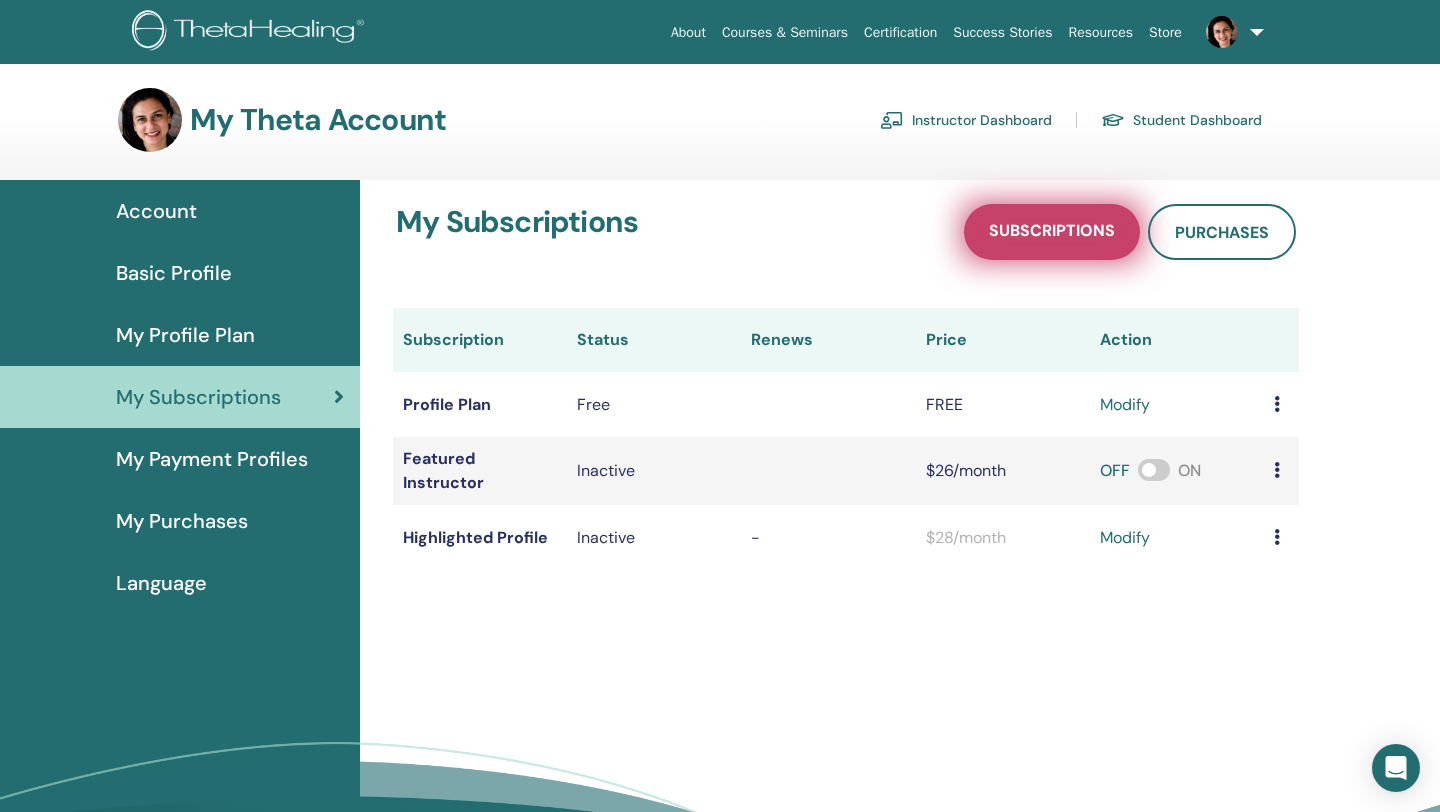 click on "Subscriptions" at bounding box center [1052, 232] 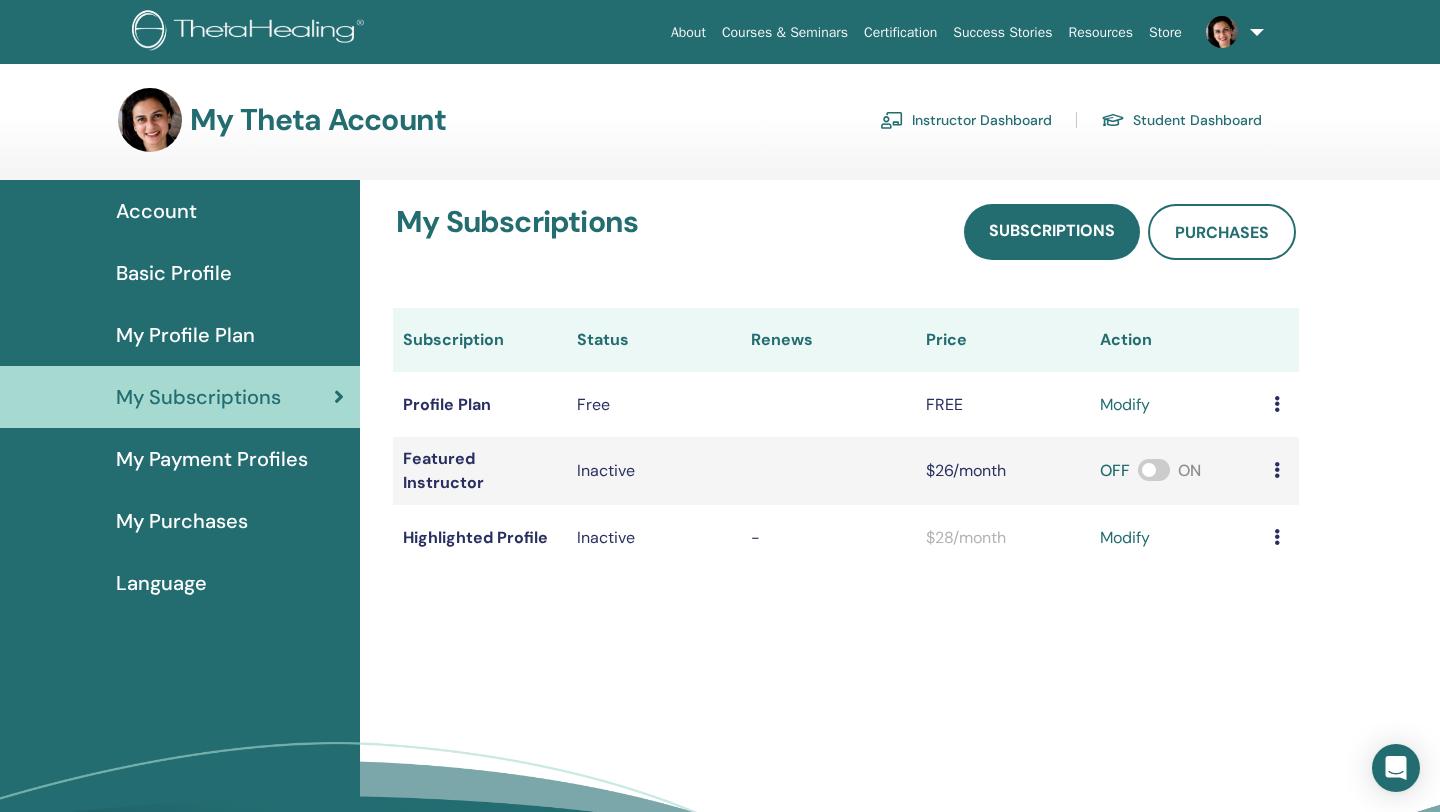 click on "Instructor Dashboard" at bounding box center (966, 120) 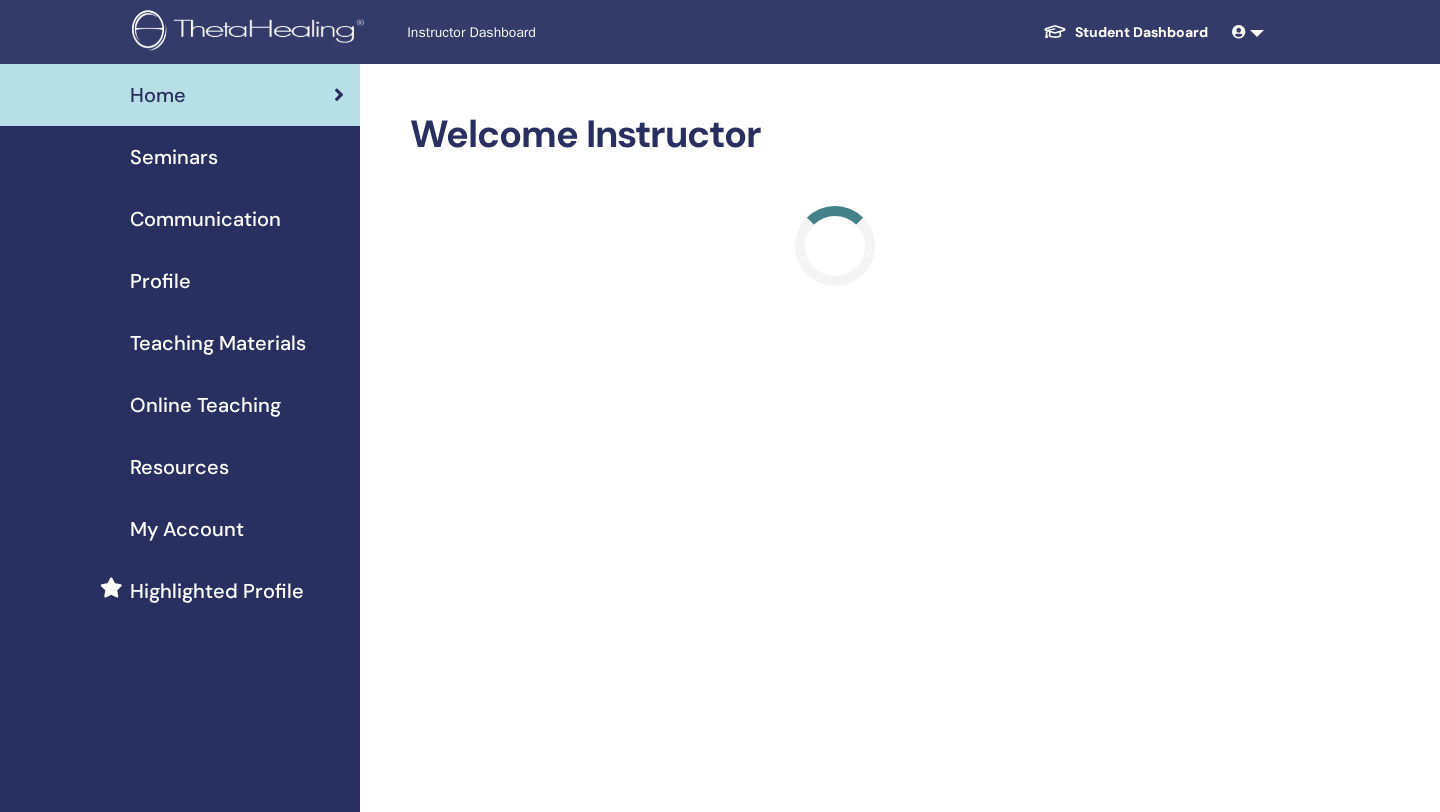 scroll, scrollTop: 0, scrollLeft: 0, axis: both 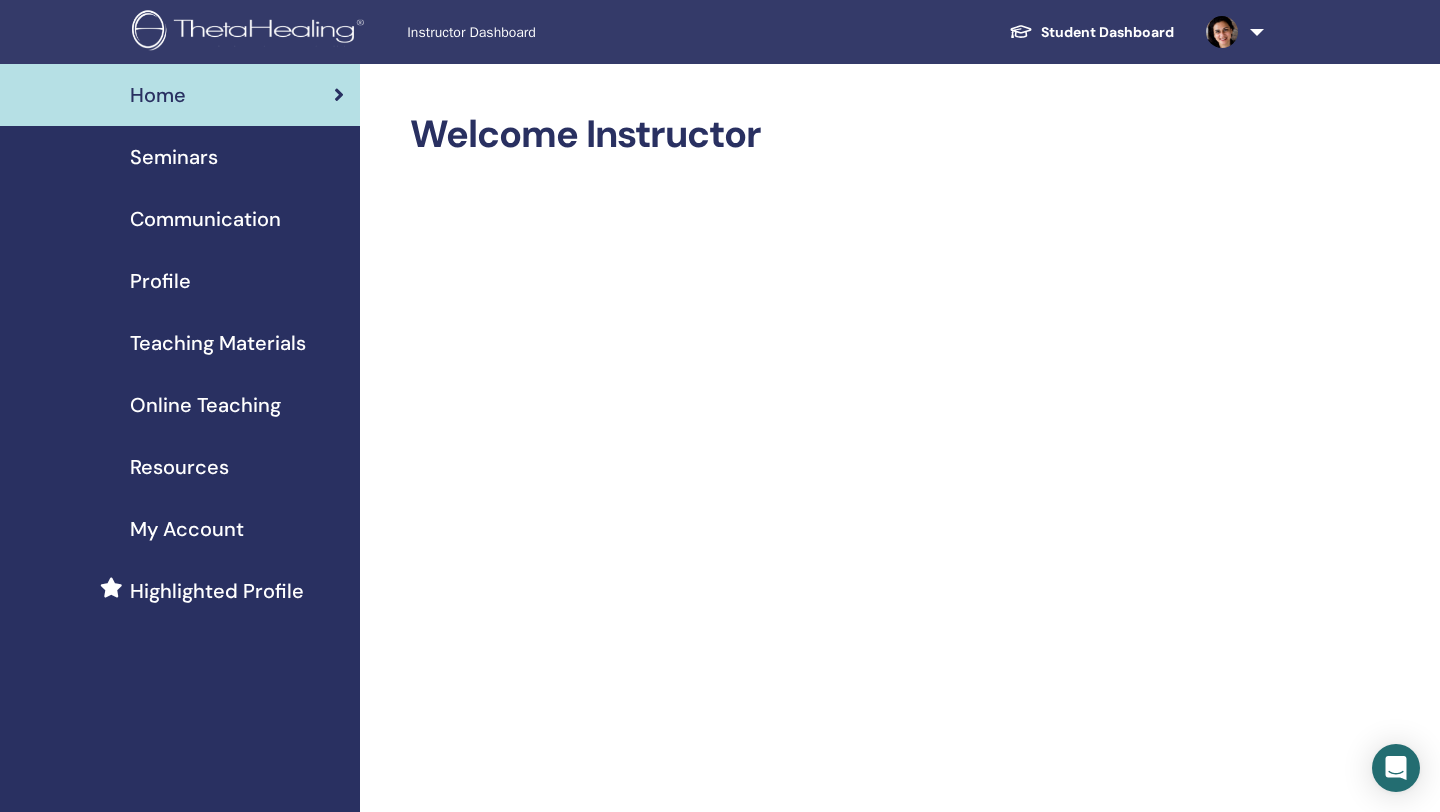 click on "Highlighted Profile" at bounding box center [217, 591] 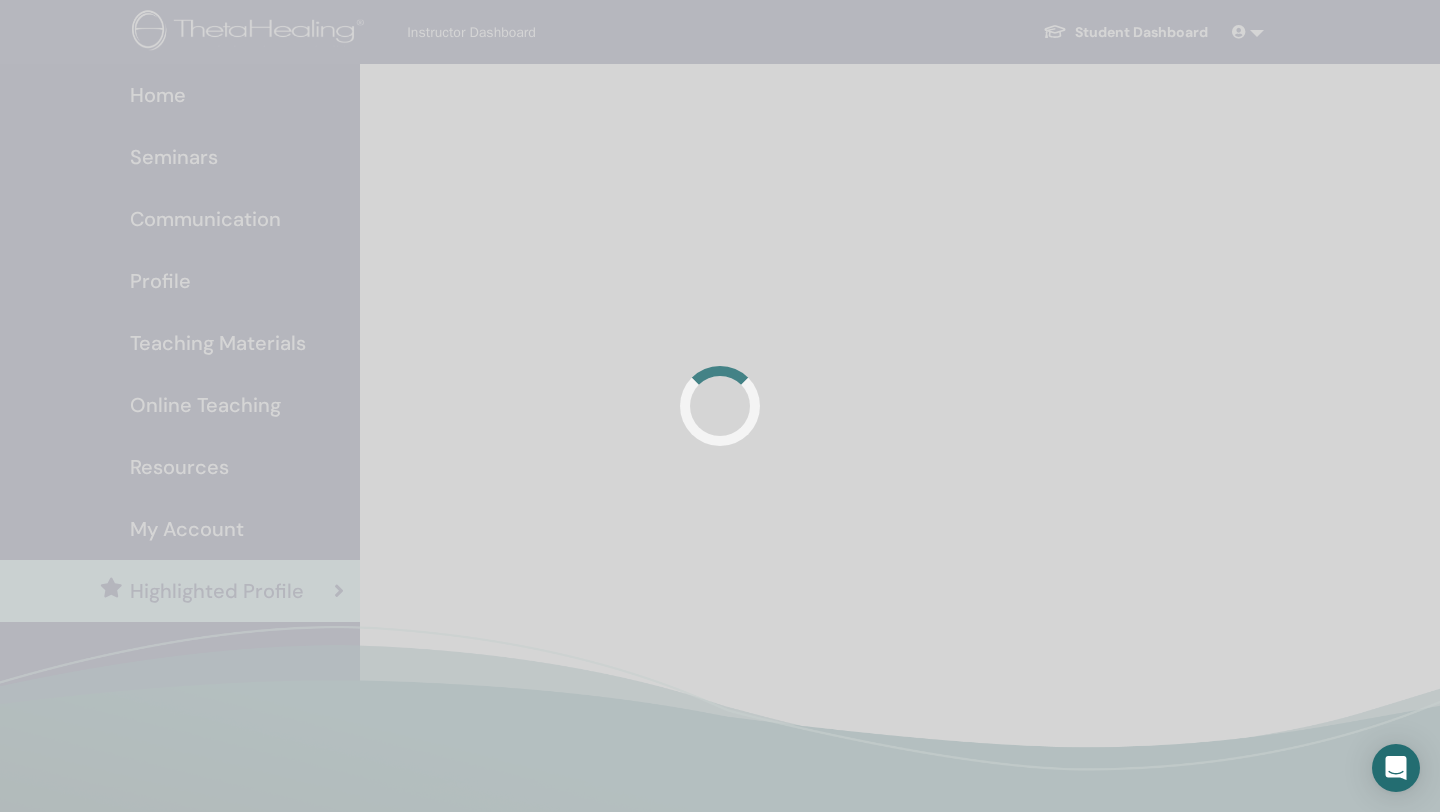 scroll, scrollTop: 0, scrollLeft: 0, axis: both 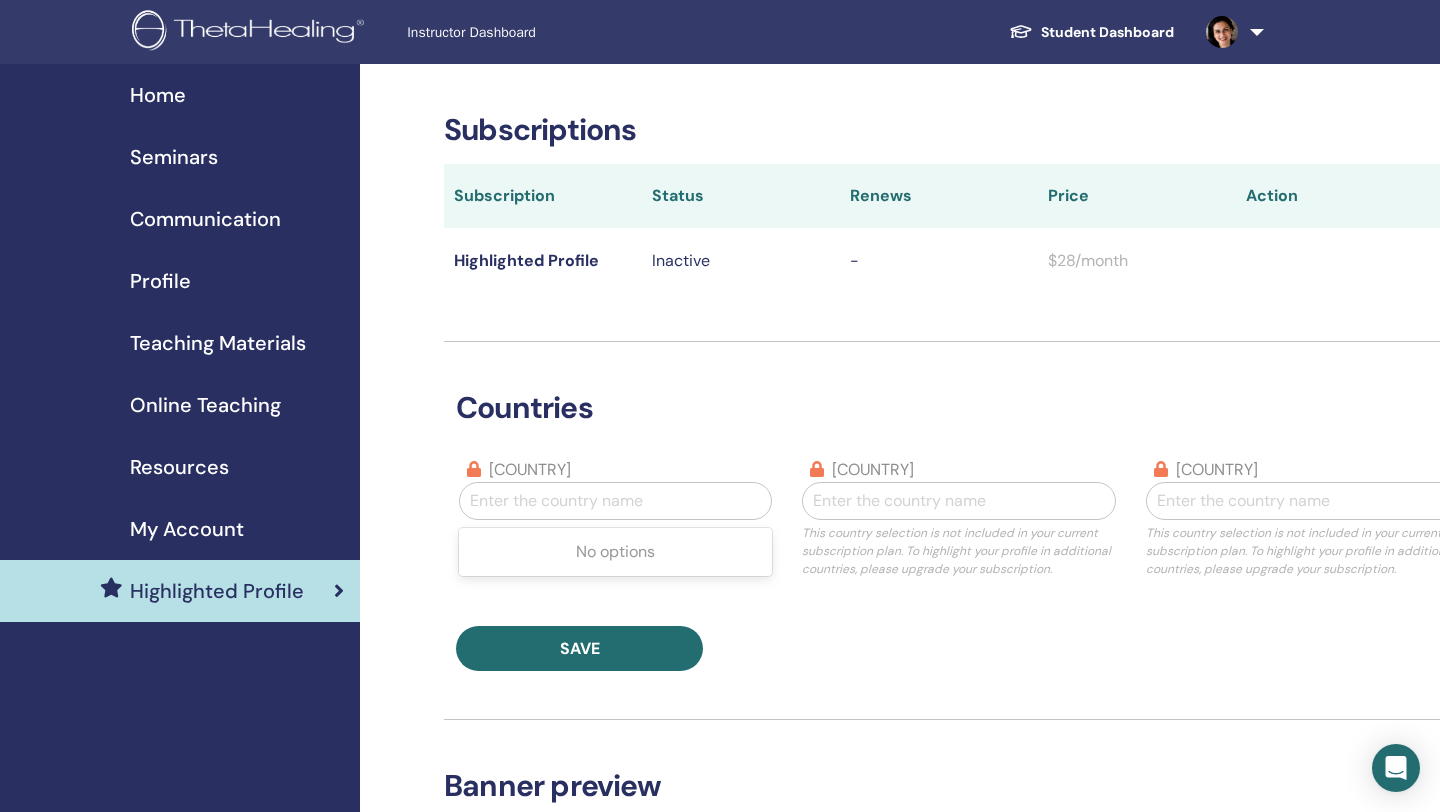 click at bounding box center (615, 501) 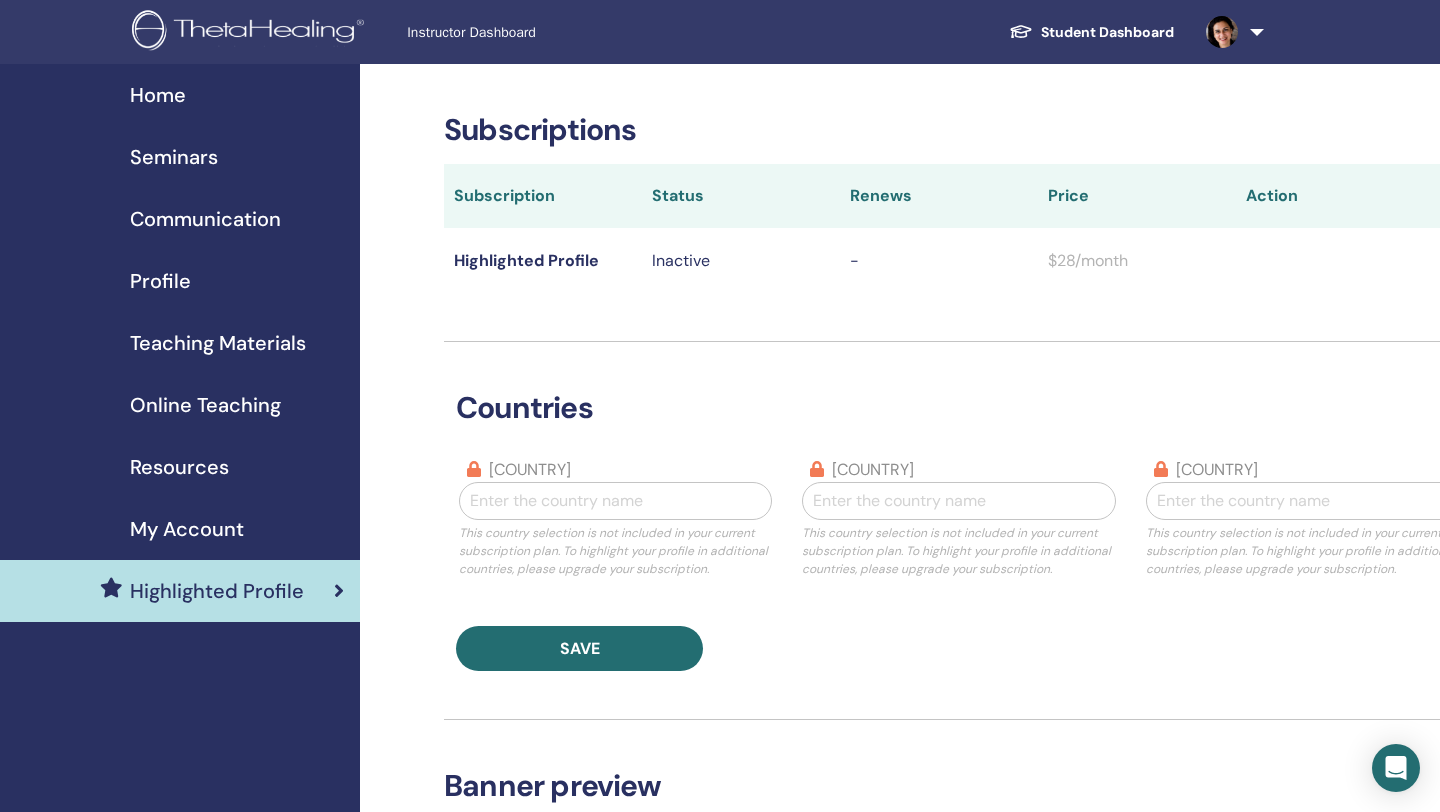 click on "Save" at bounding box center [959, 648] 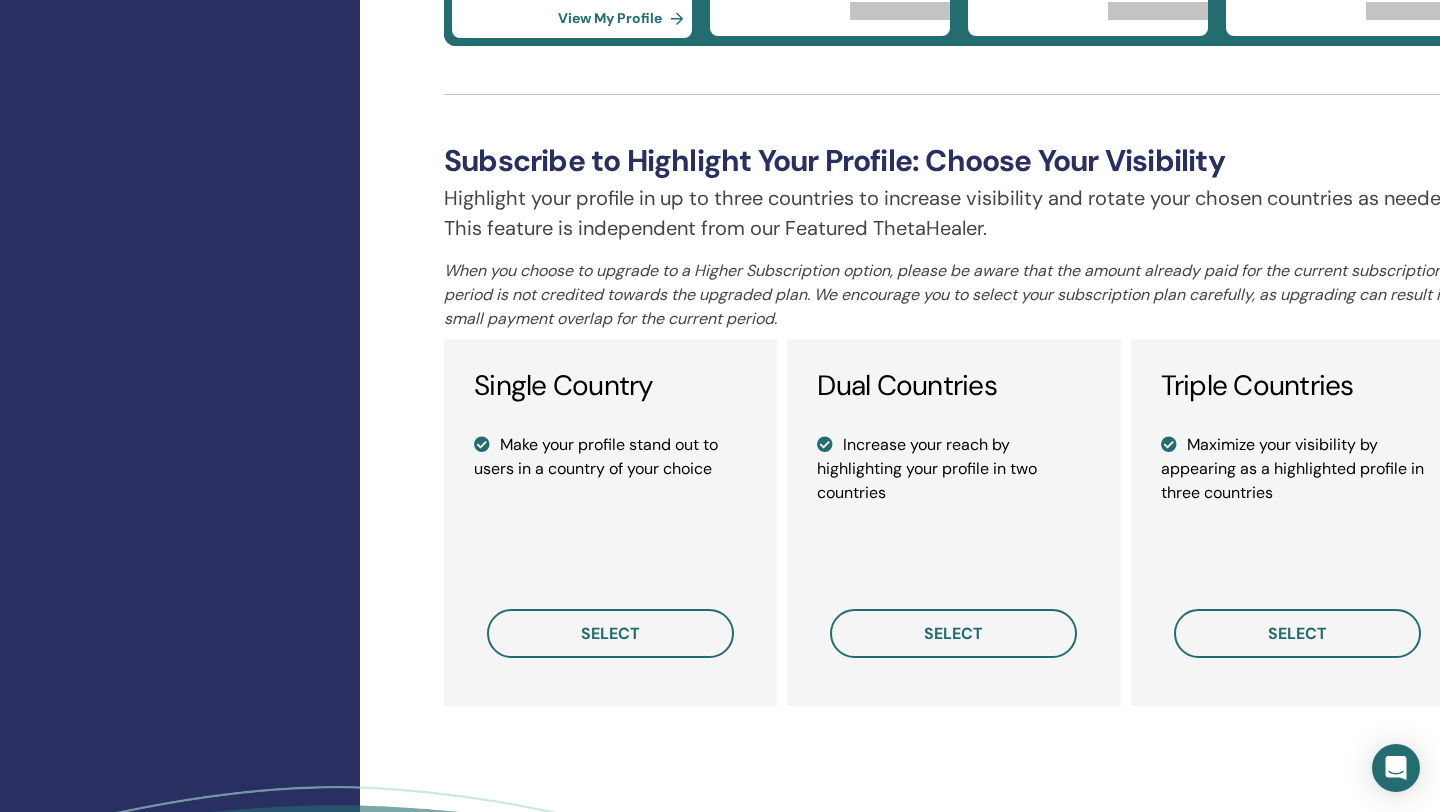 scroll, scrollTop: 1280, scrollLeft: 0, axis: vertical 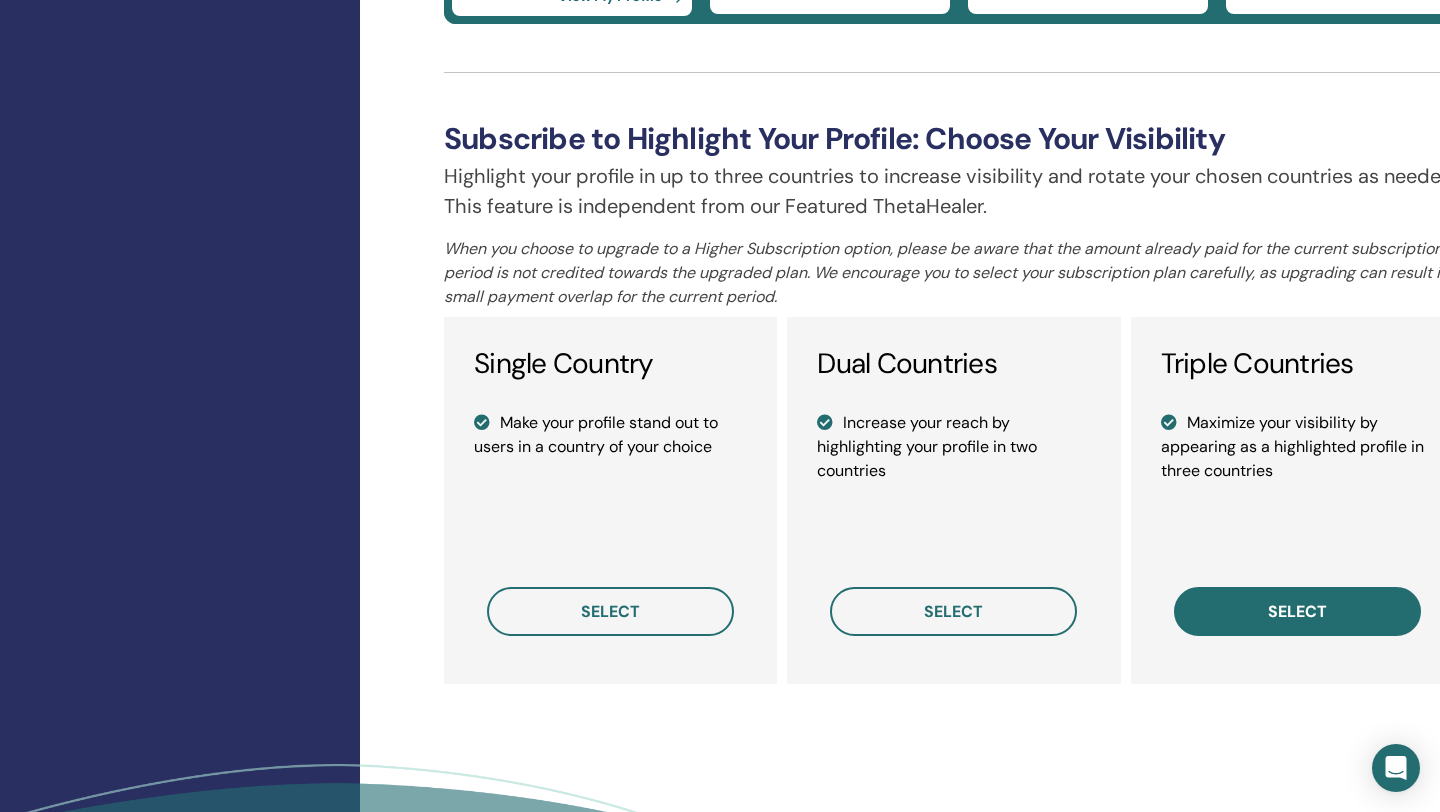 click on "select" at bounding box center [1297, 611] 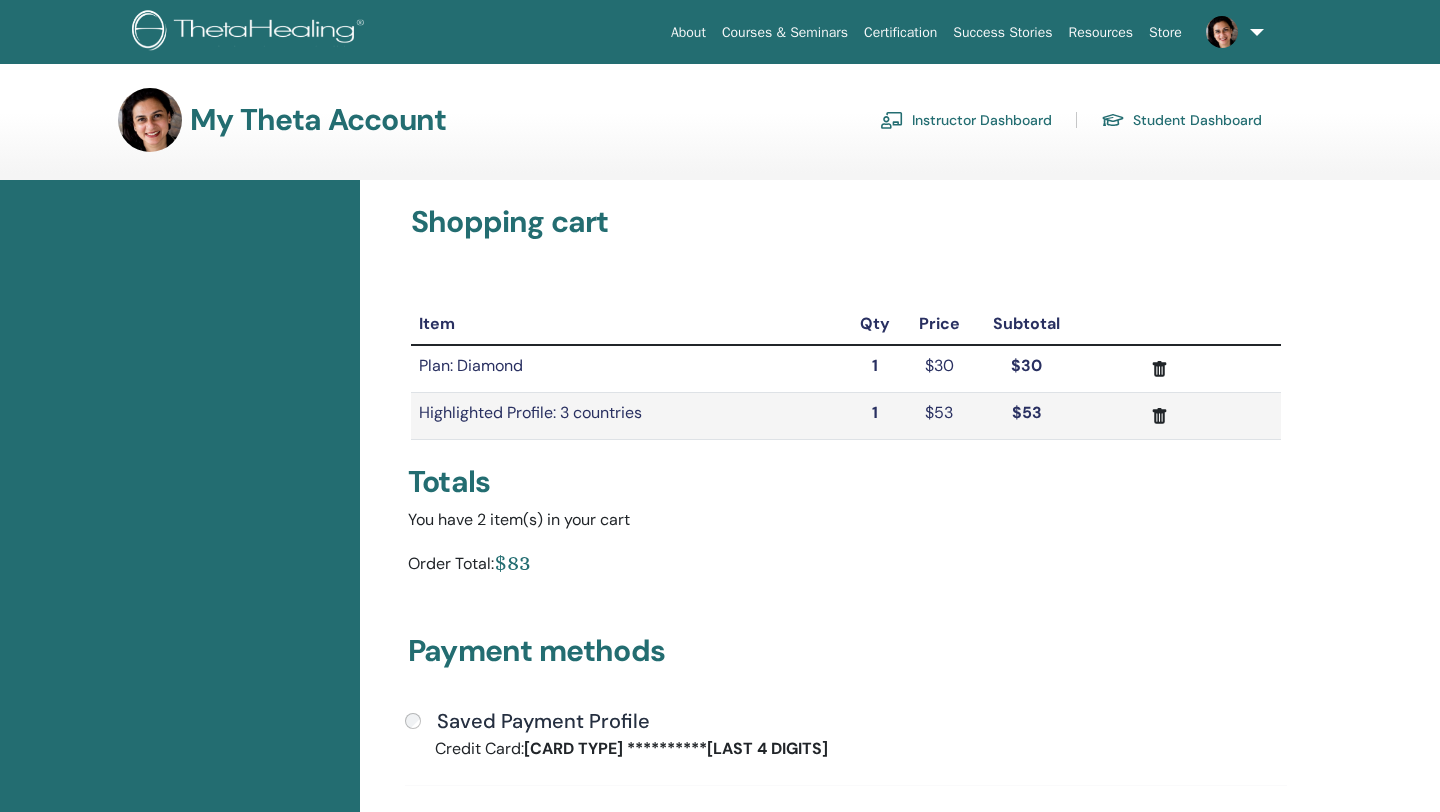 scroll, scrollTop: 0, scrollLeft: 0, axis: both 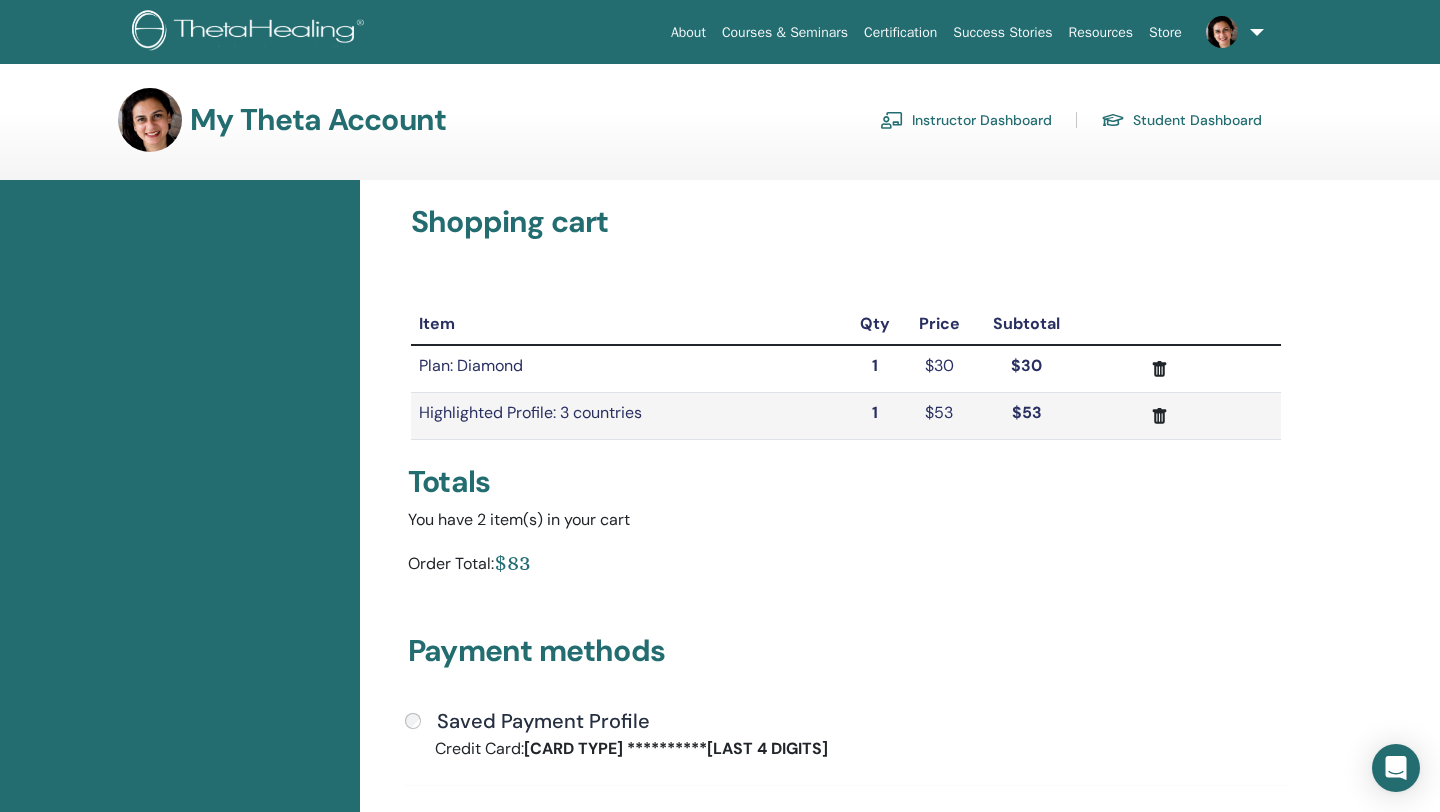 click on "Instructor Dashboard" at bounding box center [966, 120] 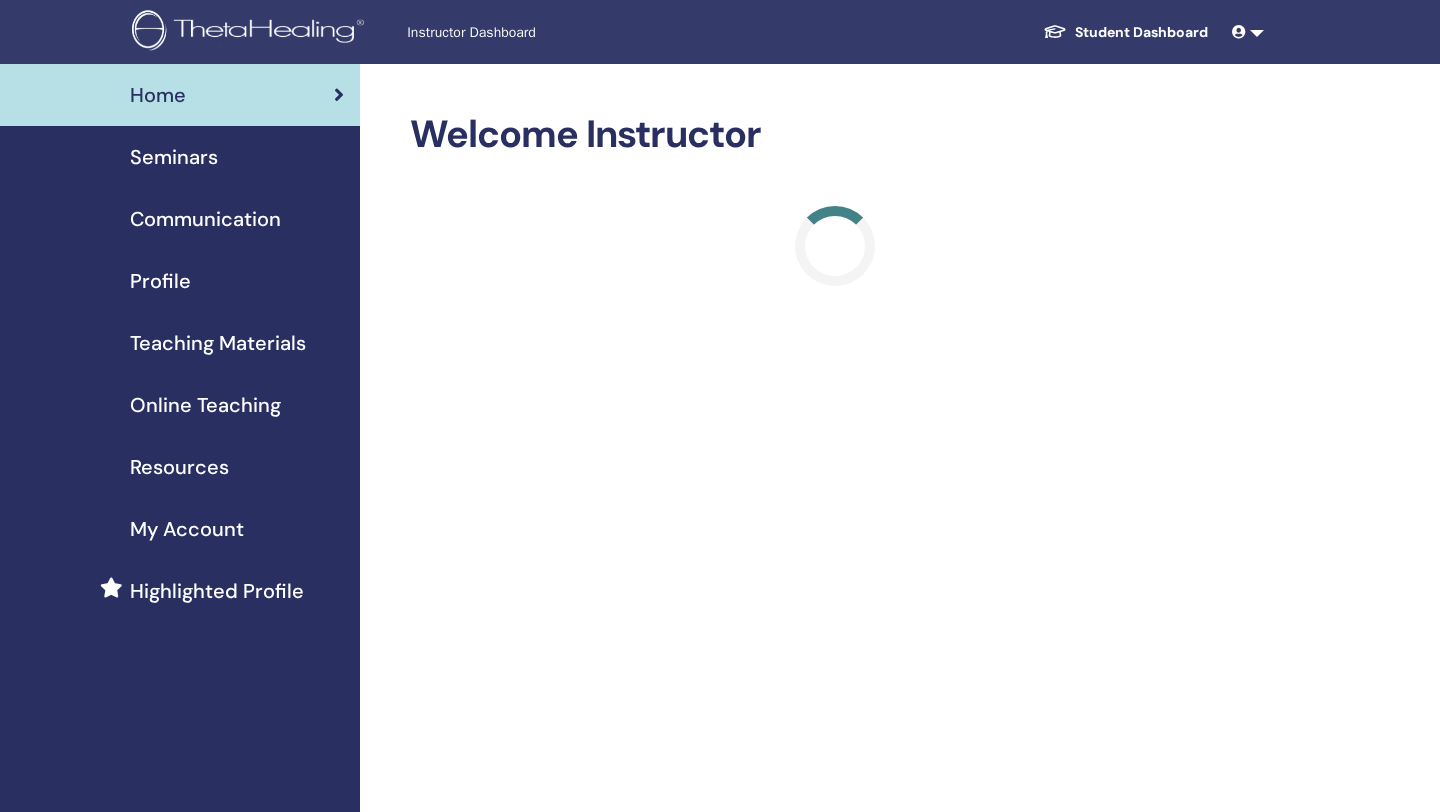 scroll, scrollTop: 0, scrollLeft: 0, axis: both 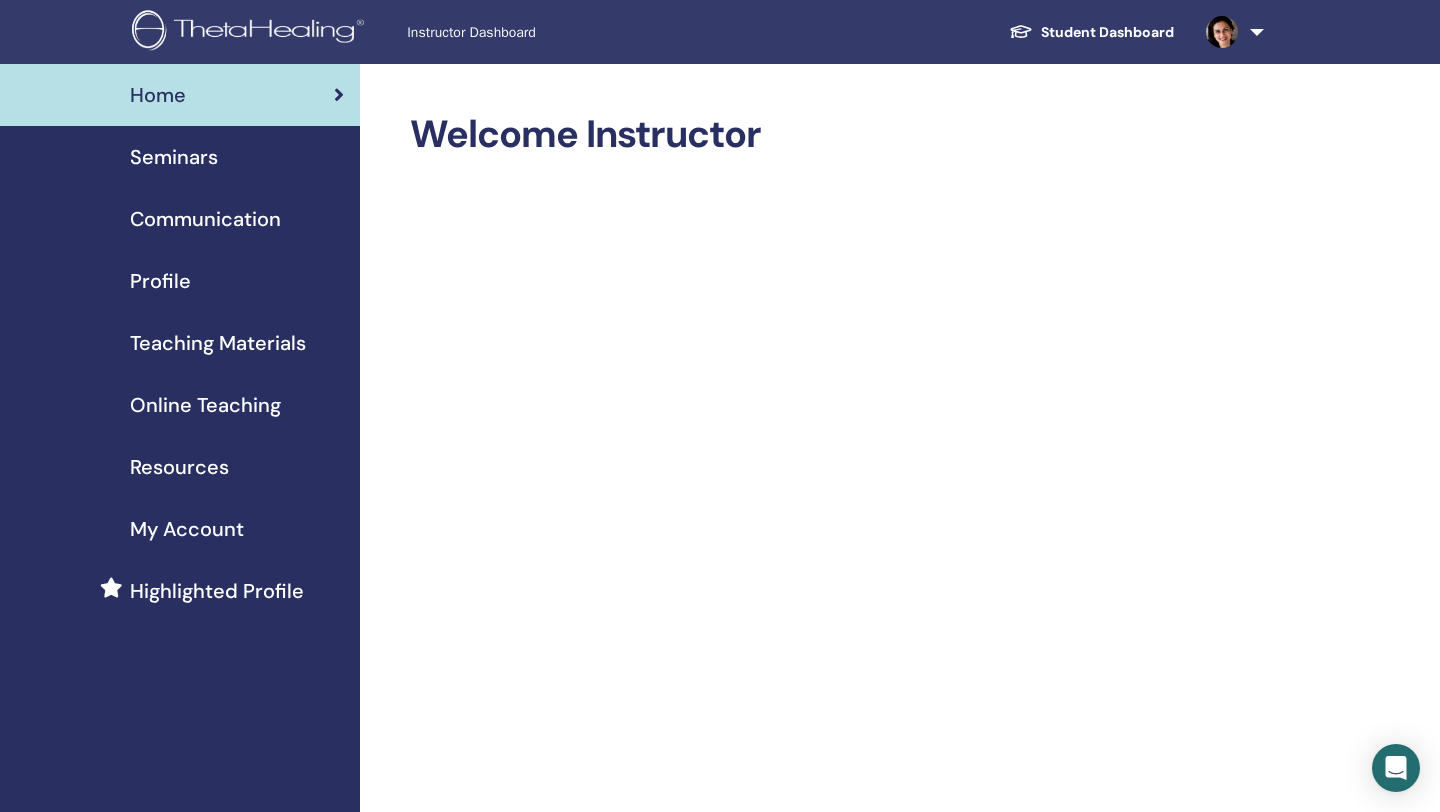 click on "Online Teaching" at bounding box center [205, 405] 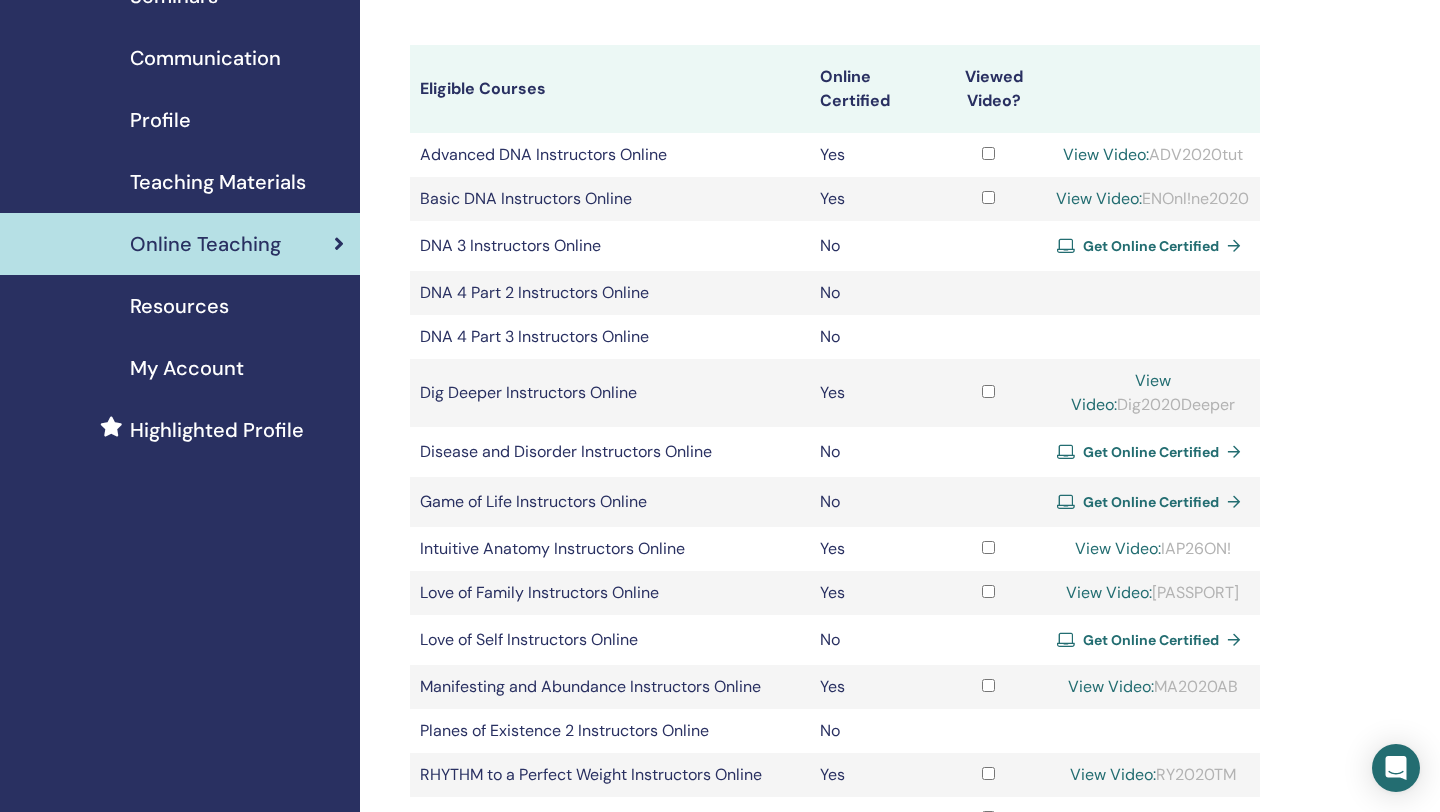 scroll, scrollTop: 160, scrollLeft: 0, axis: vertical 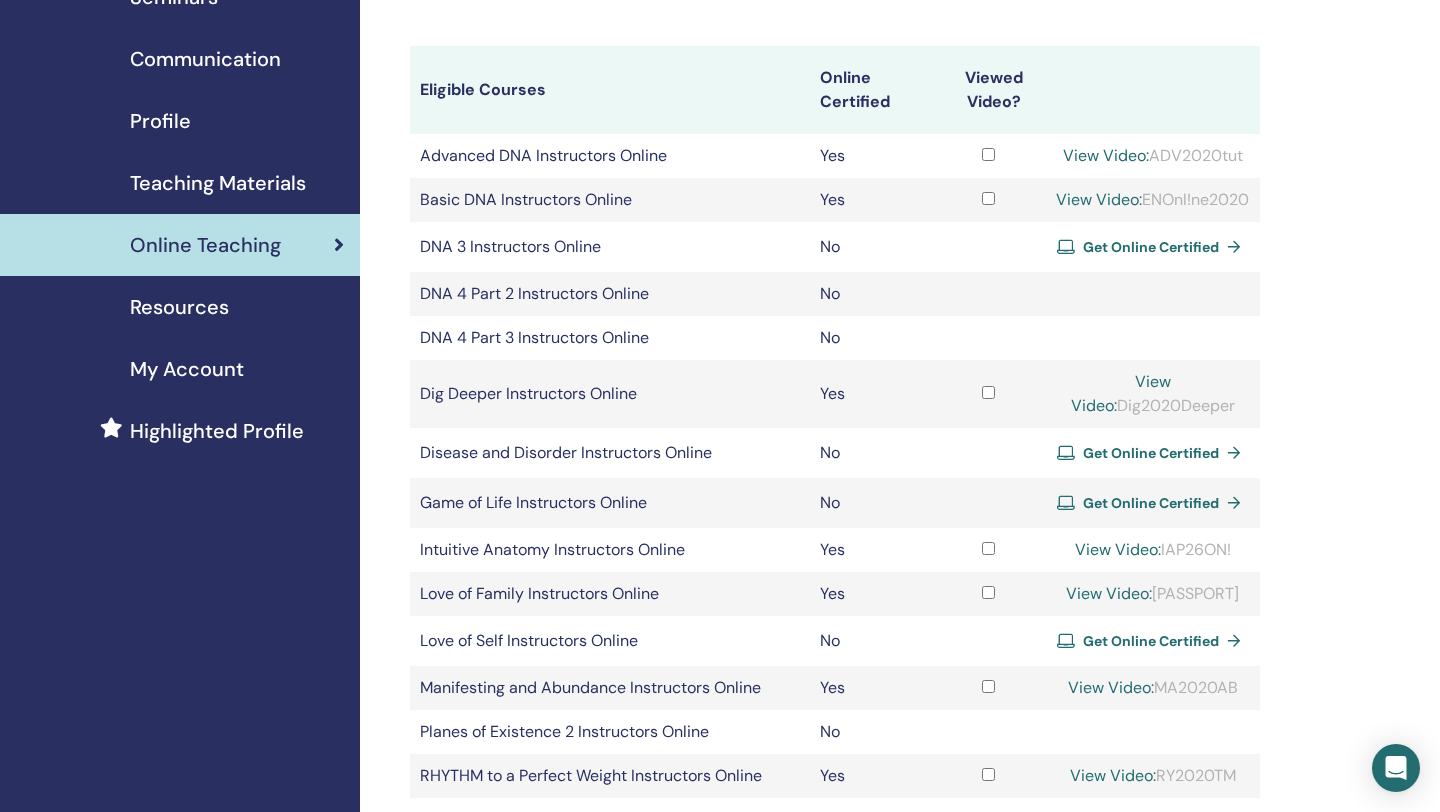 click on "Get Online Certified" at bounding box center [1151, 247] 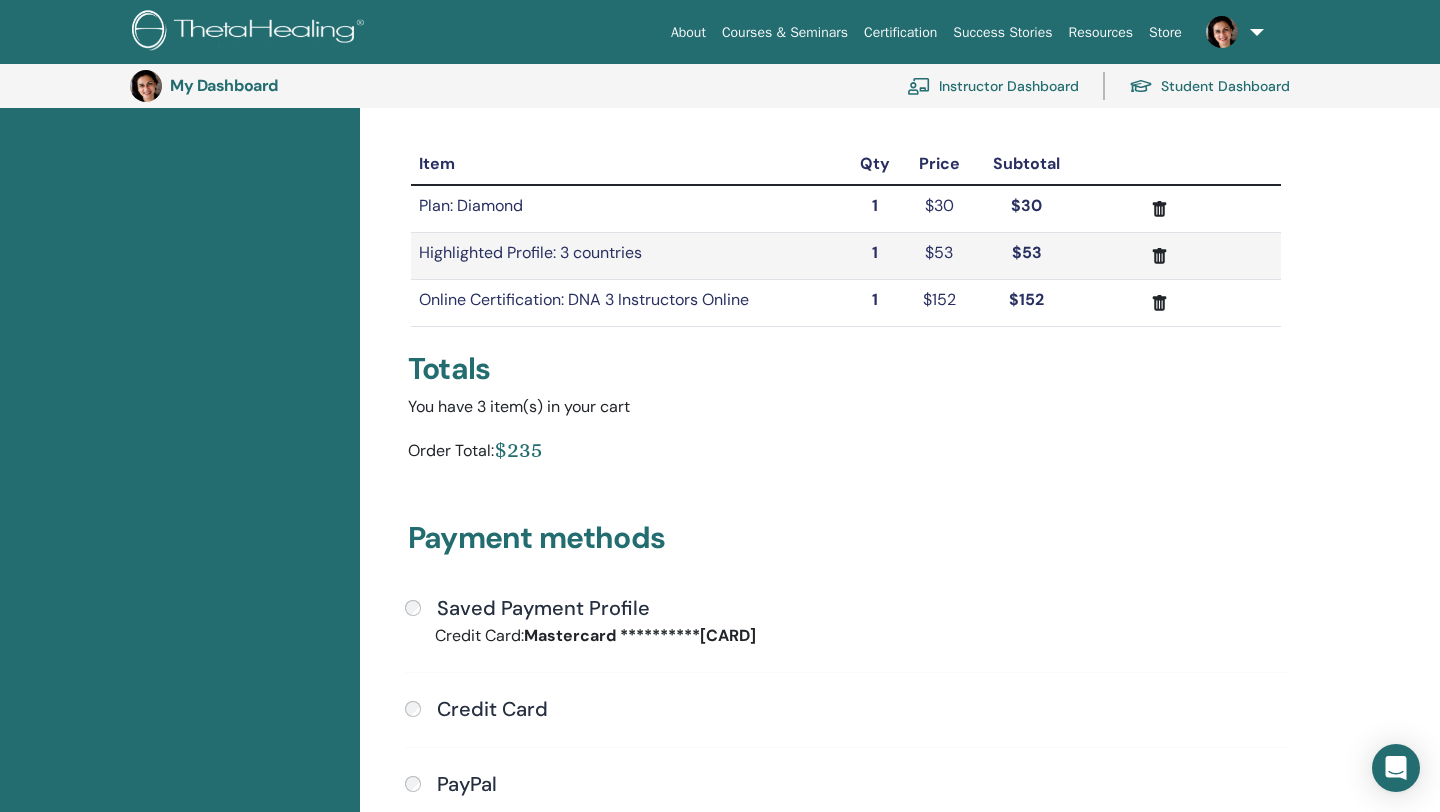 scroll, scrollTop: 244, scrollLeft: 0, axis: vertical 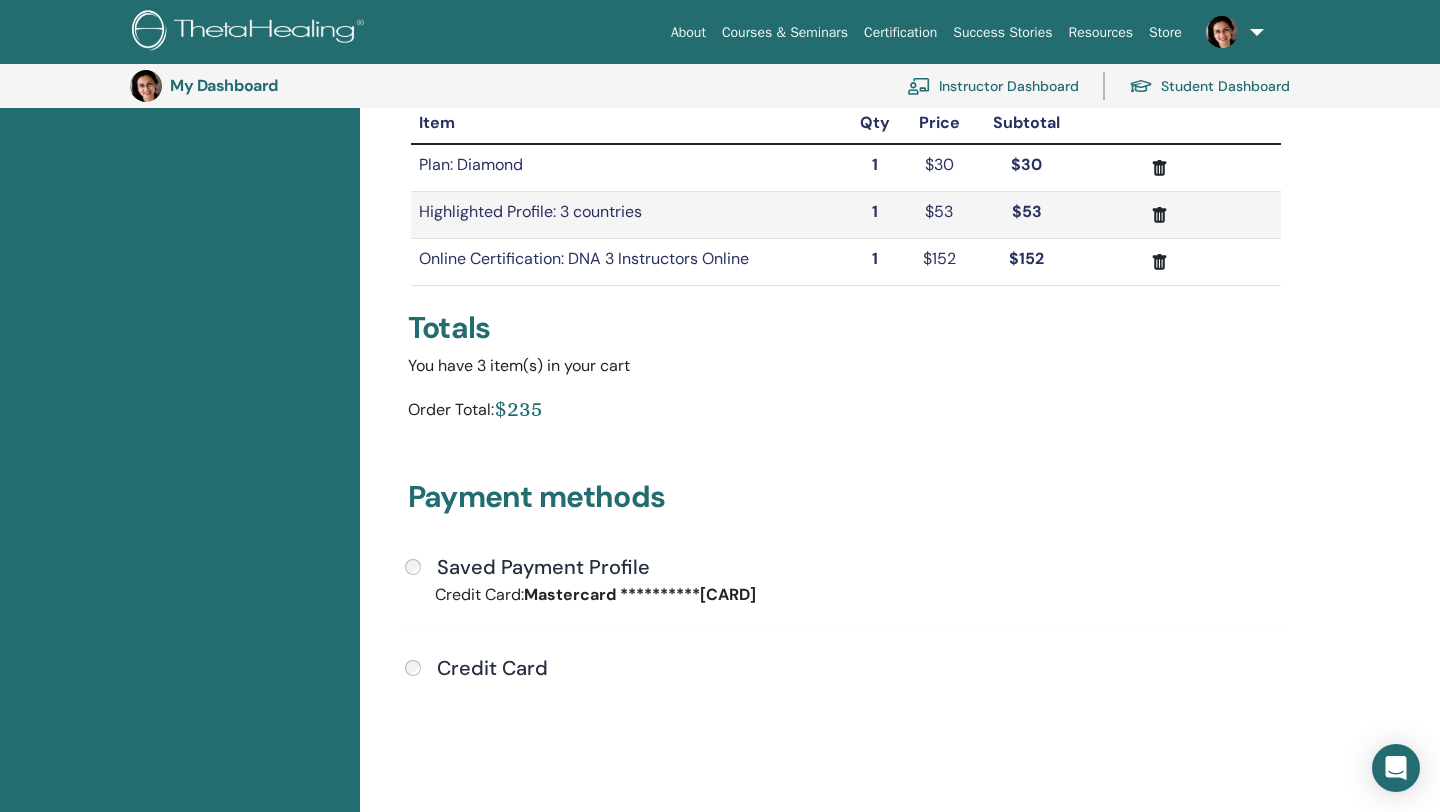 click on "Submit" at bounding box center (846, 794) 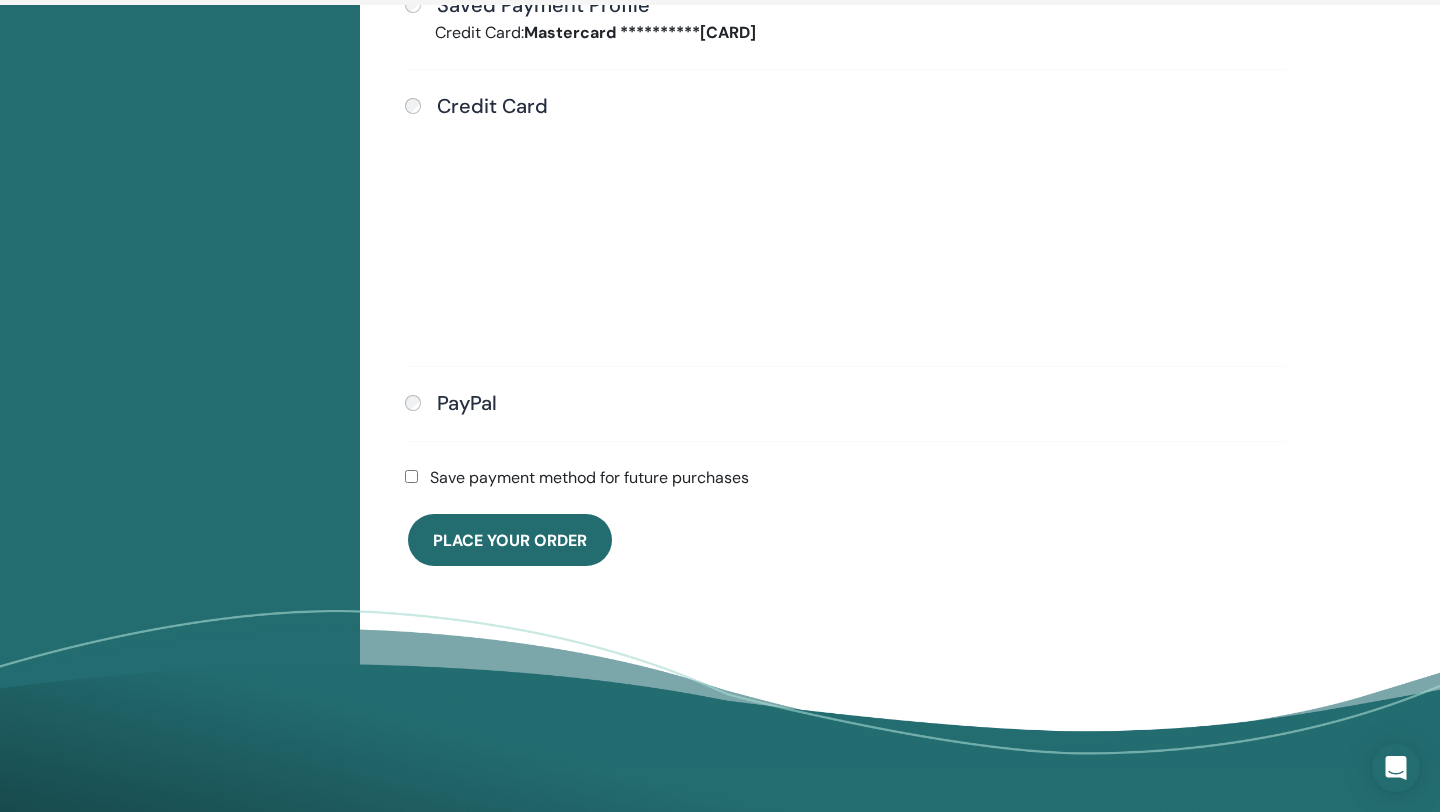 scroll, scrollTop: 845, scrollLeft: 0, axis: vertical 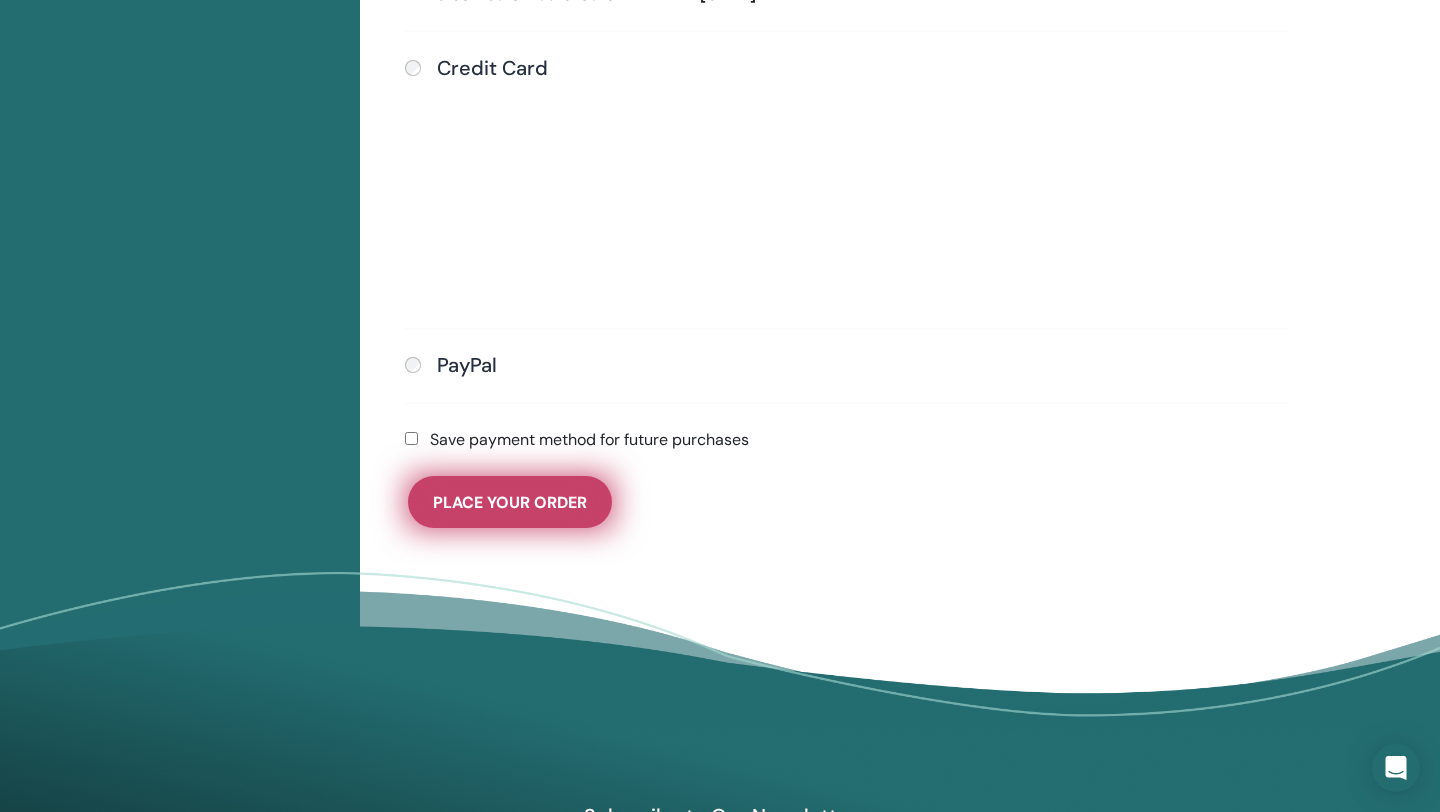 click on "Place Your Order" at bounding box center [510, 502] 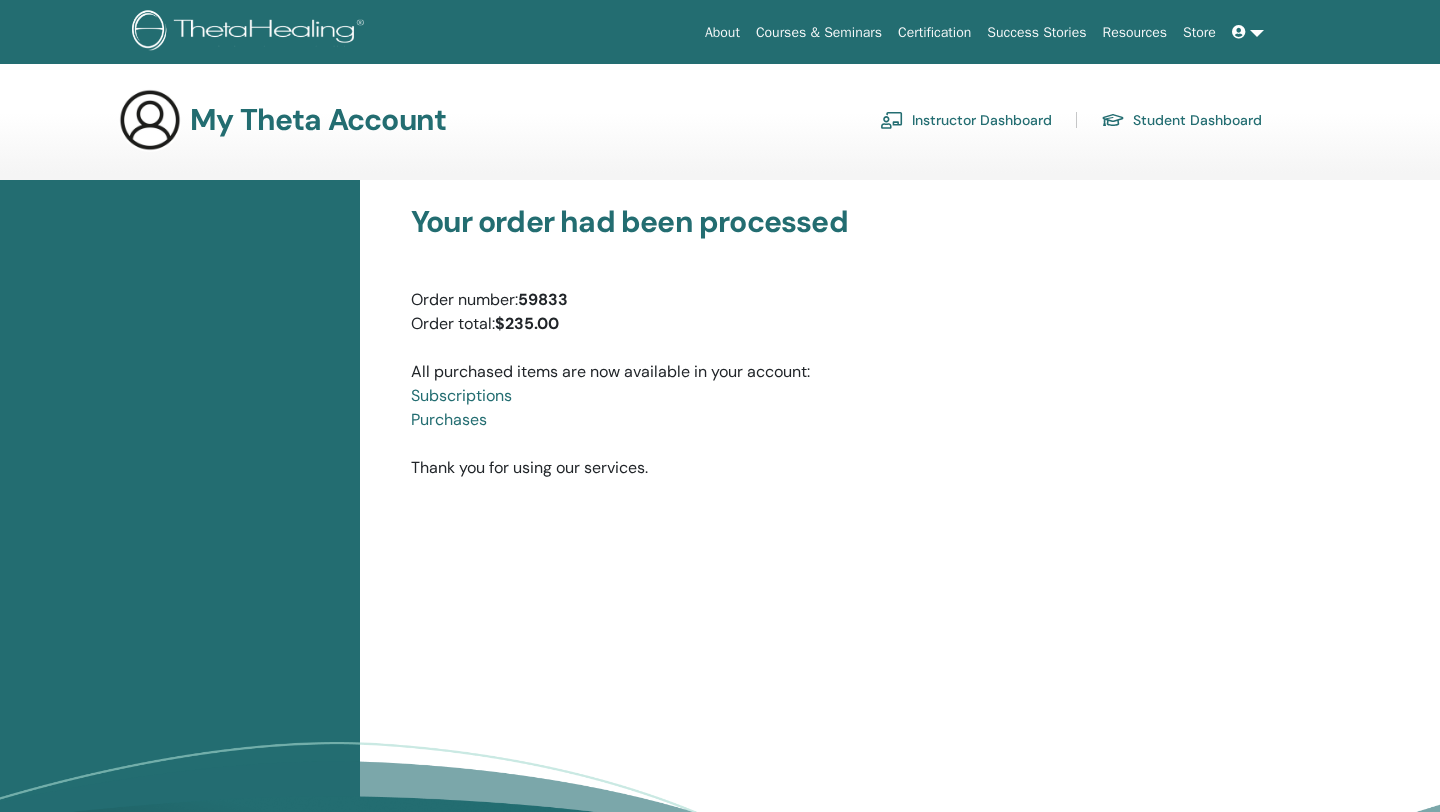 scroll, scrollTop: 0, scrollLeft: 0, axis: both 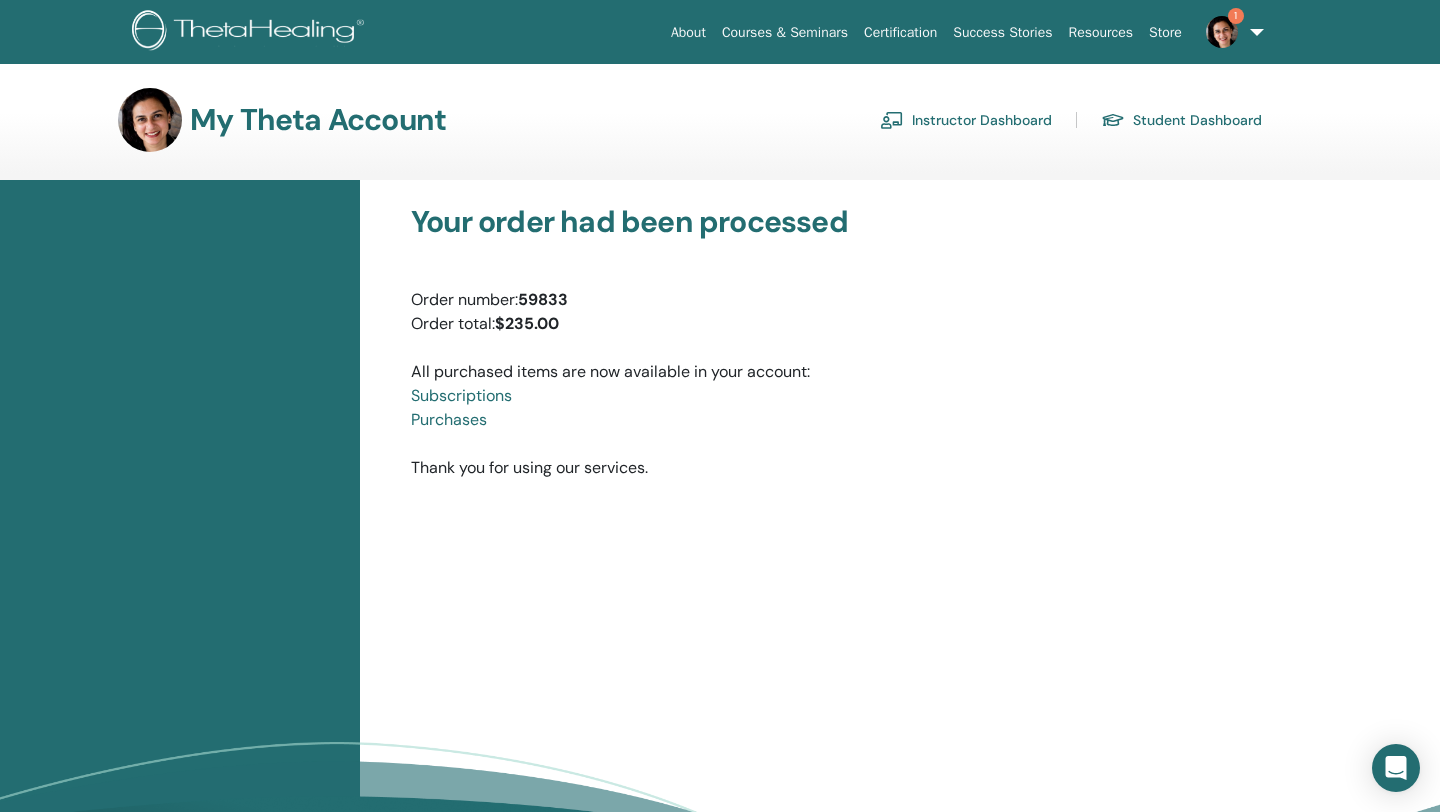 click at bounding box center (1222, 32) 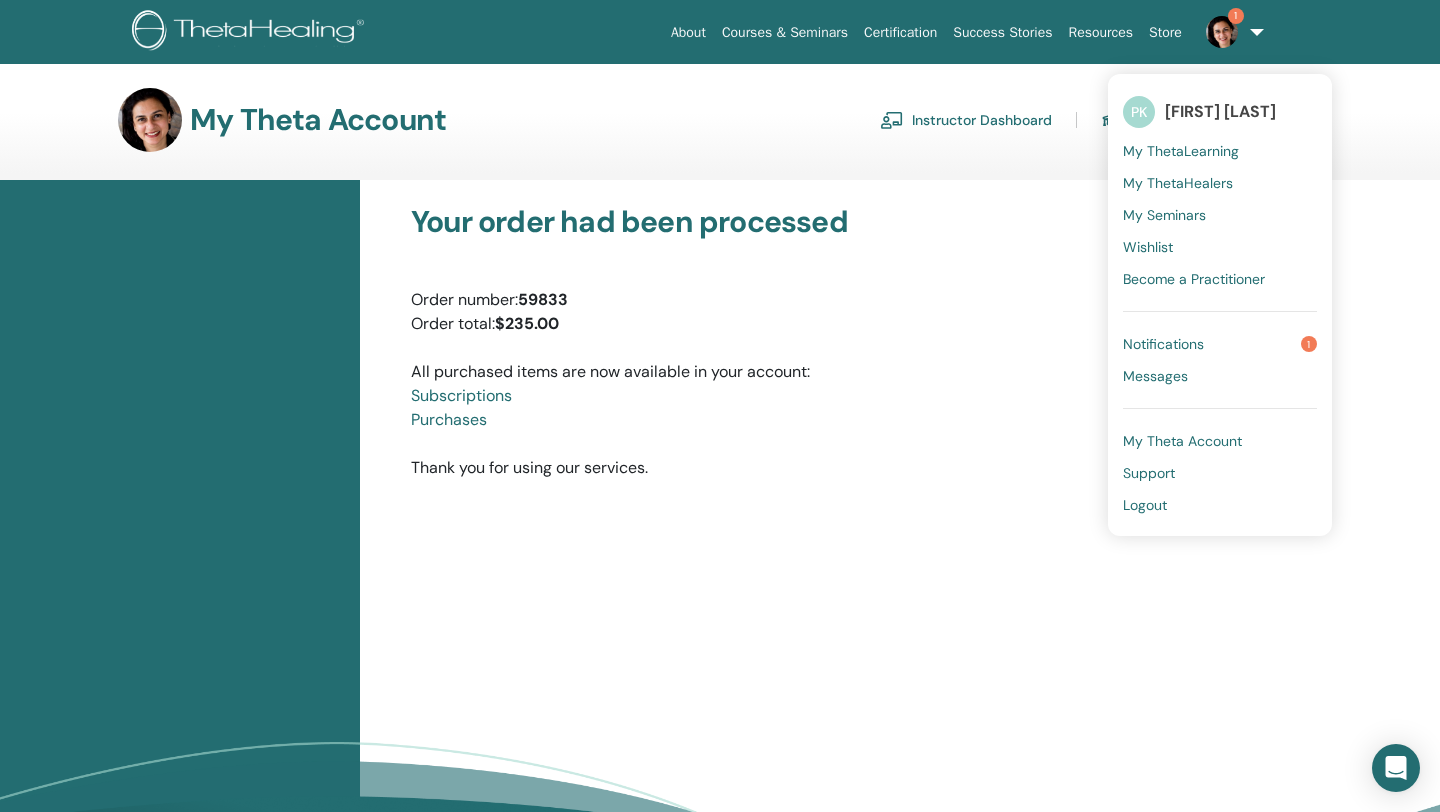click on "Notifications" at bounding box center [1163, 344] 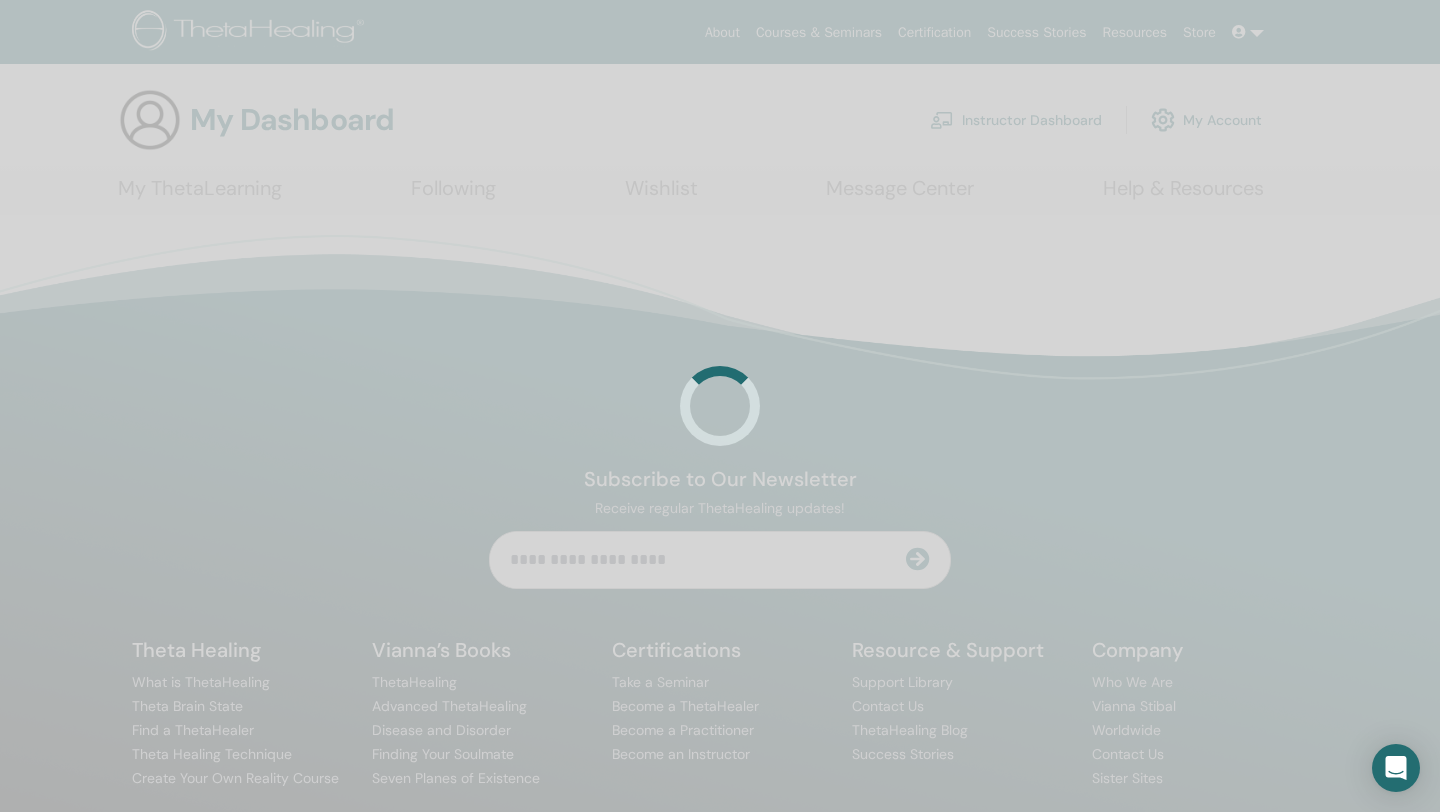 scroll, scrollTop: 0, scrollLeft: 0, axis: both 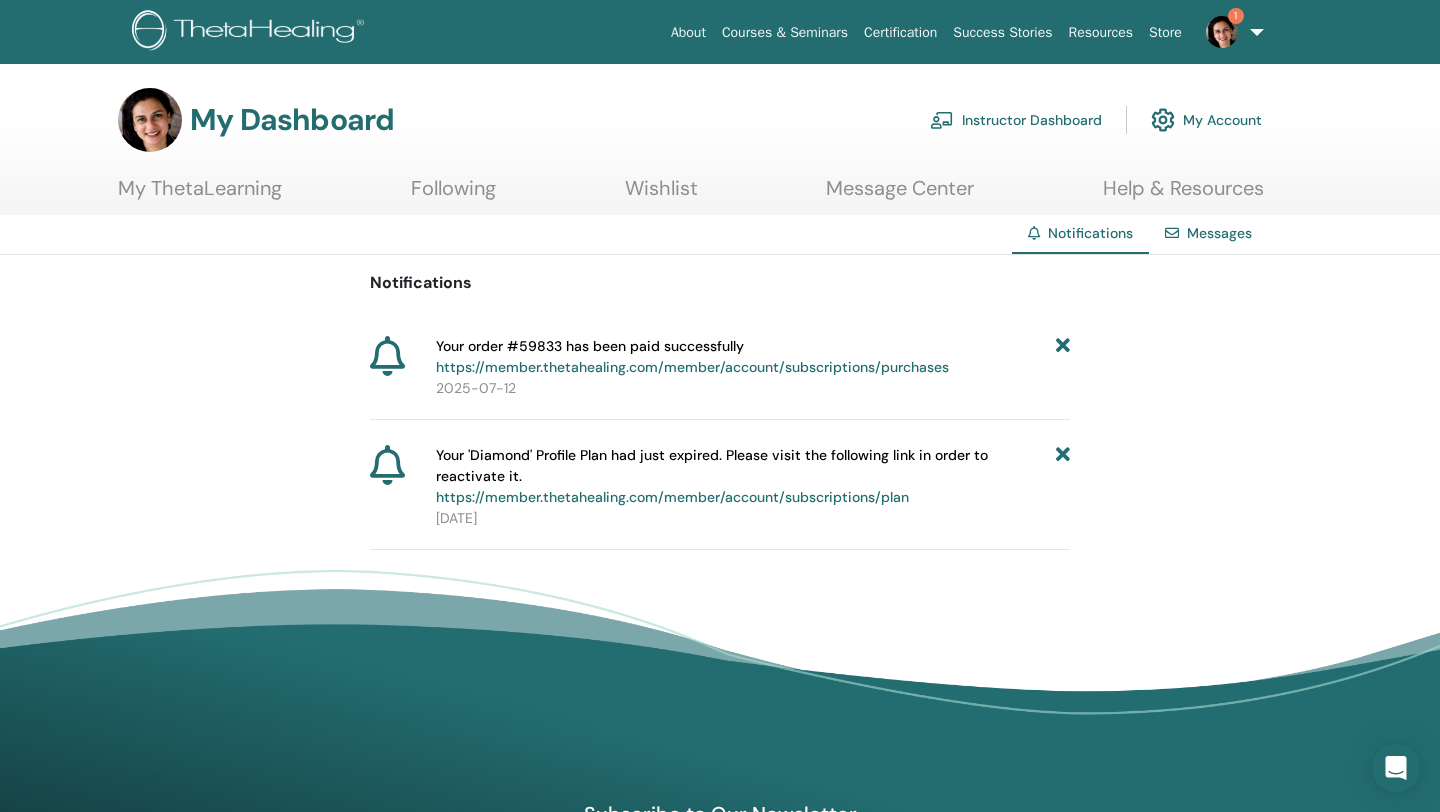 click at bounding box center [1063, 476] 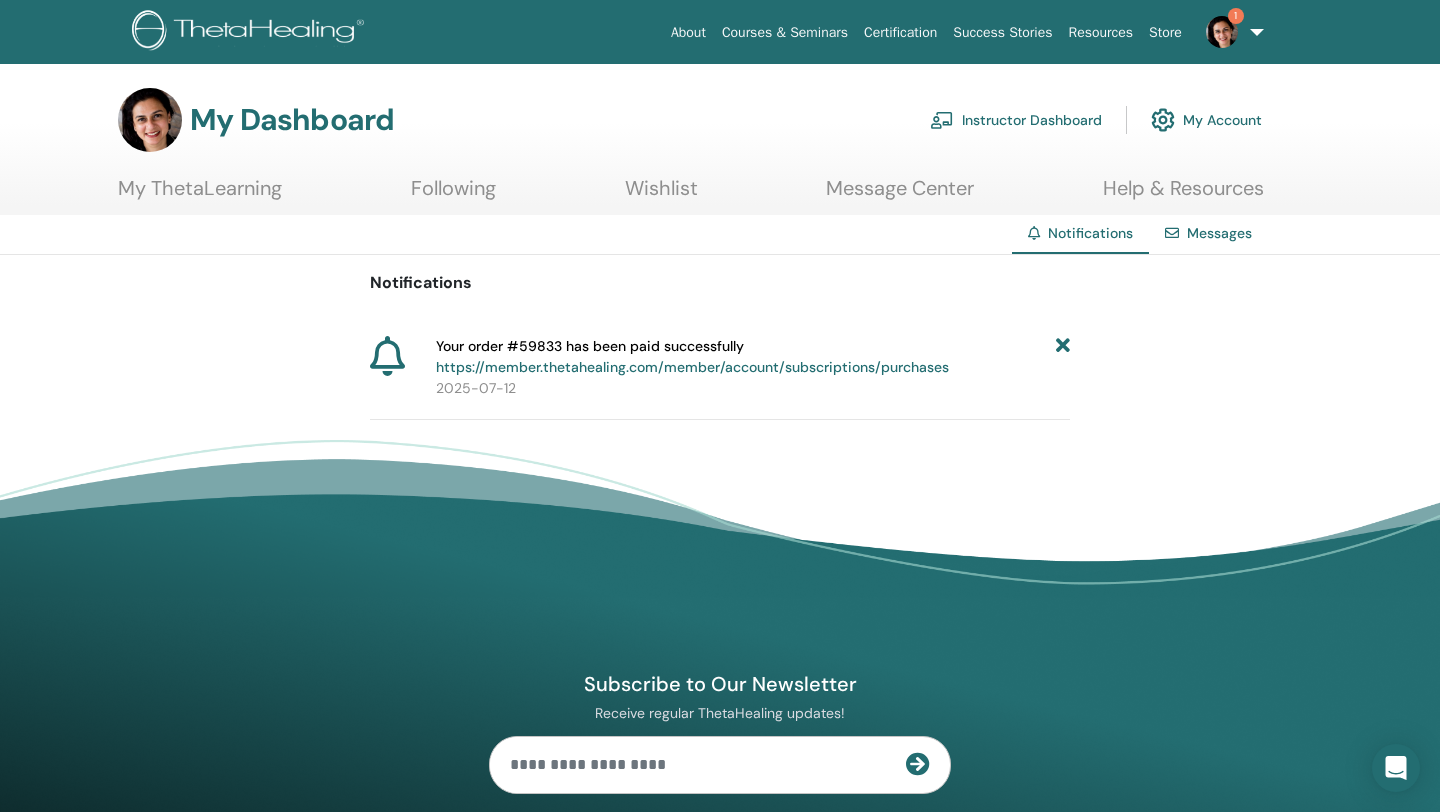 click on "Instructor Dashboard" at bounding box center (1016, 120) 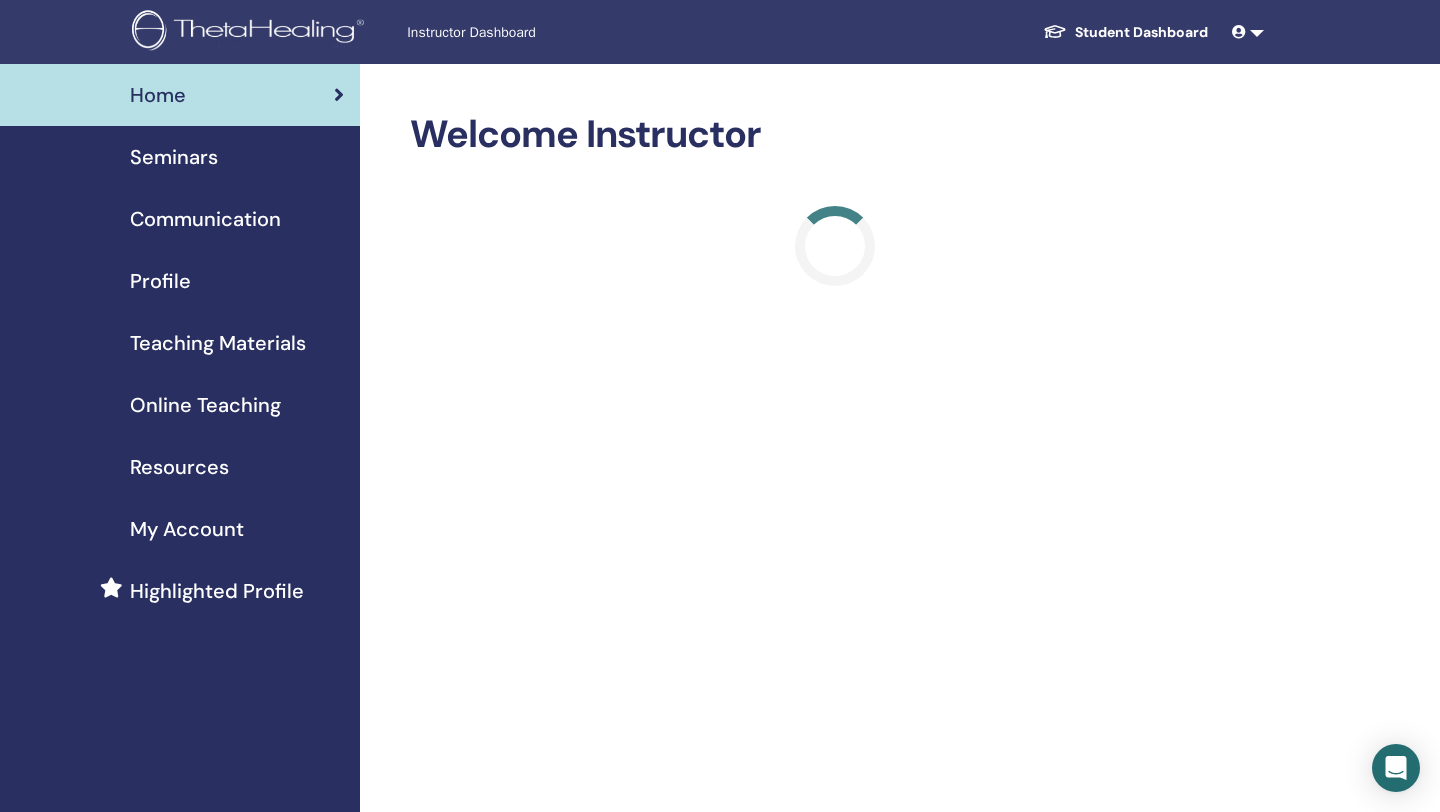 scroll, scrollTop: 0, scrollLeft: 0, axis: both 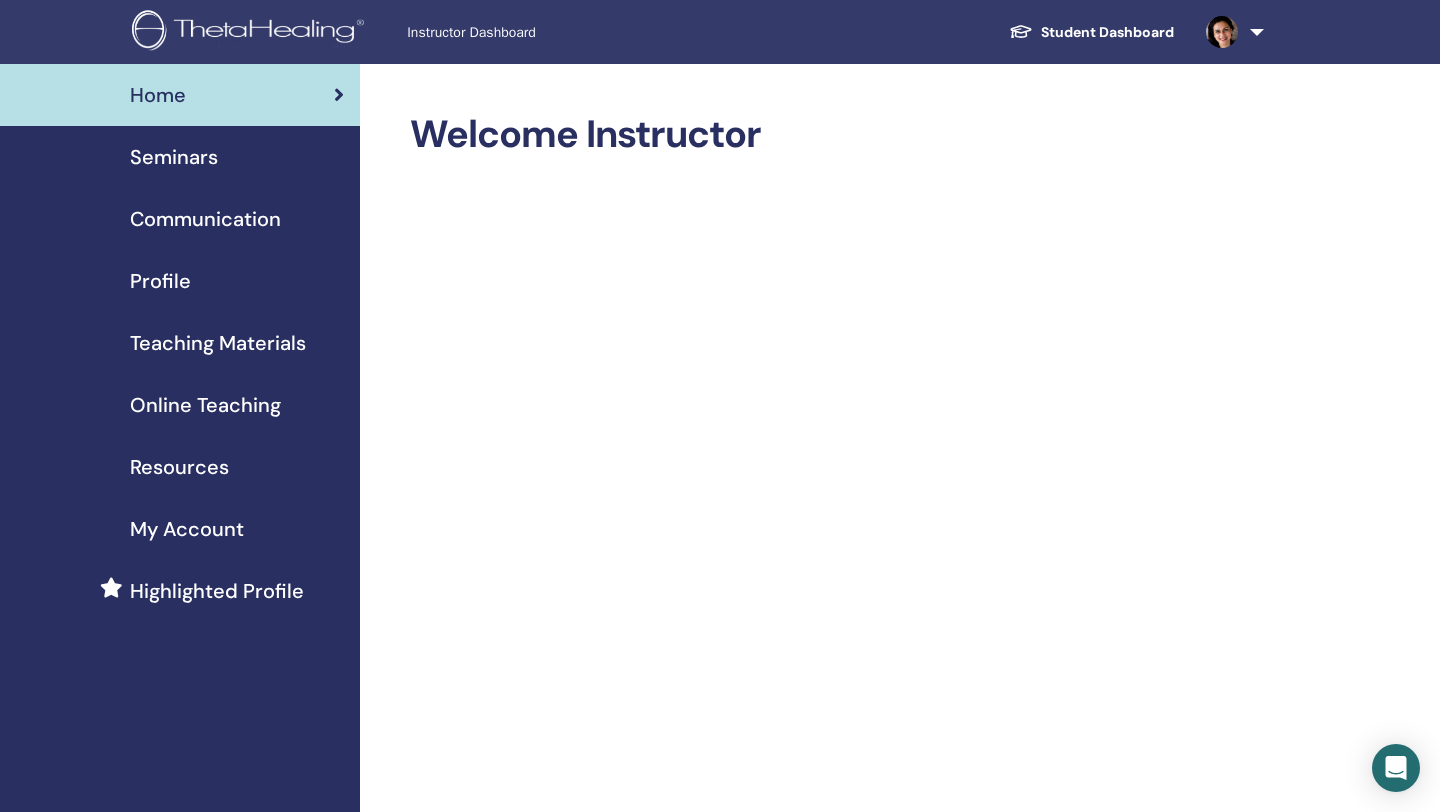 click on "Seminars" at bounding box center (174, 157) 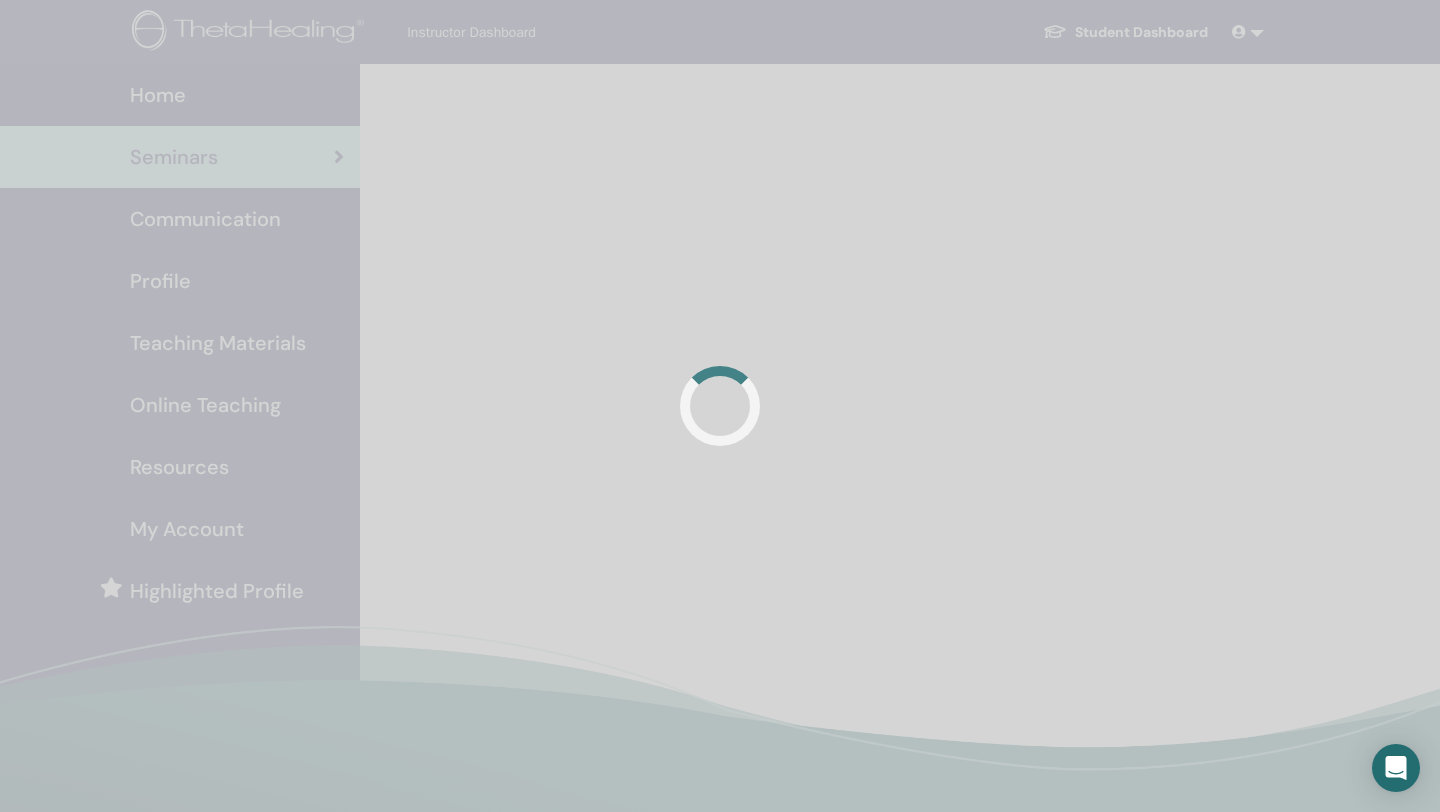 scroll, scrollTop: 0, scrollLeft: 0, axis: both 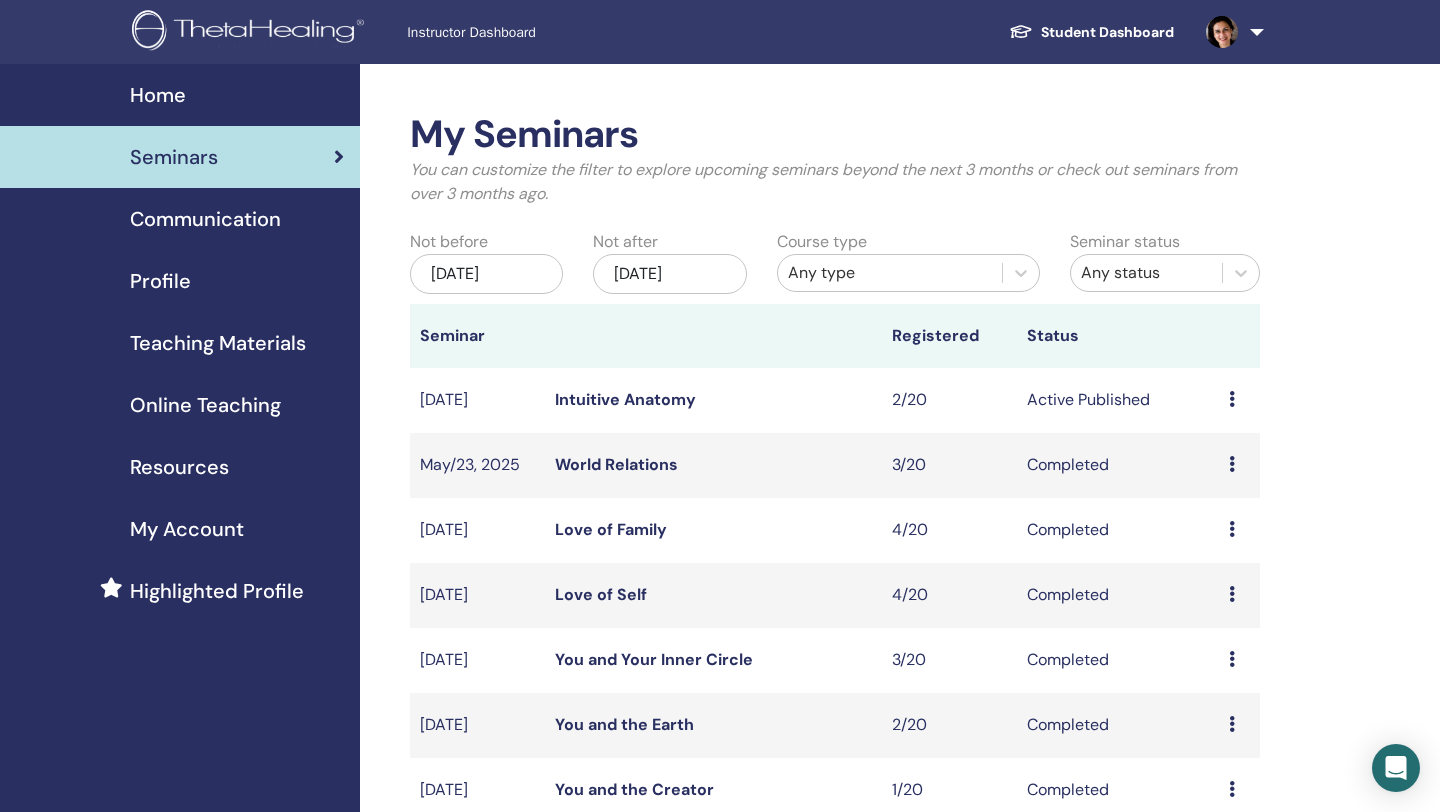 click on "Intuitive Anatomy" at bounding box center (625, 399) 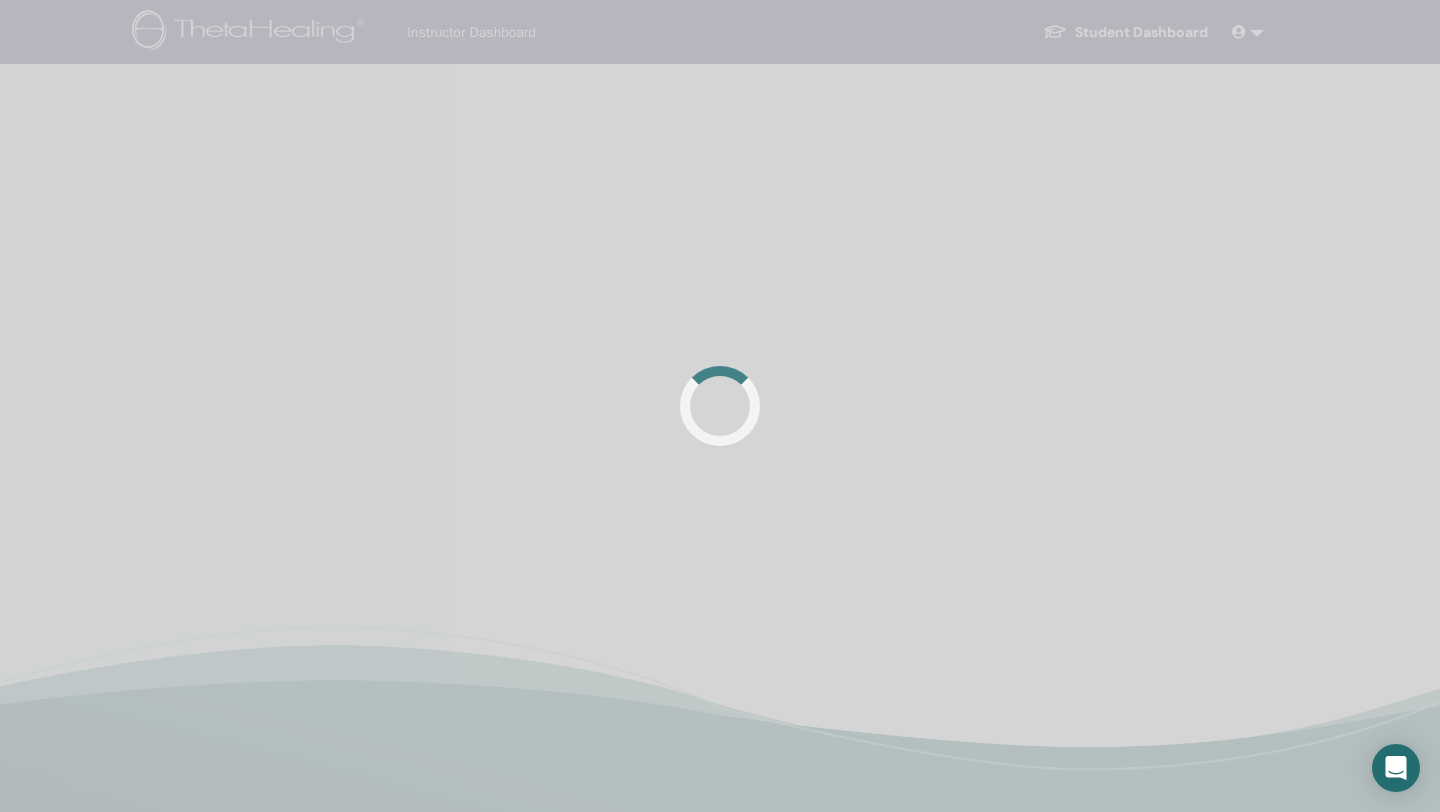 scroll, scrollTop: 0, scrollLeft: 0, axis: both 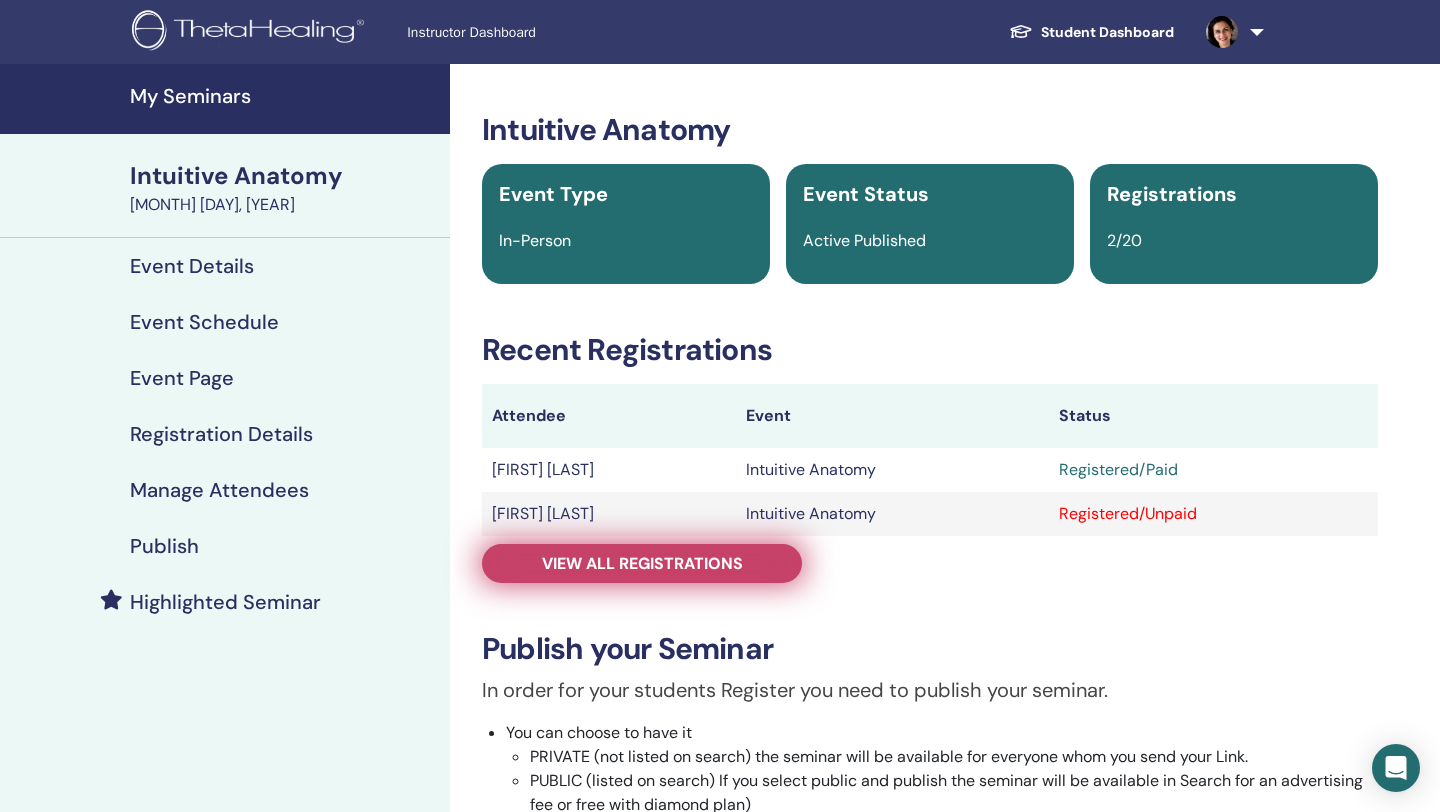 click on "View all registrations" at bounding box center (642, 563) 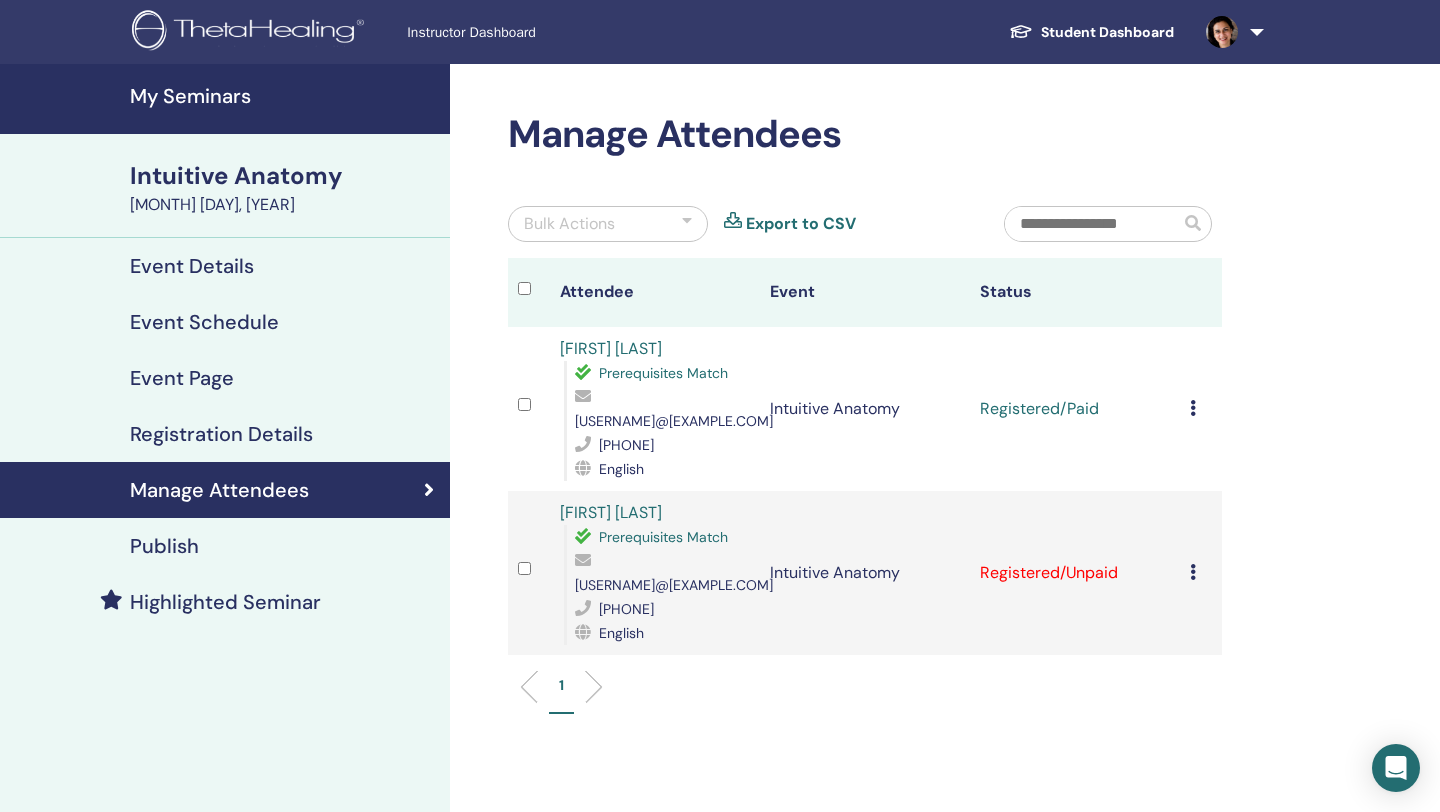 click at bounding box center (1193, 572) 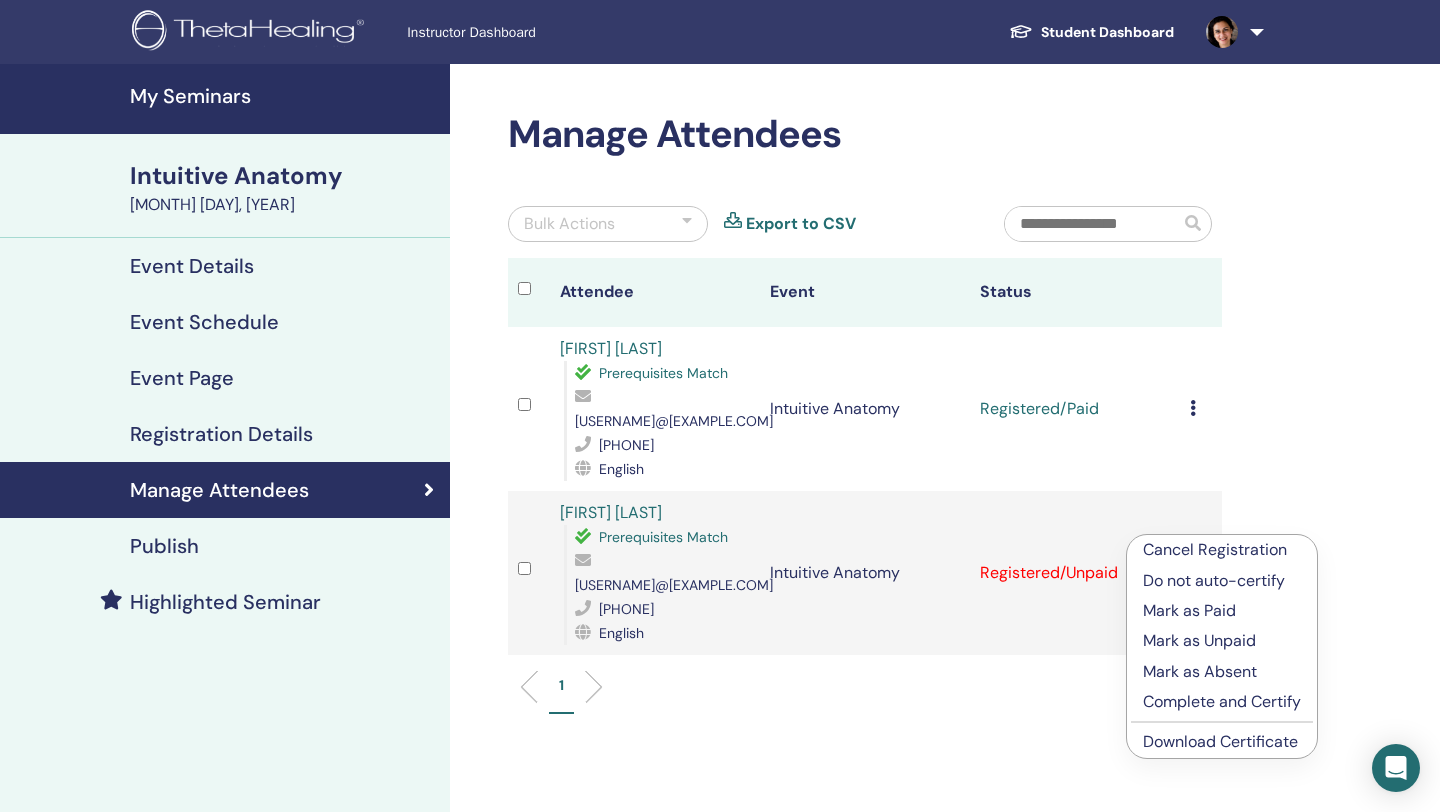 click on "Mark as Paid" at bounding box center [1222, 611] 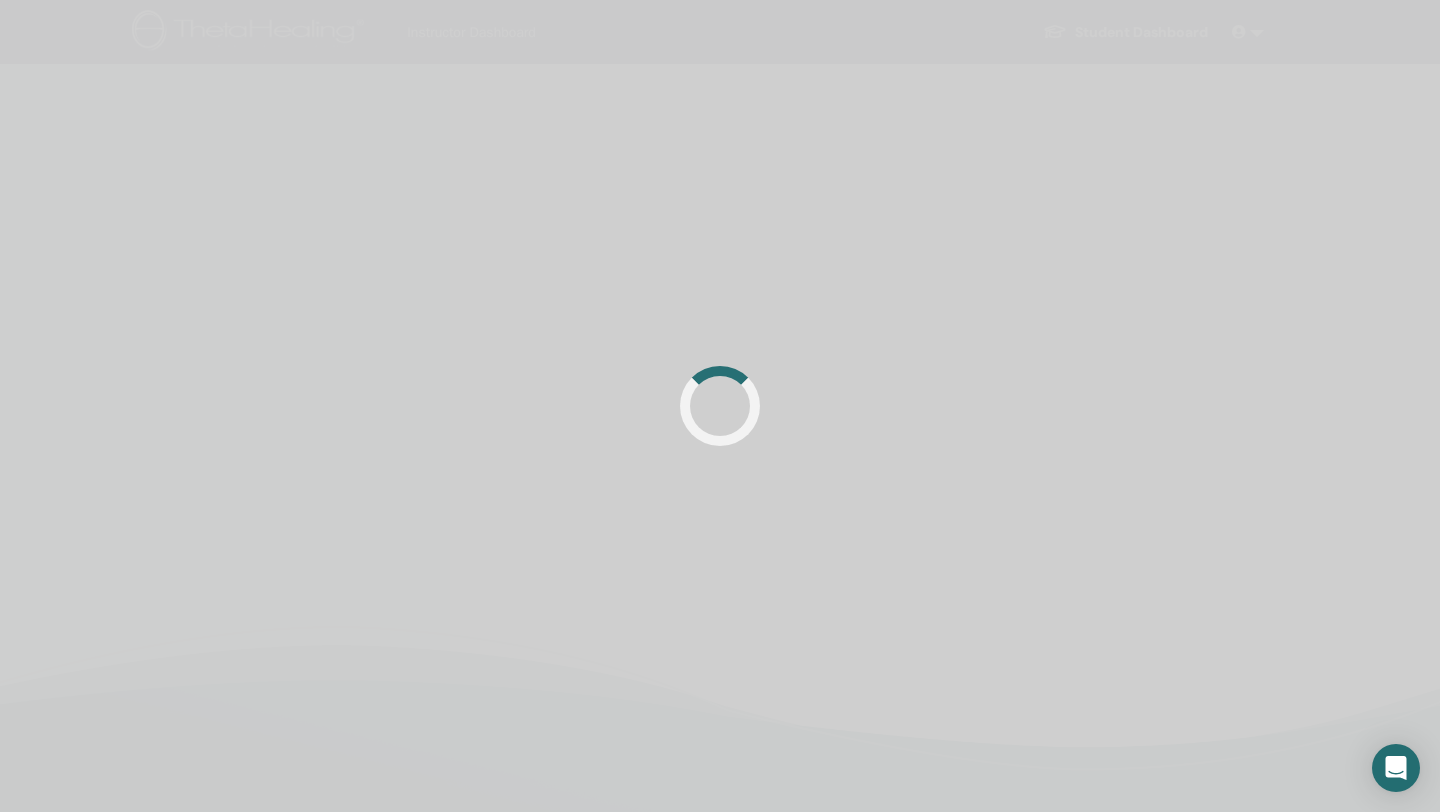 scroll, scrollTop: 0, scrollLeft: 0, axis: both 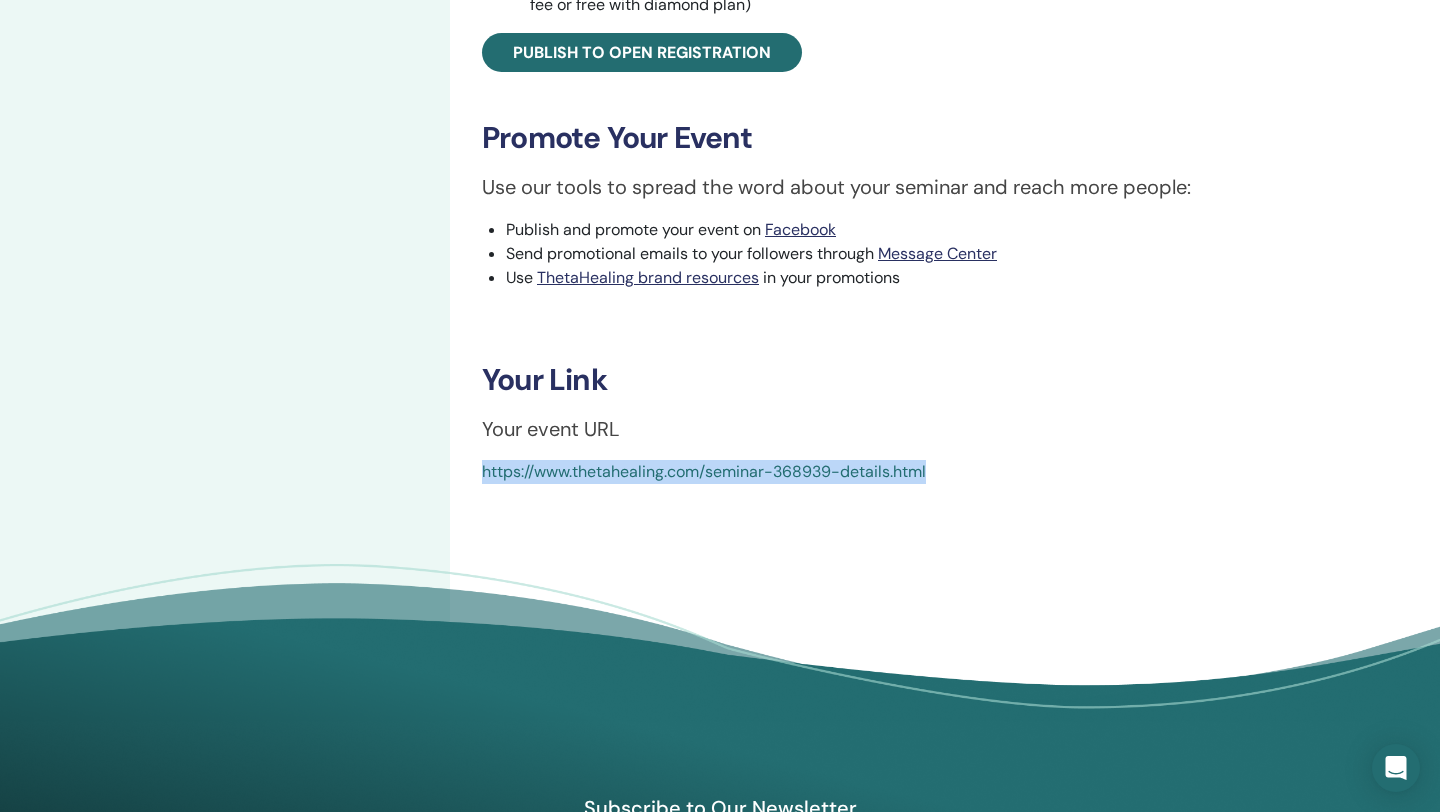 drag, startPoint x: 930, startPoint y: 474, endPoint x: 452, endPoint y: 466, distance: 478.06696 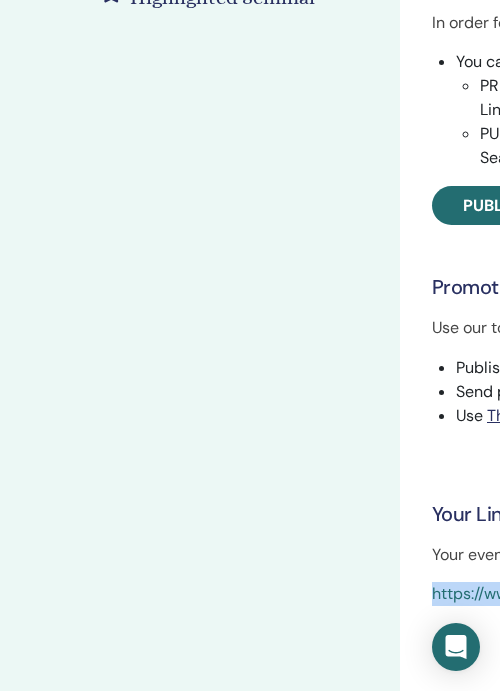 copy on "https://www.thetahealing.com/seminar-368939-details.html" 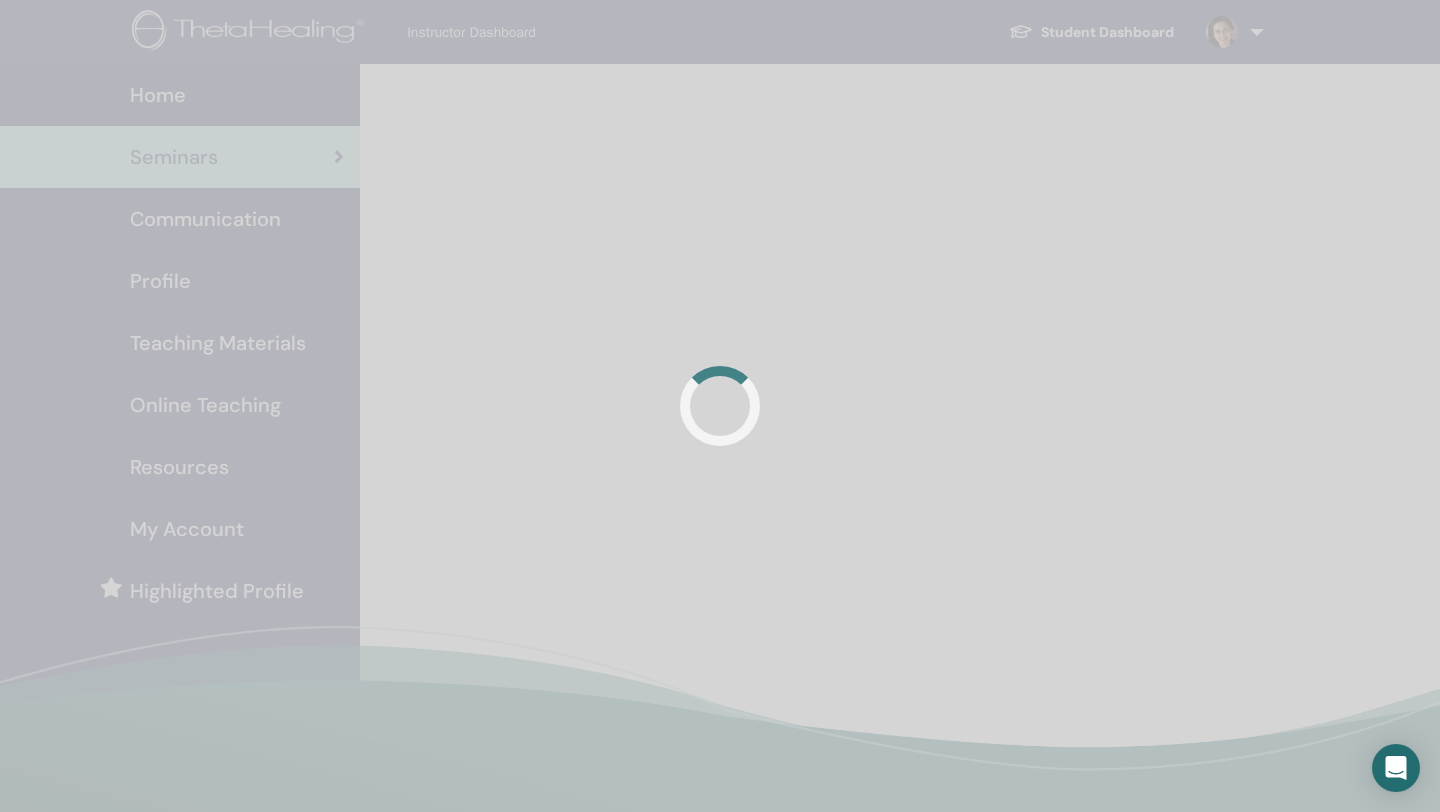 scroll, scrollTop: 0, scrollLeft: 0, axis: both 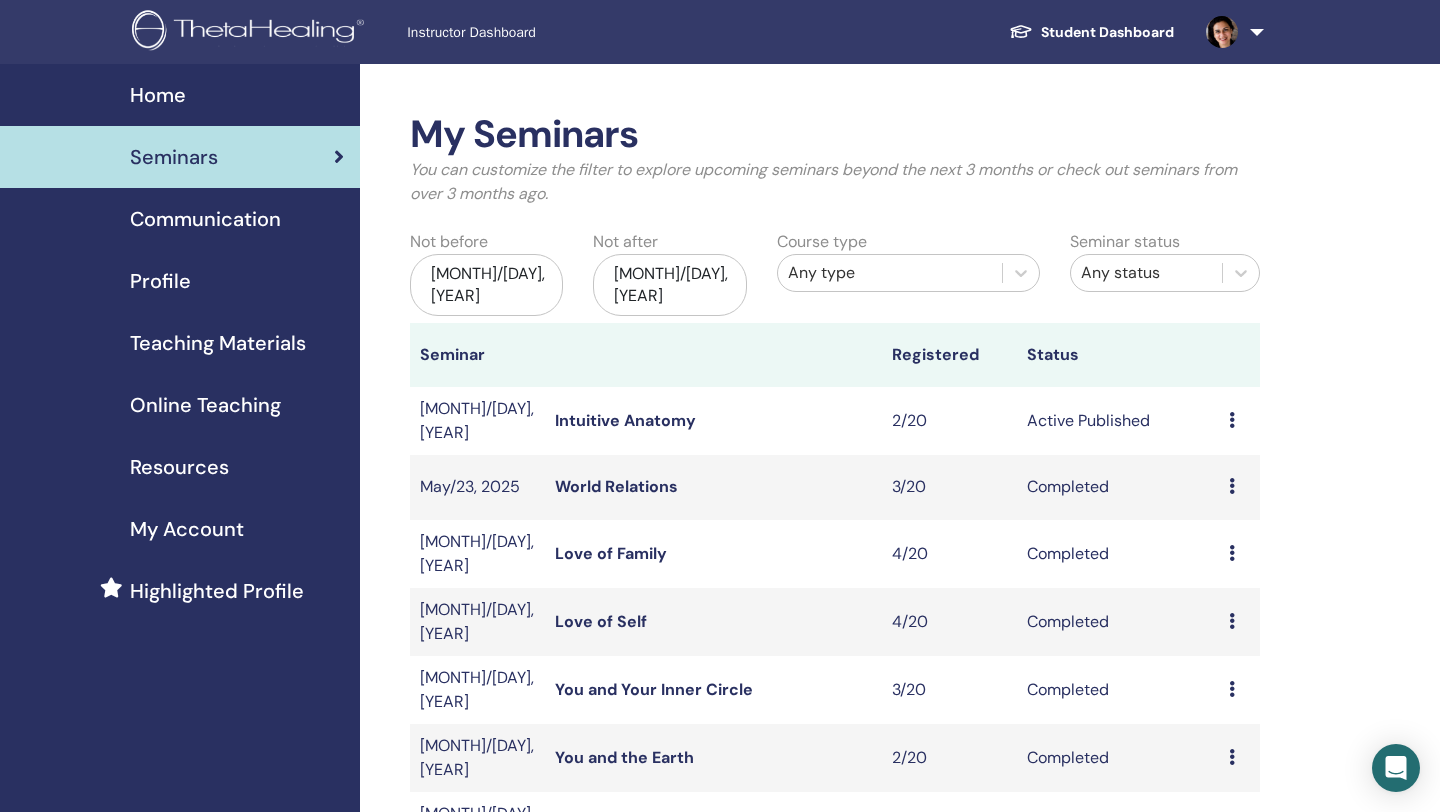click on "Highlighted Profile" at bounding box center (217, 591) 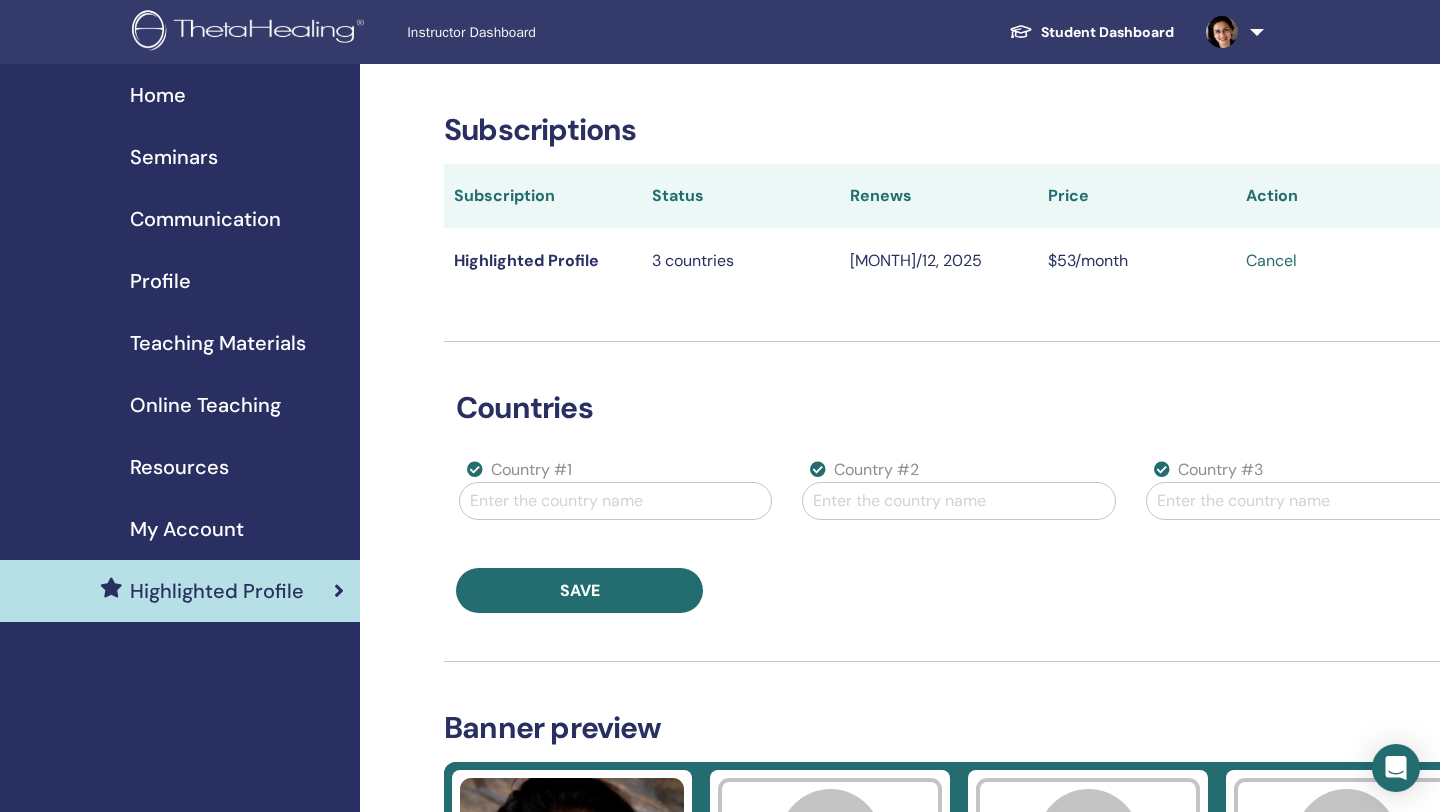 scroll, scrollTop: 0, scrollLeft: 0, axis: both 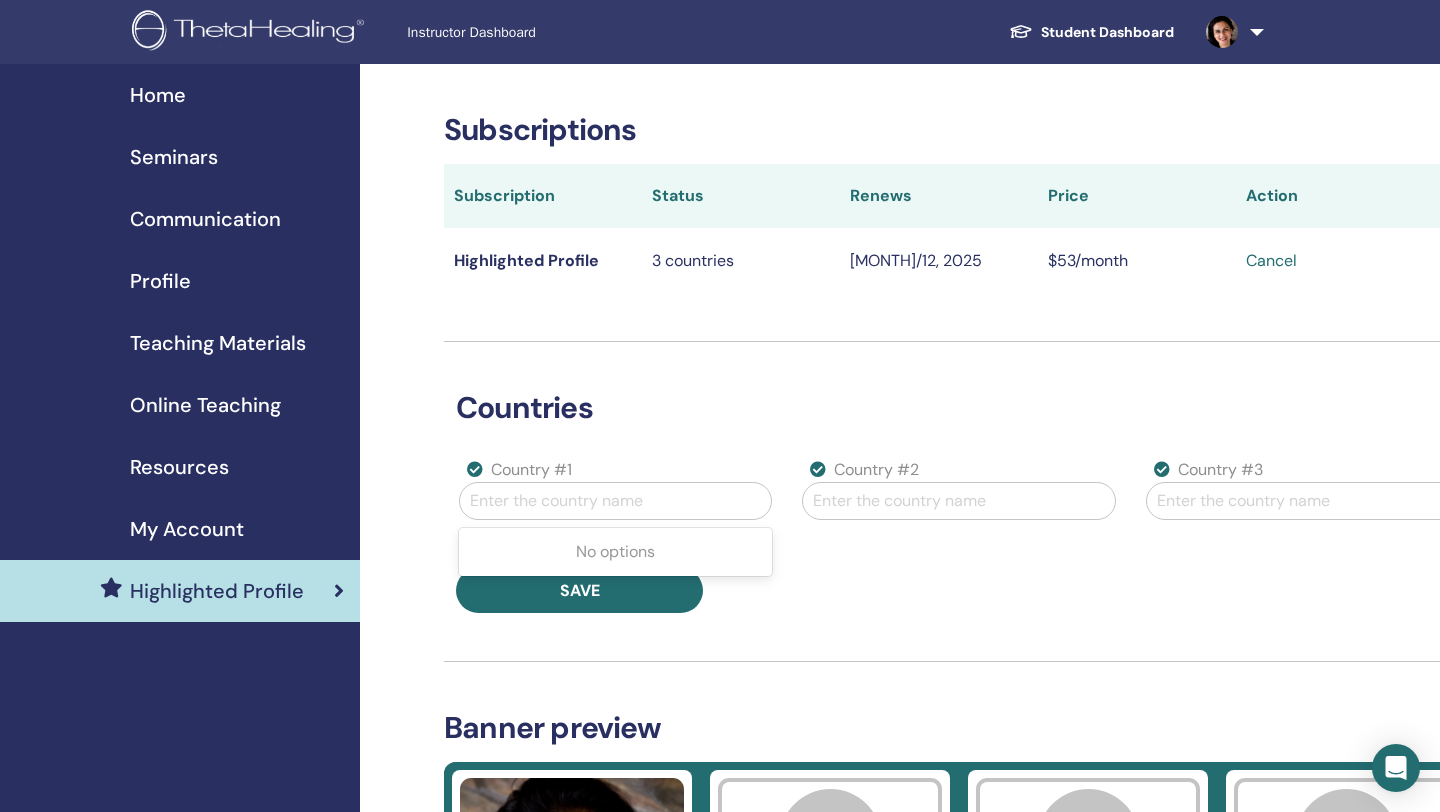 click at bounding box center (615, 501) 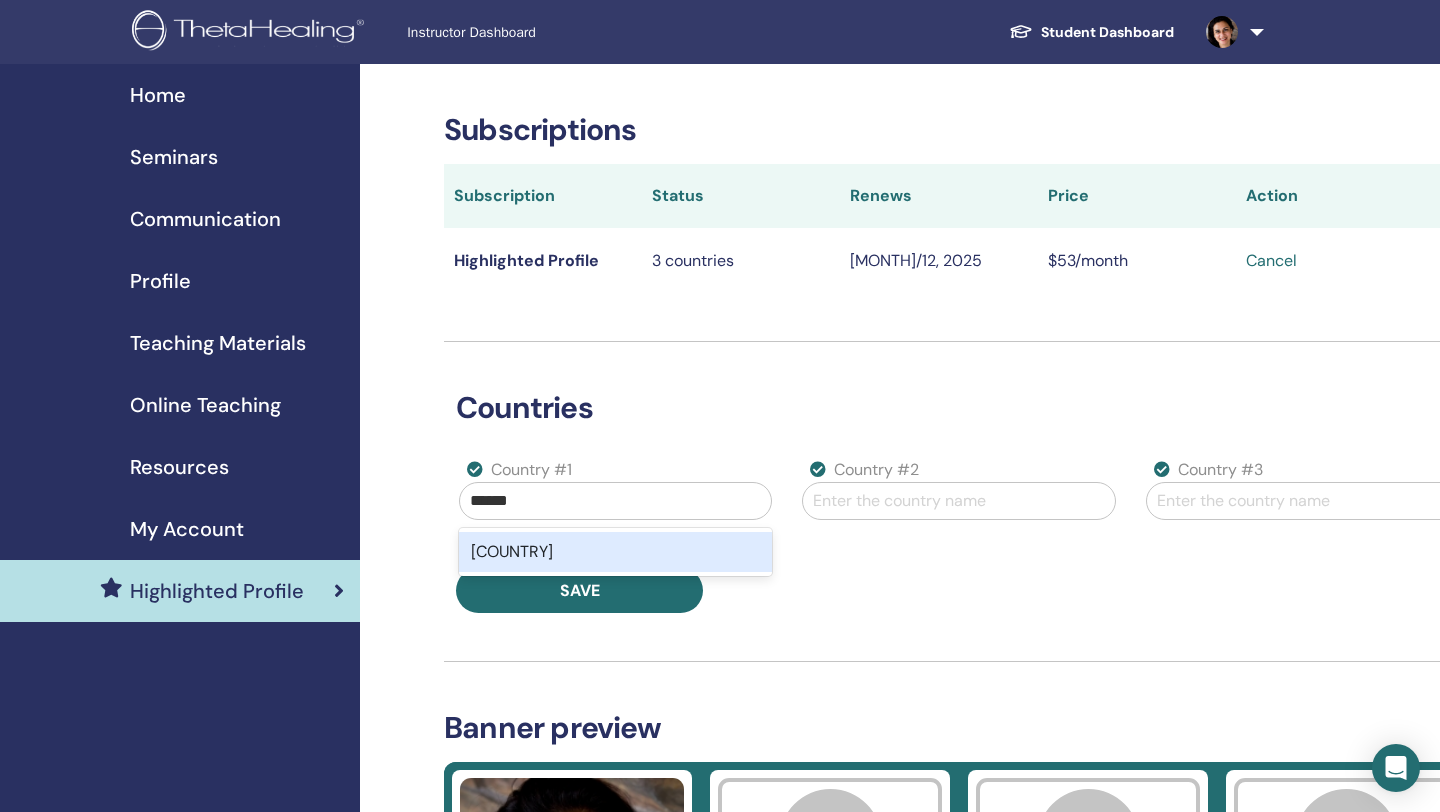 type on "*****" 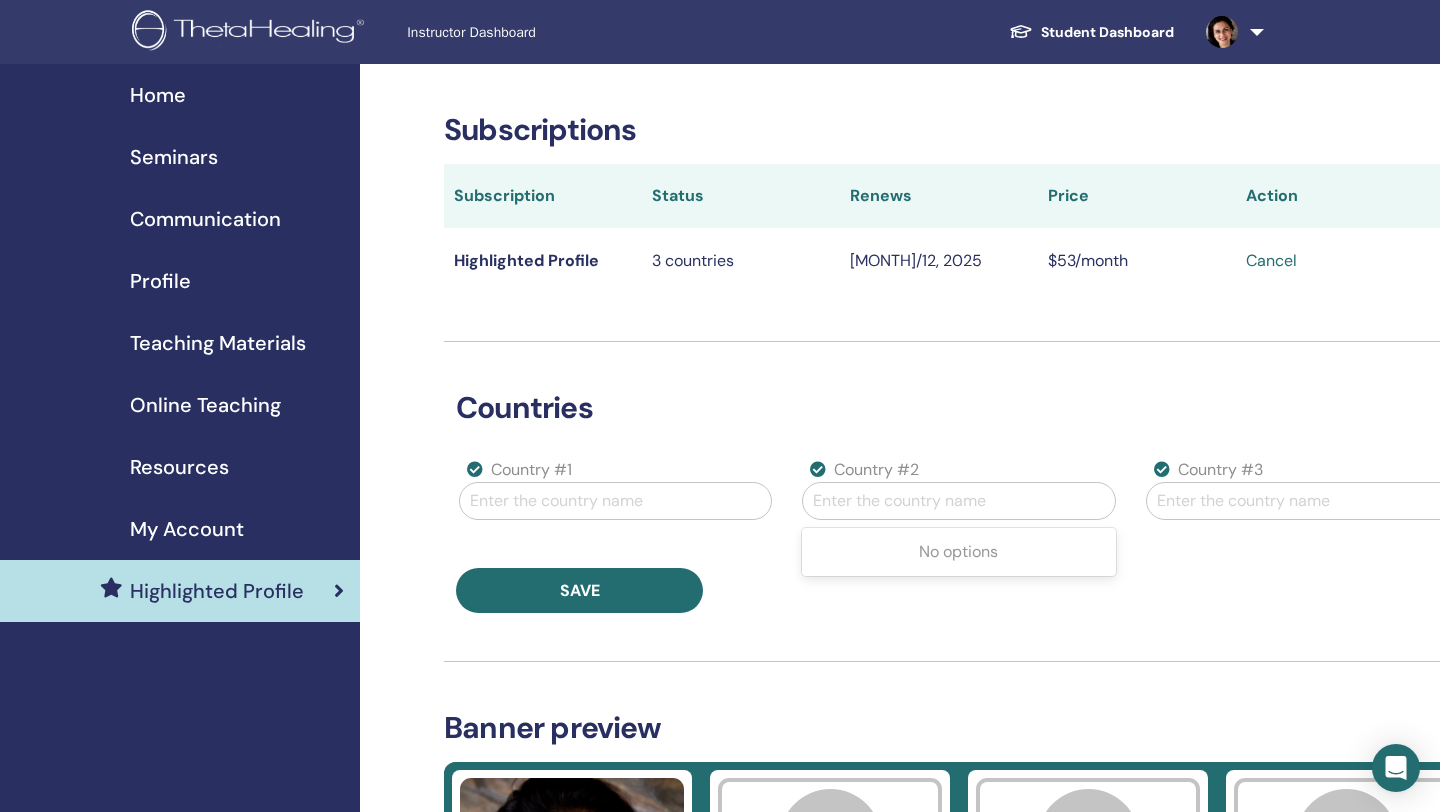click at bounding box center (958, 501) 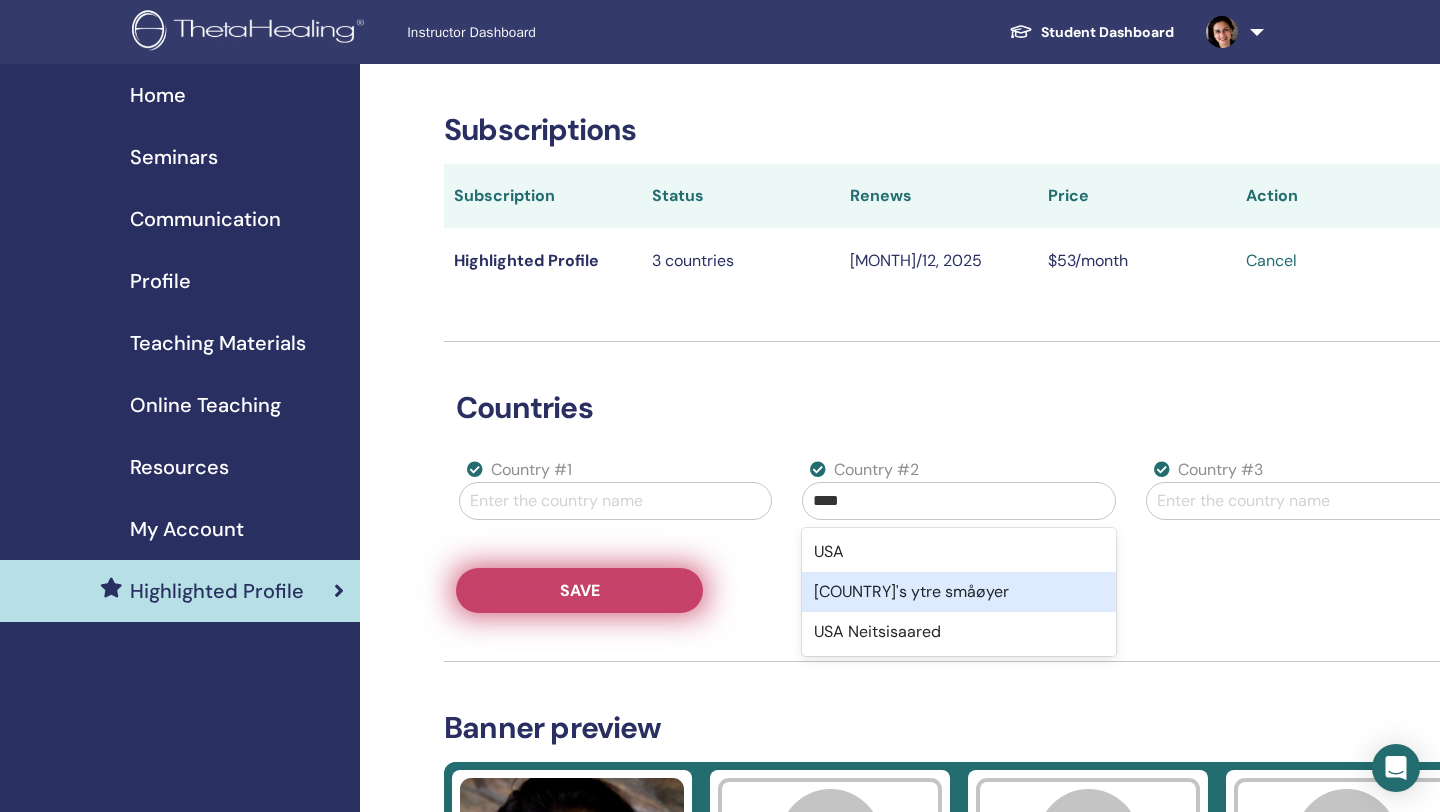 type on "***" 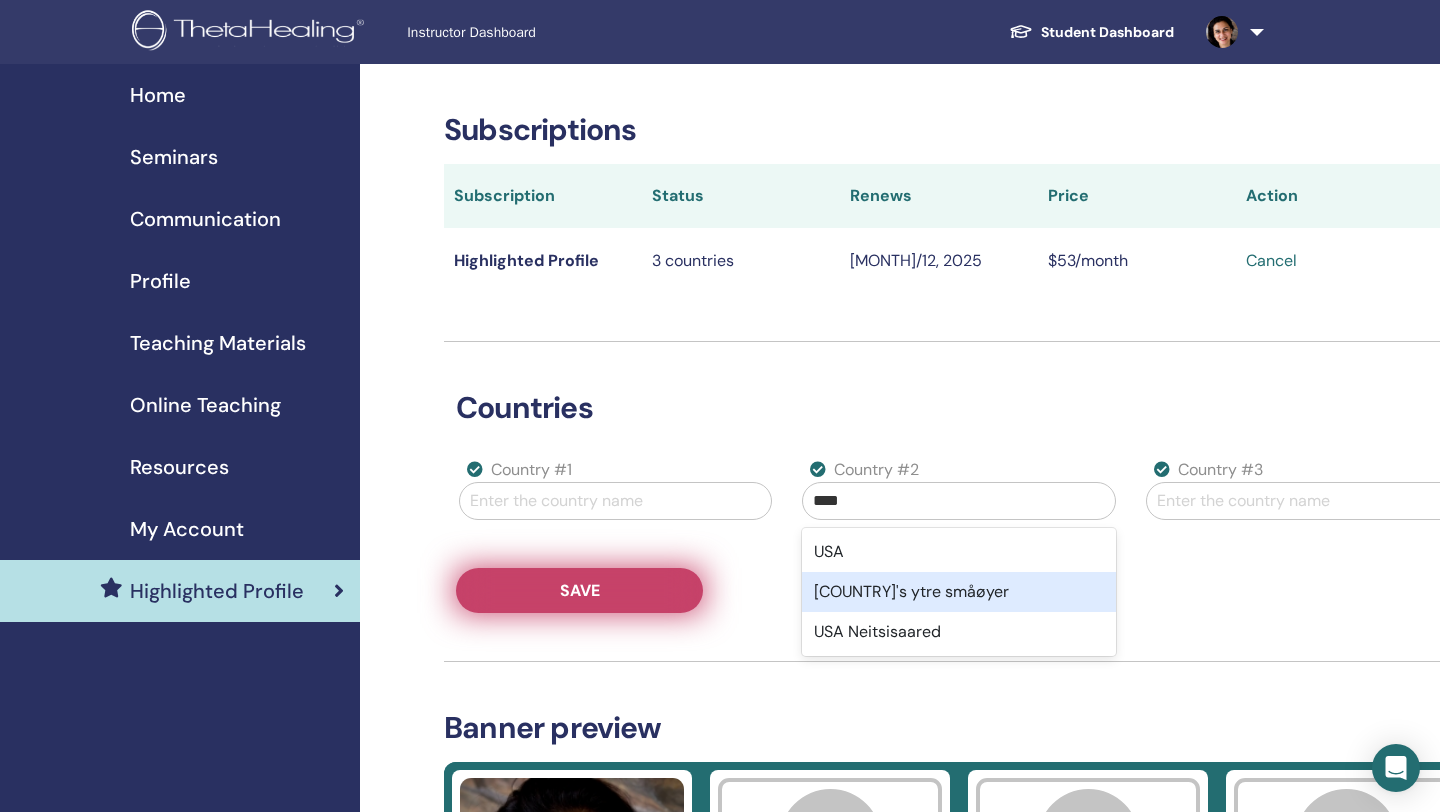 type 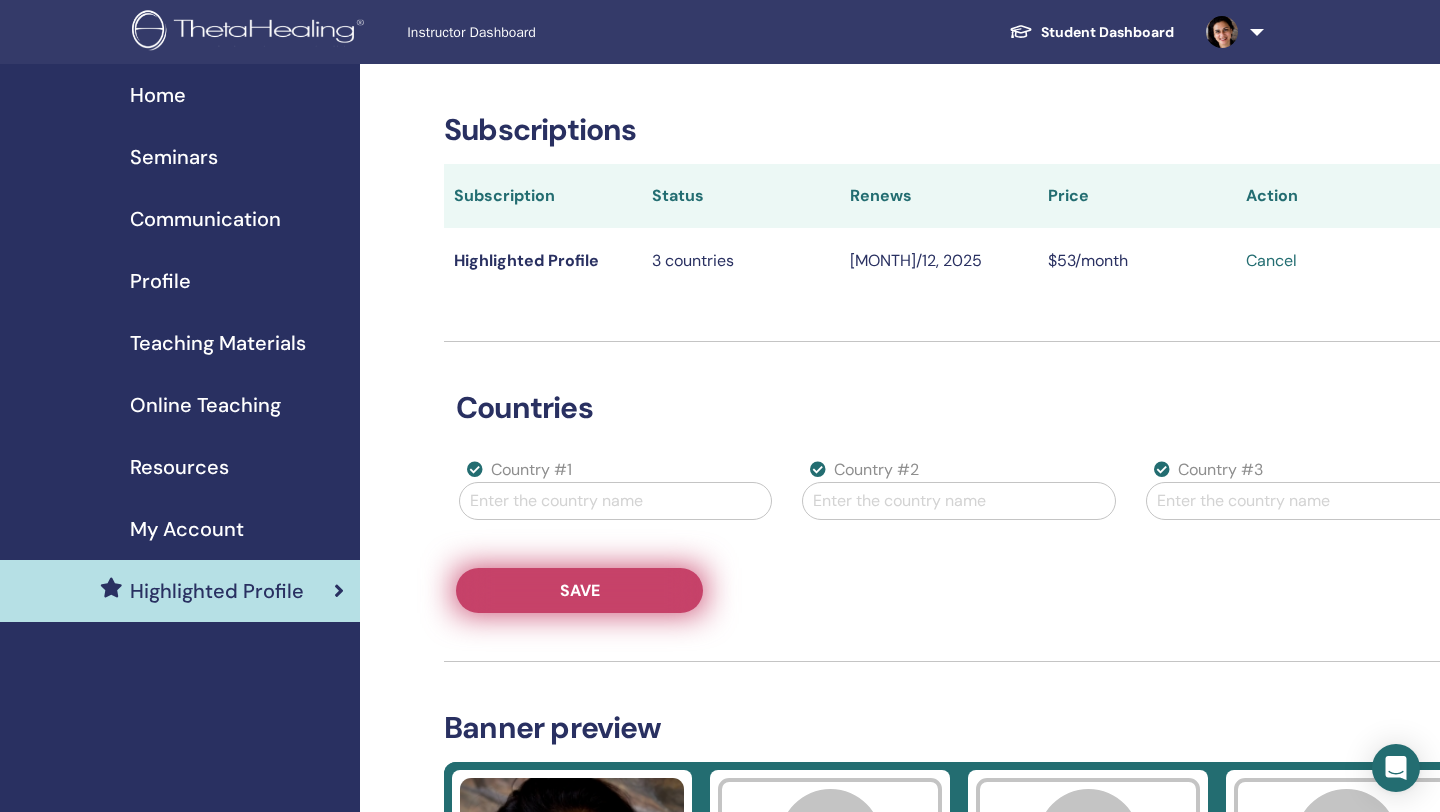click on "Save" at bounding box center (580, 590) 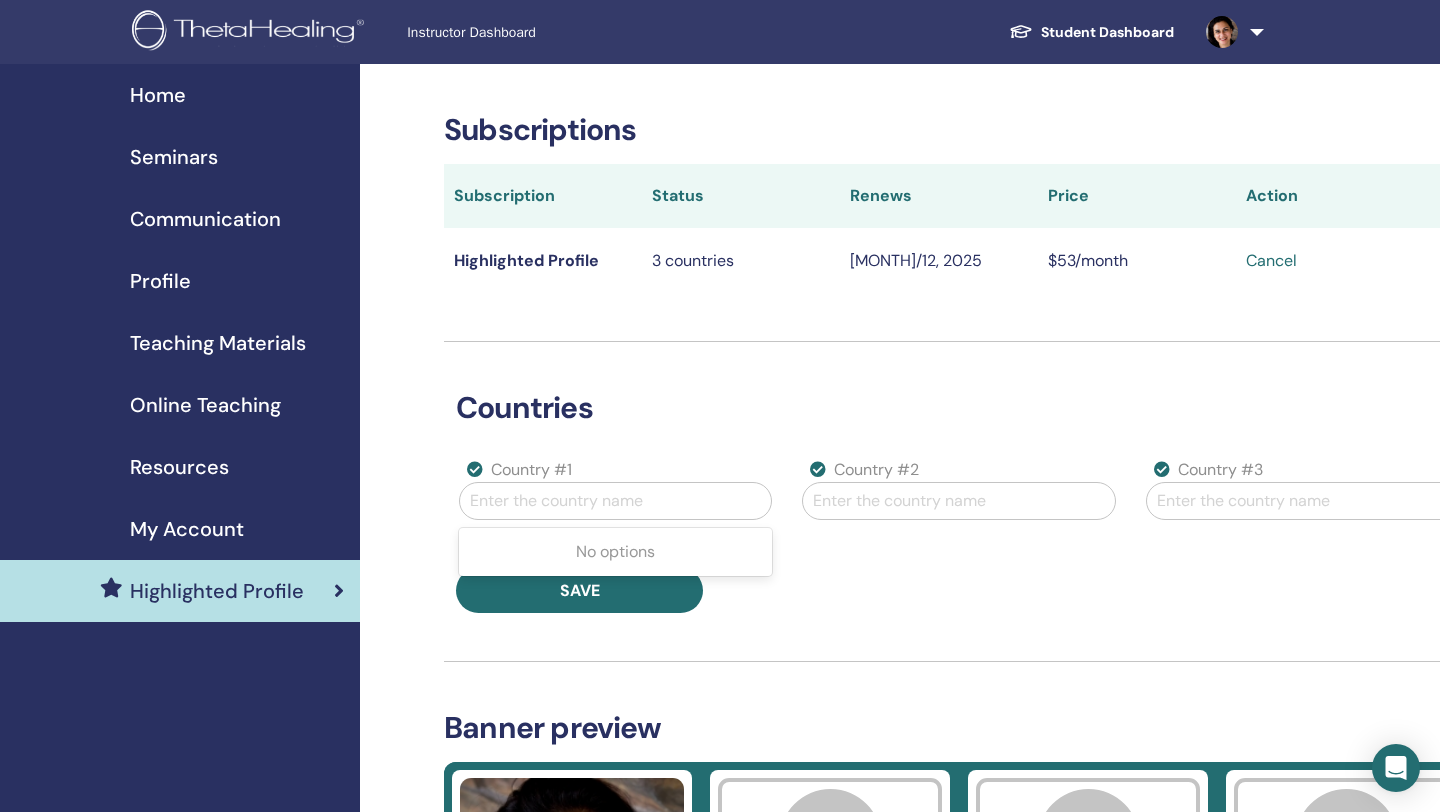click at bounding box center (615, 501) 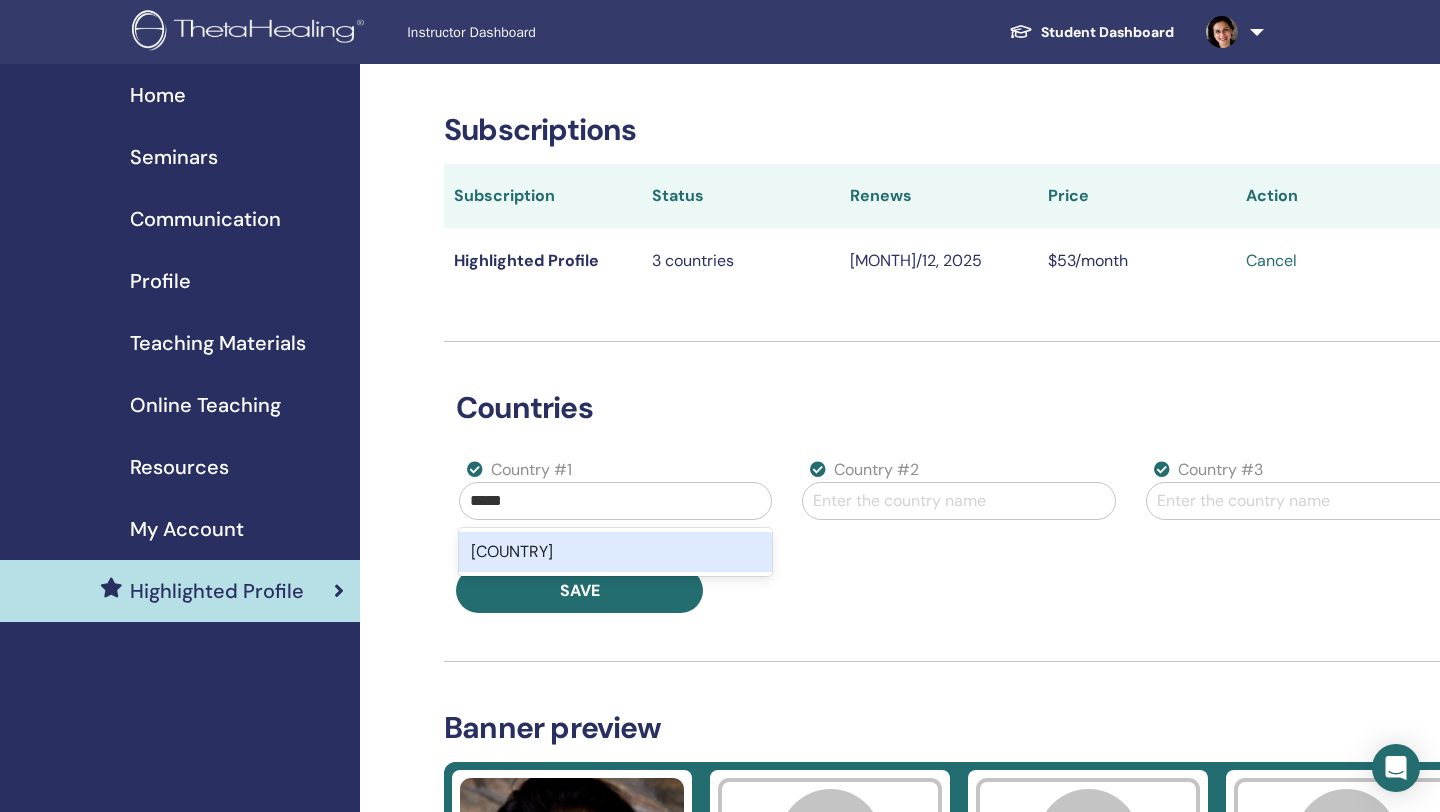 type on "*****" 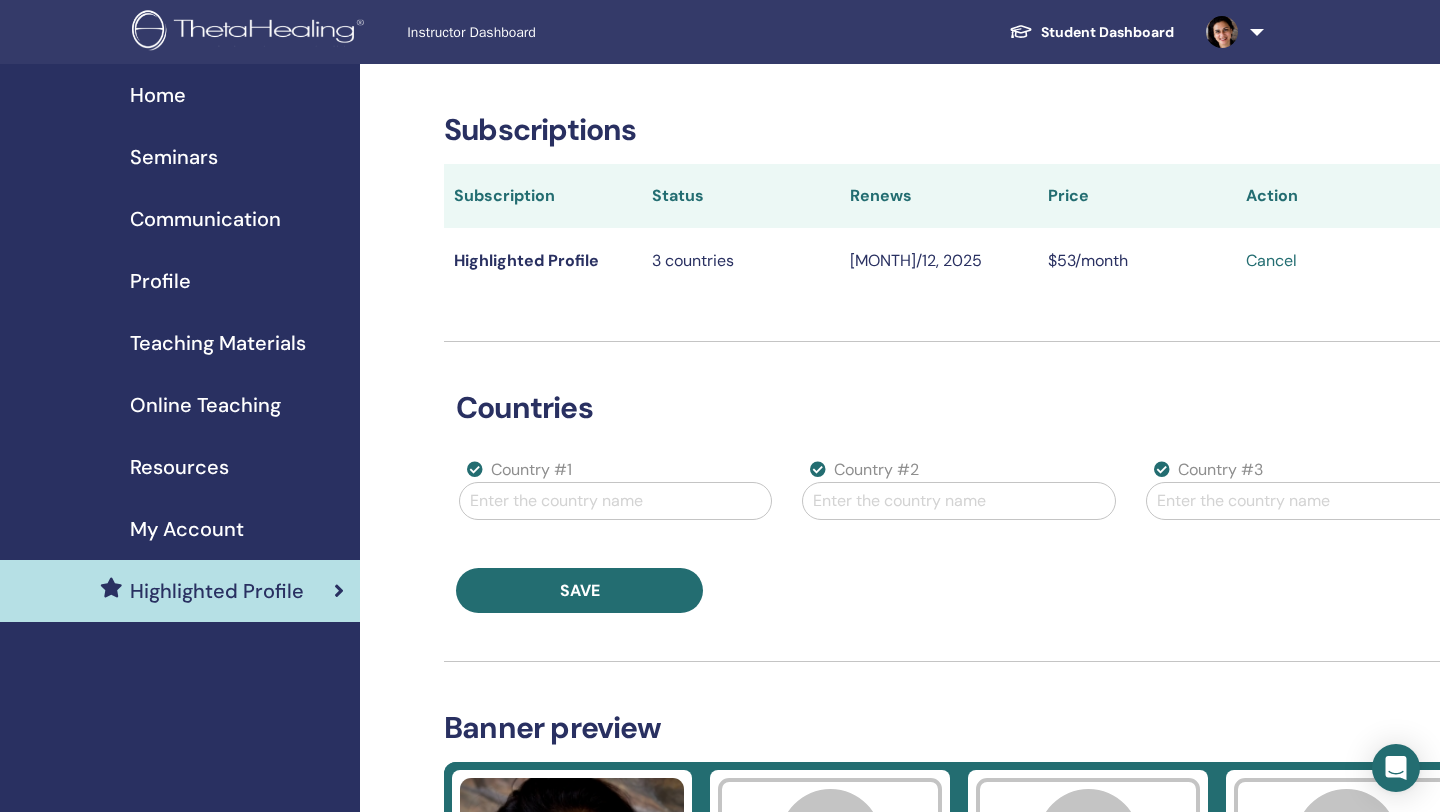 click on "Save" at bounding box center [959, 590] 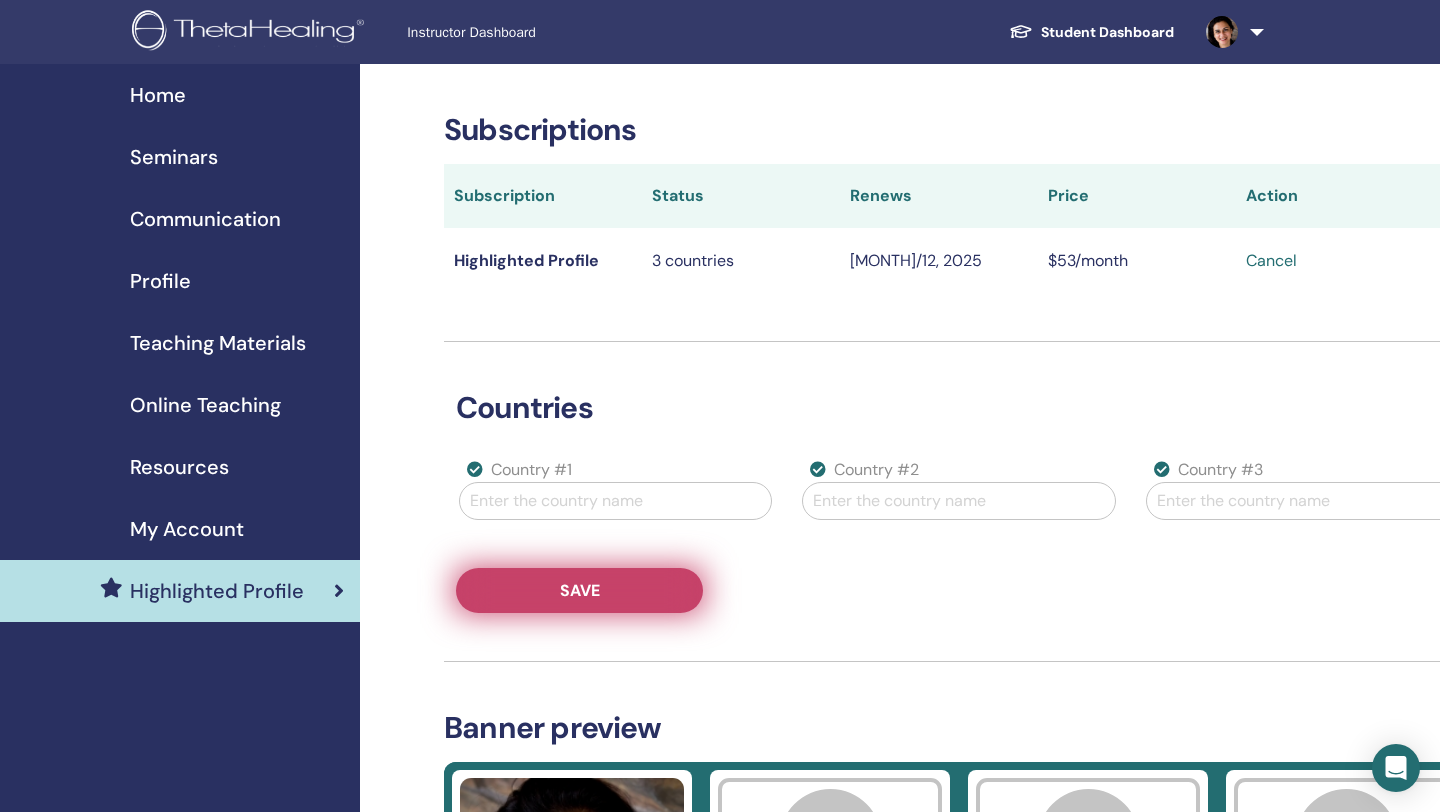 click on "Save" at bounding box center (579, 590) 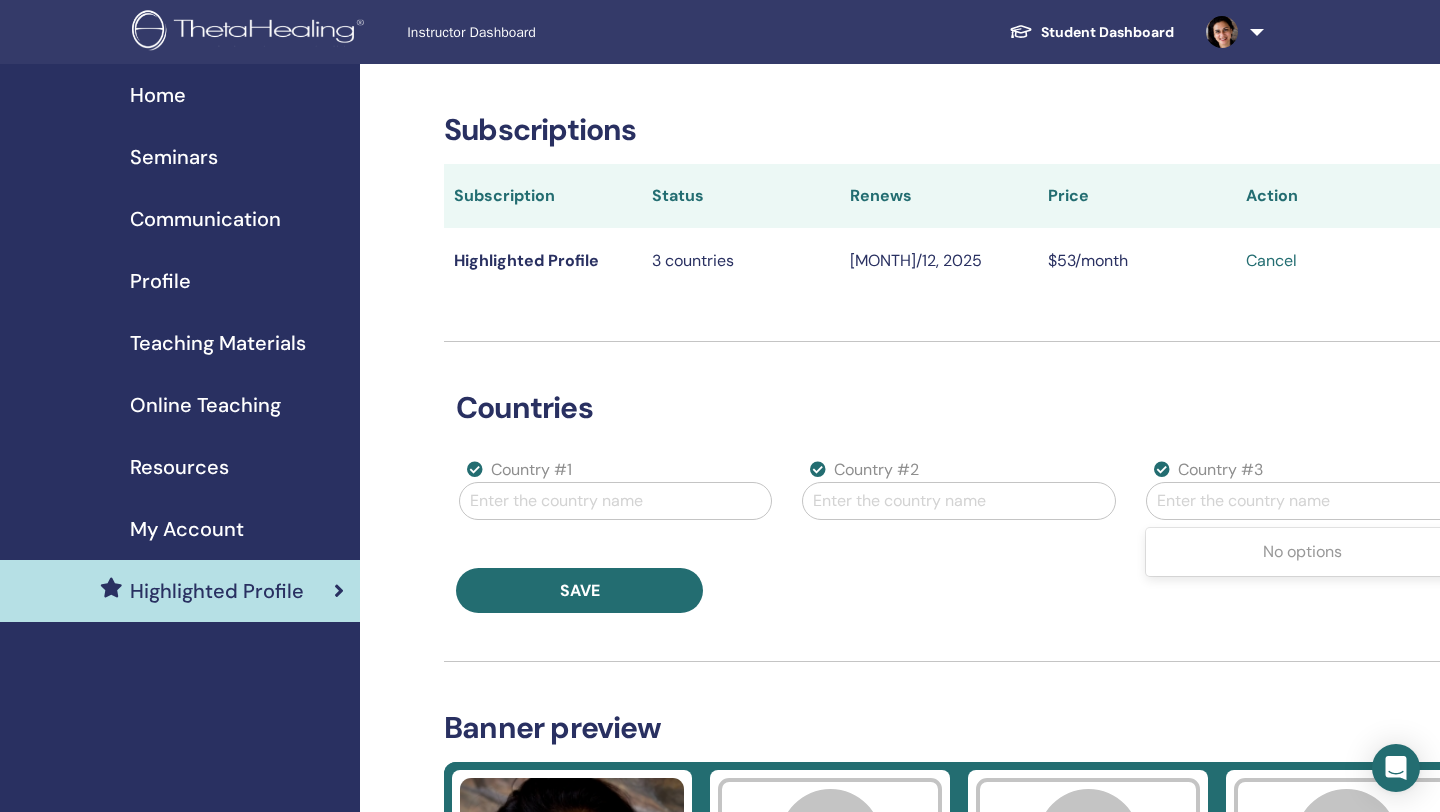 click at bounding box center (1159, 501) 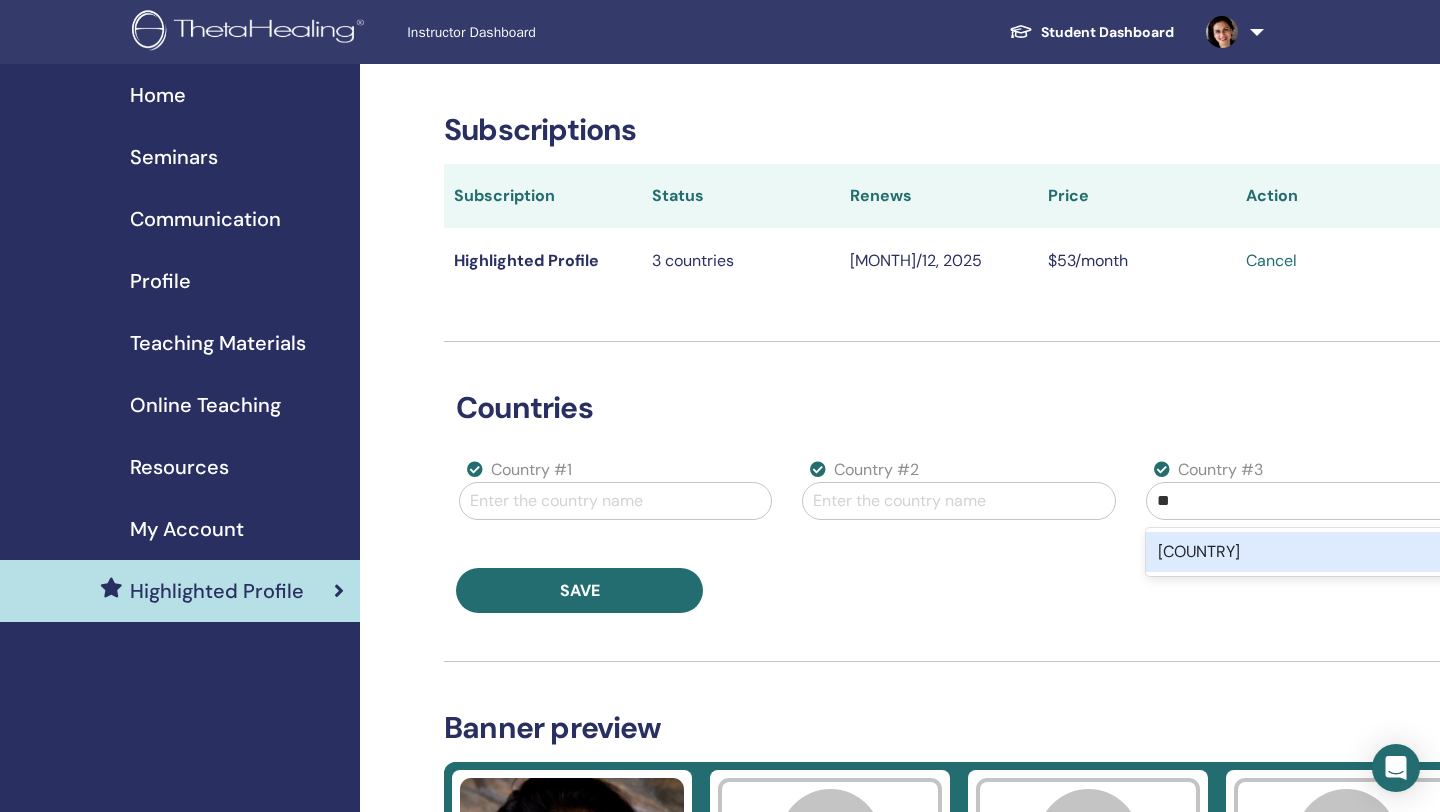 type on "*" 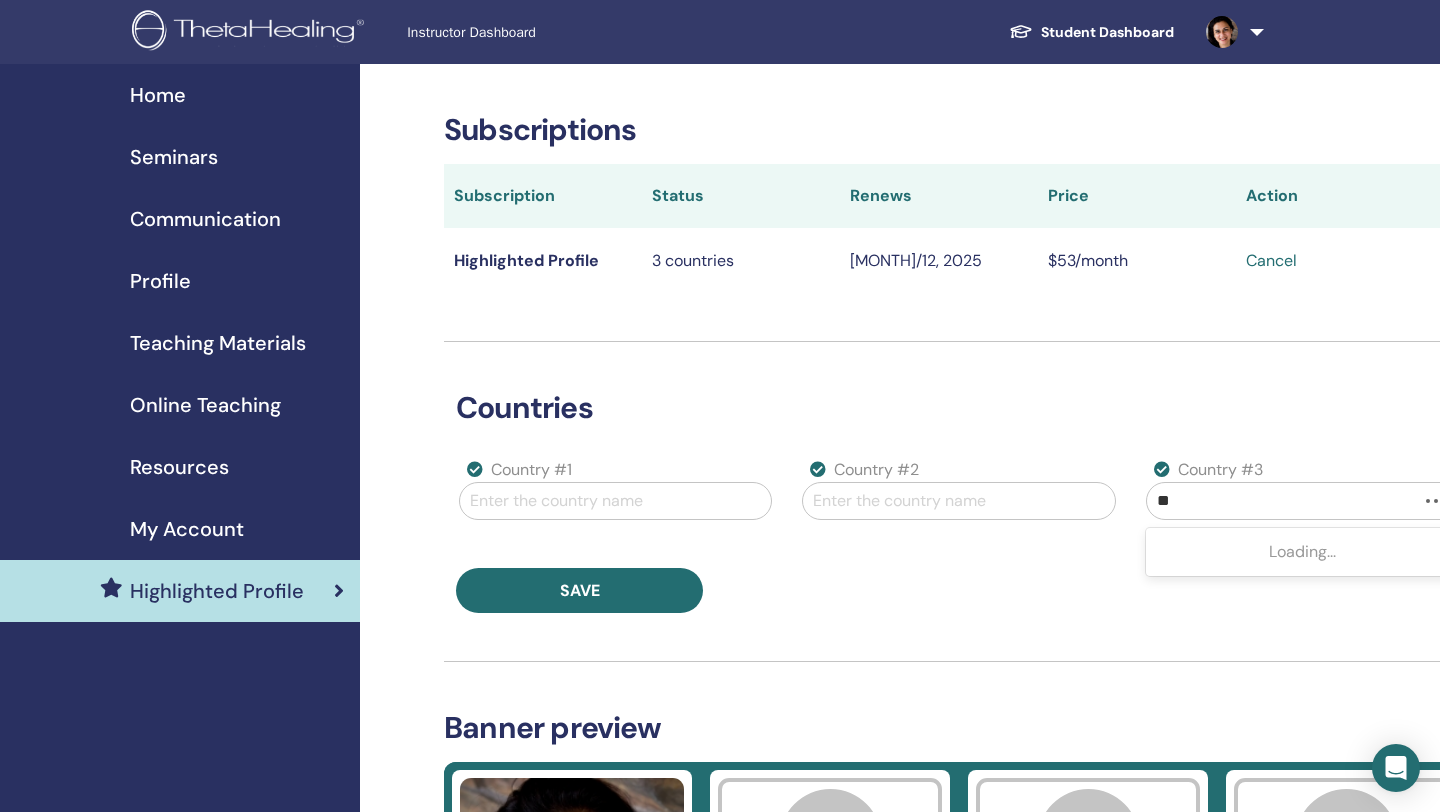 type on "***" 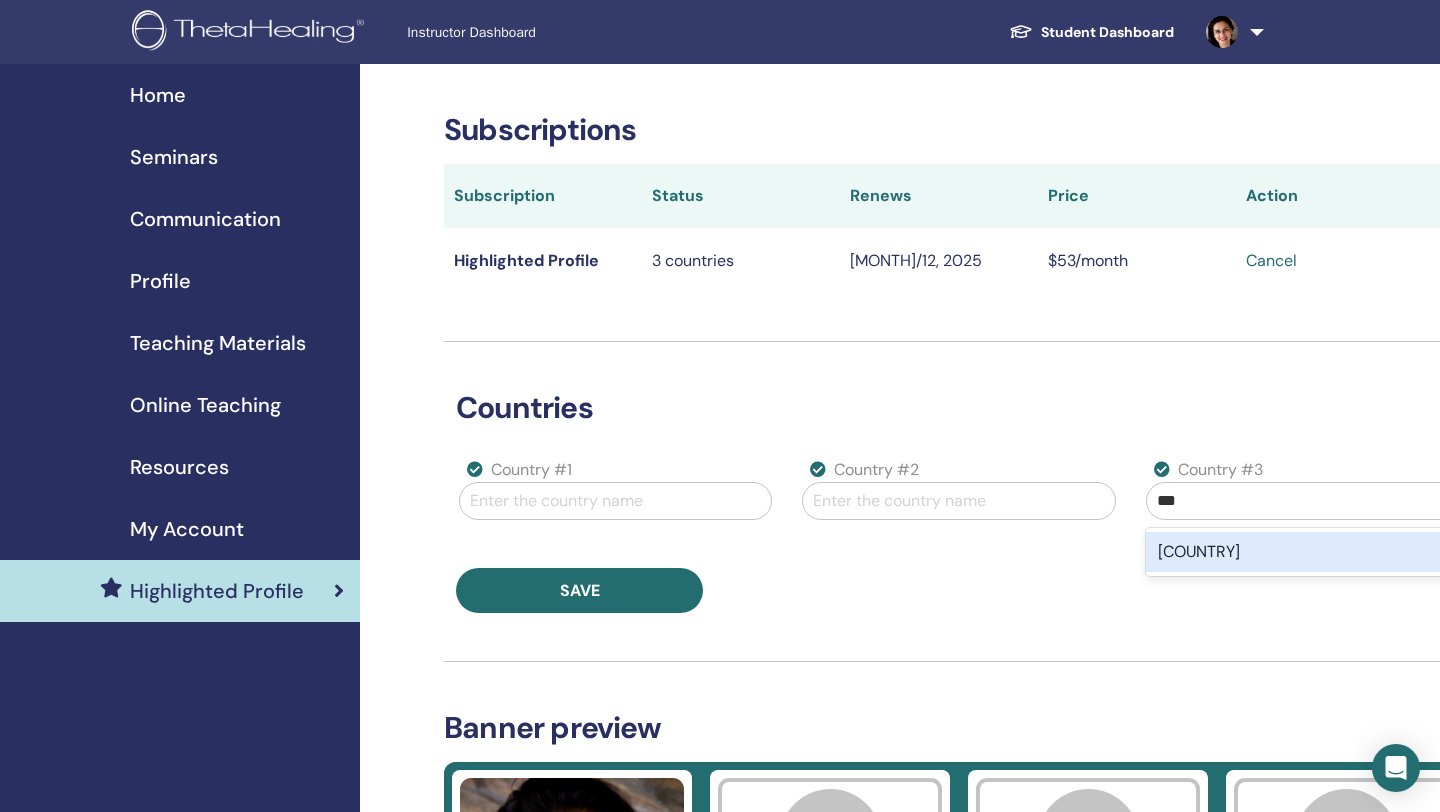 click on "UAE" at bounding box center (1302, 552) 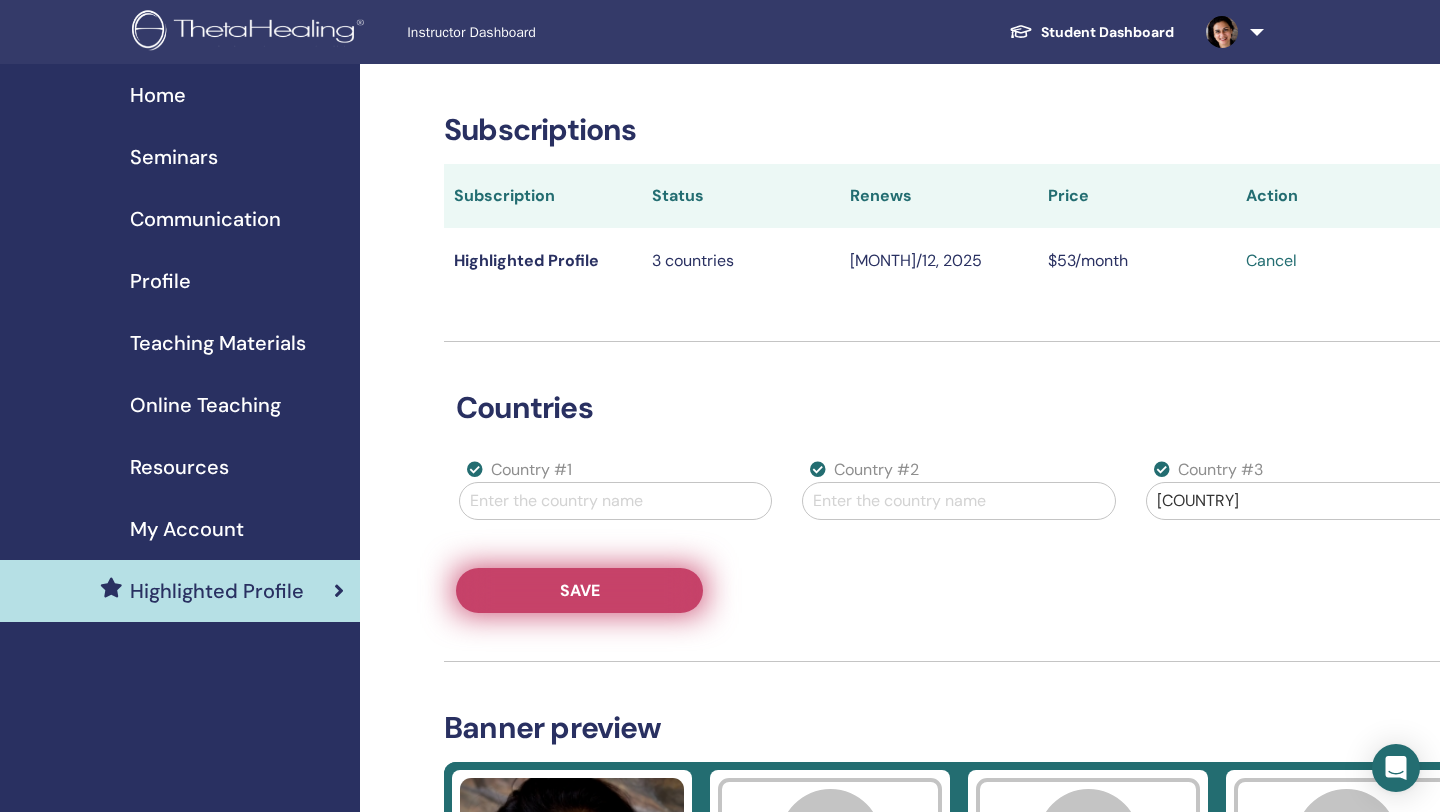 click on "Save" at bounding box center (579, 590) 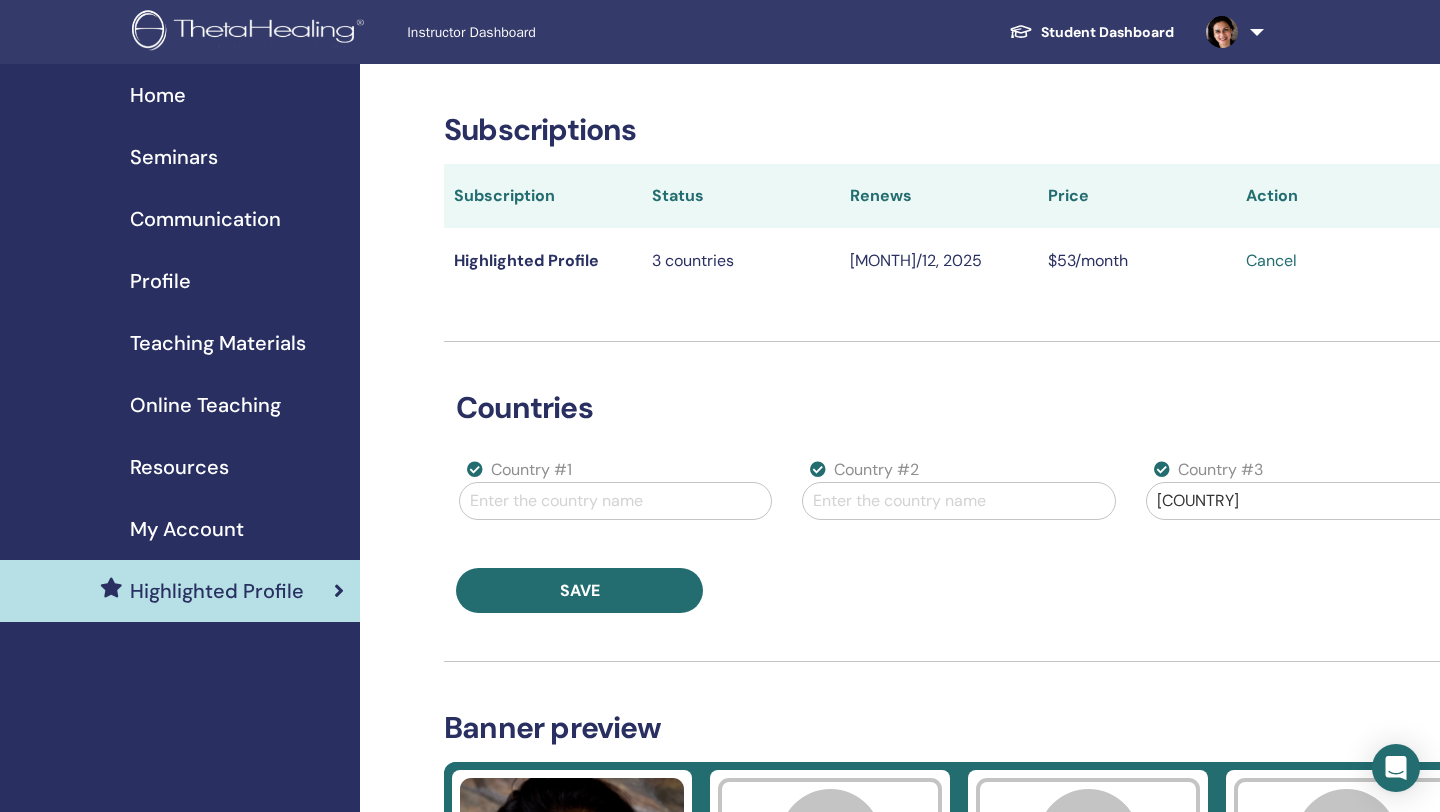 click on "Save" at bounding box center (959, 590) 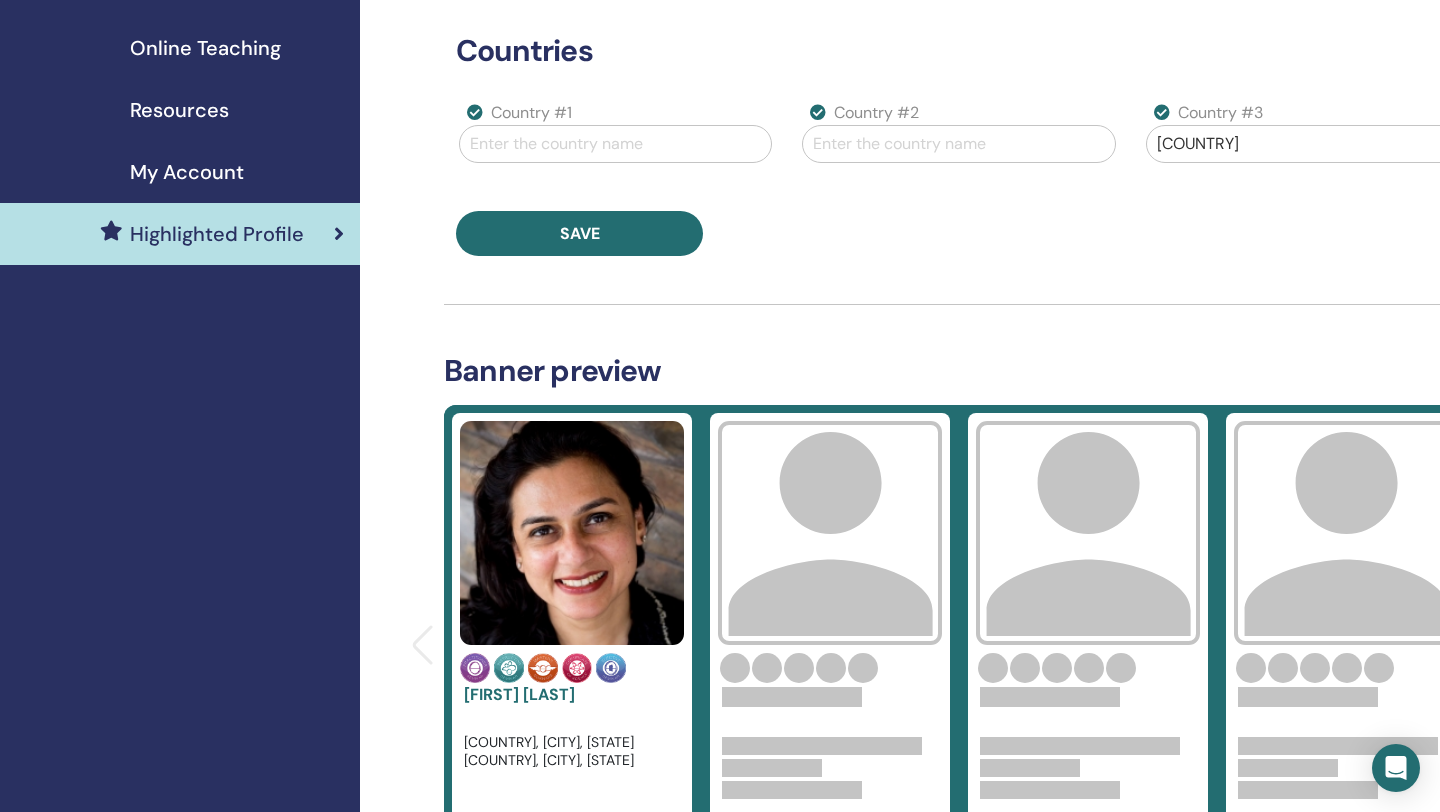 scroll, scrollTop: 360, scrollLeft: 0, axis: vertical 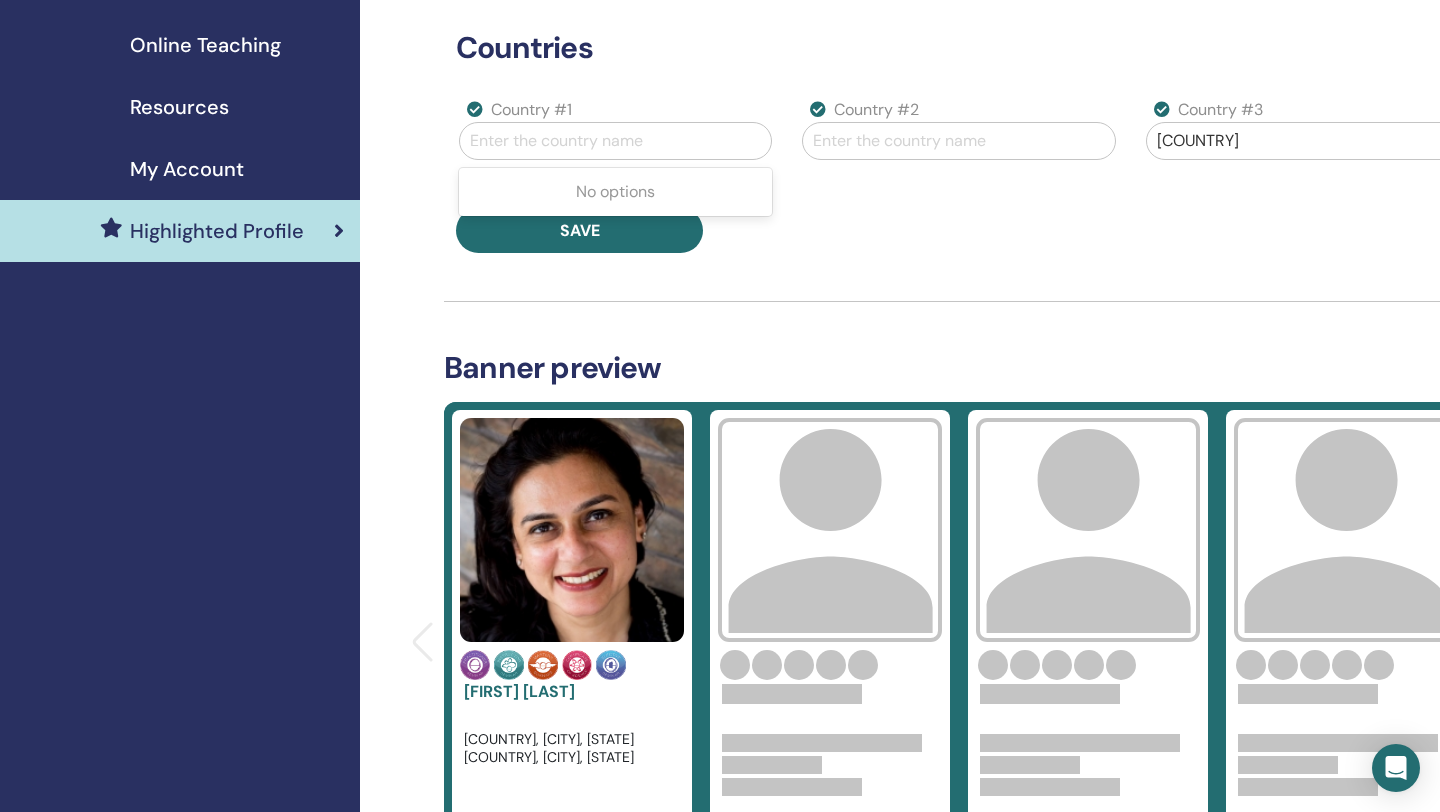 click on "Enter the country name" at bounding box center (615, 141) 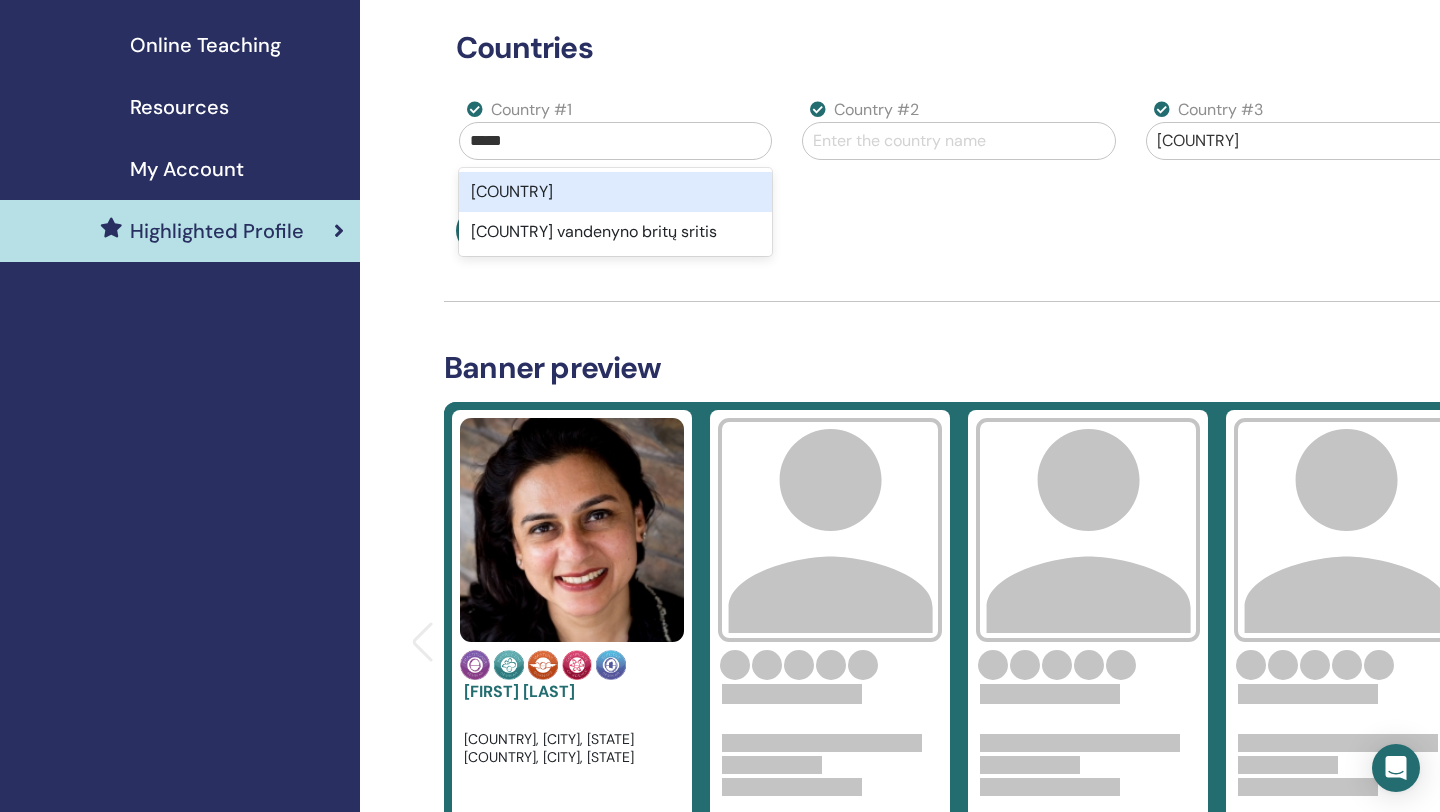 type on "*****" 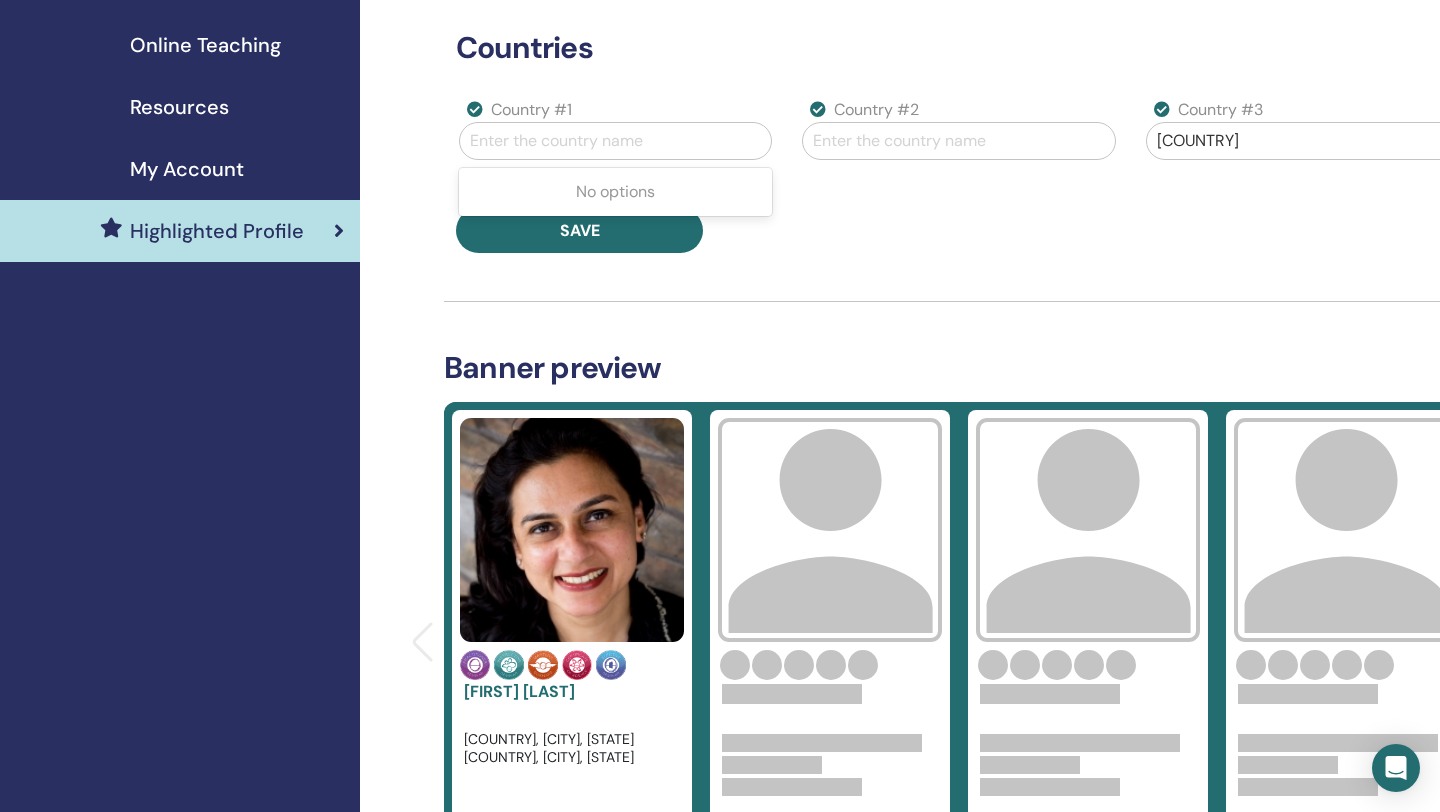 click at bounding box center (472, 141) 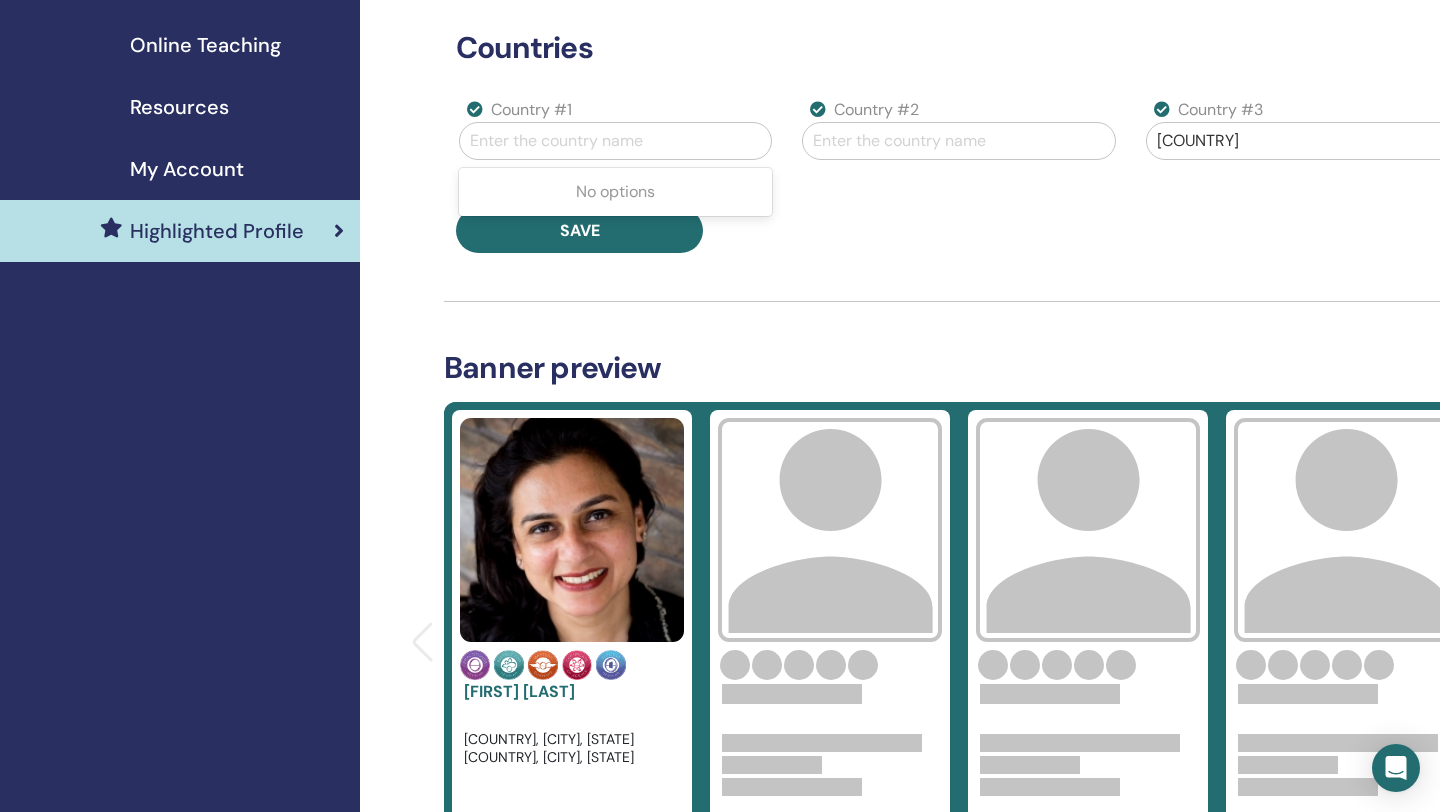 type on "*****" 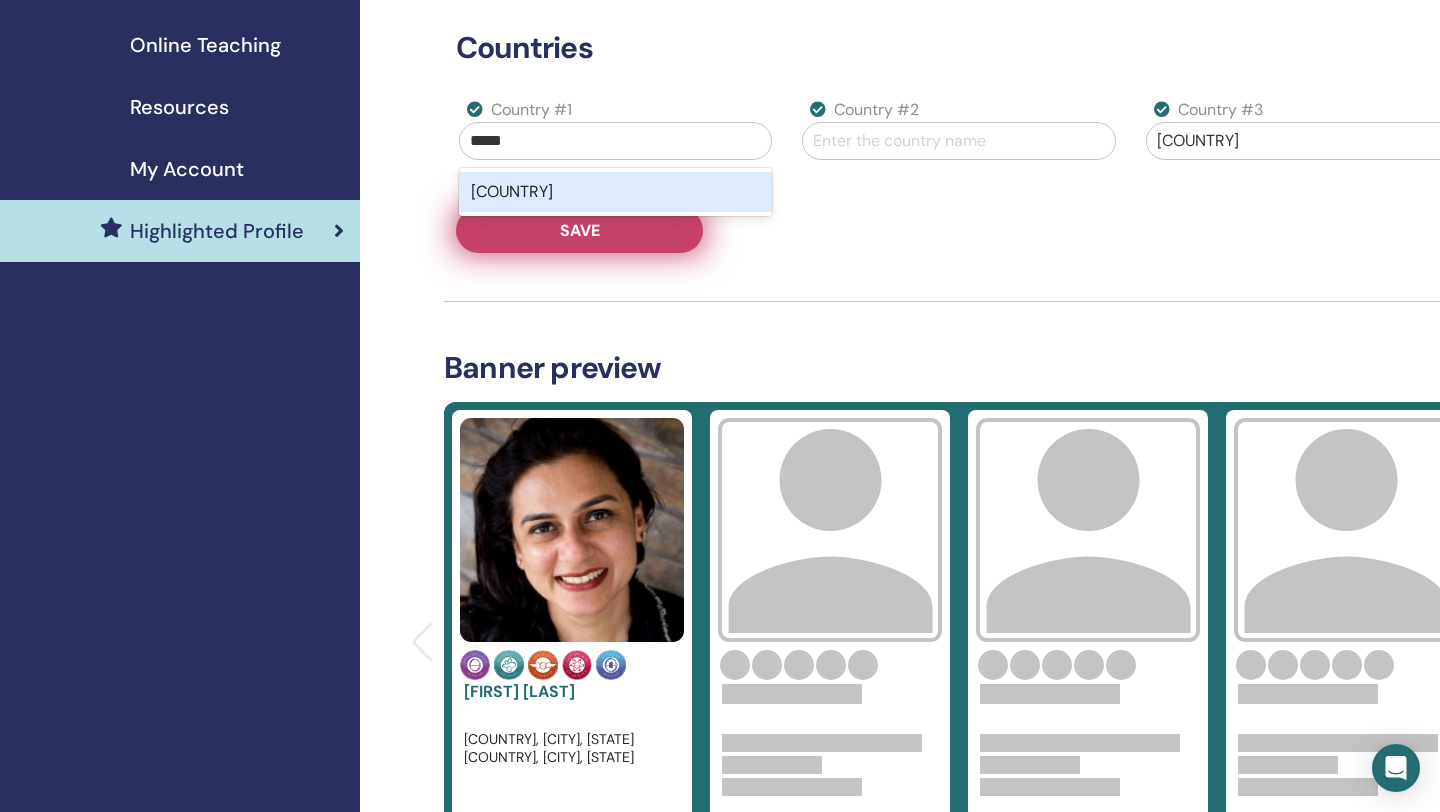 type 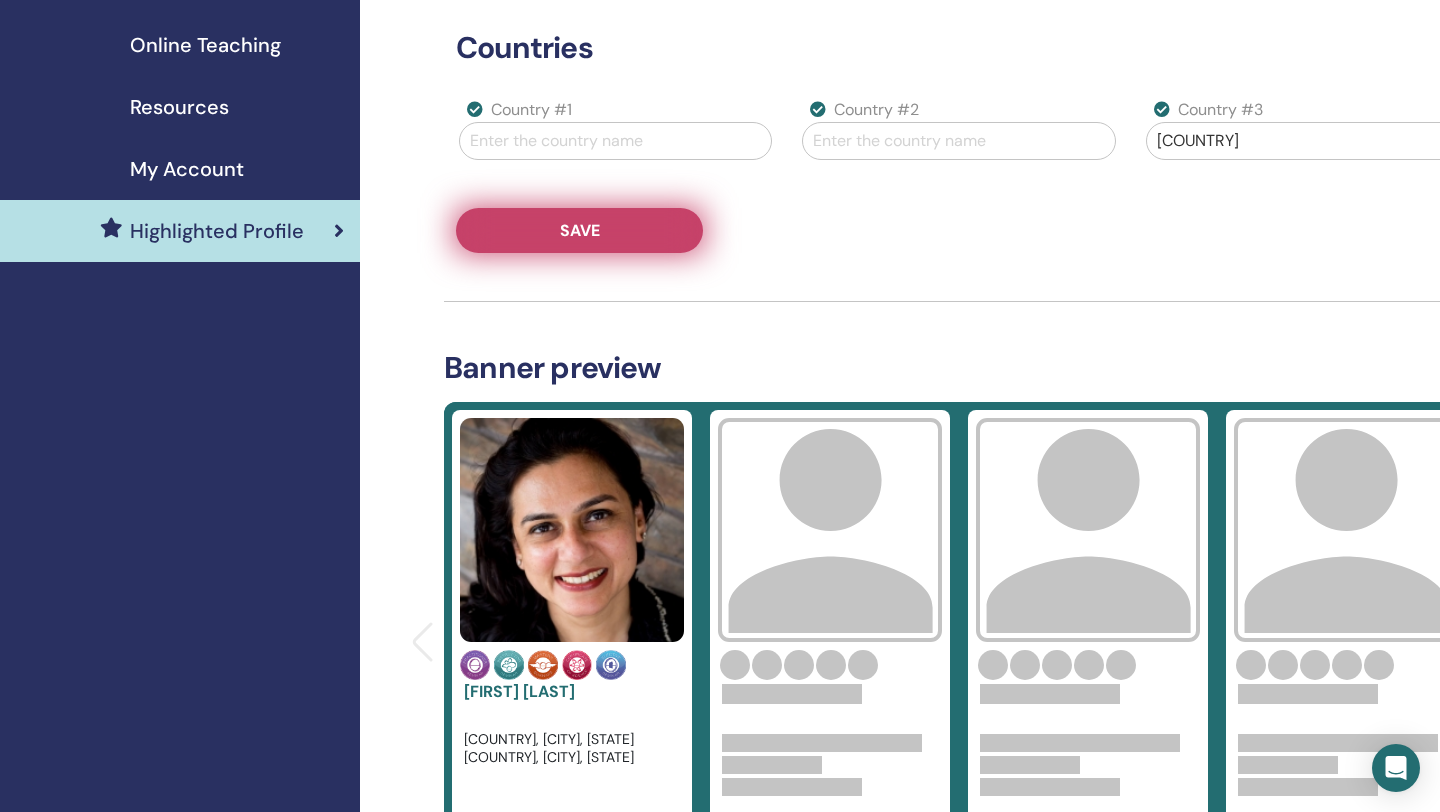click on "Save" at bounding box center (580, 230) 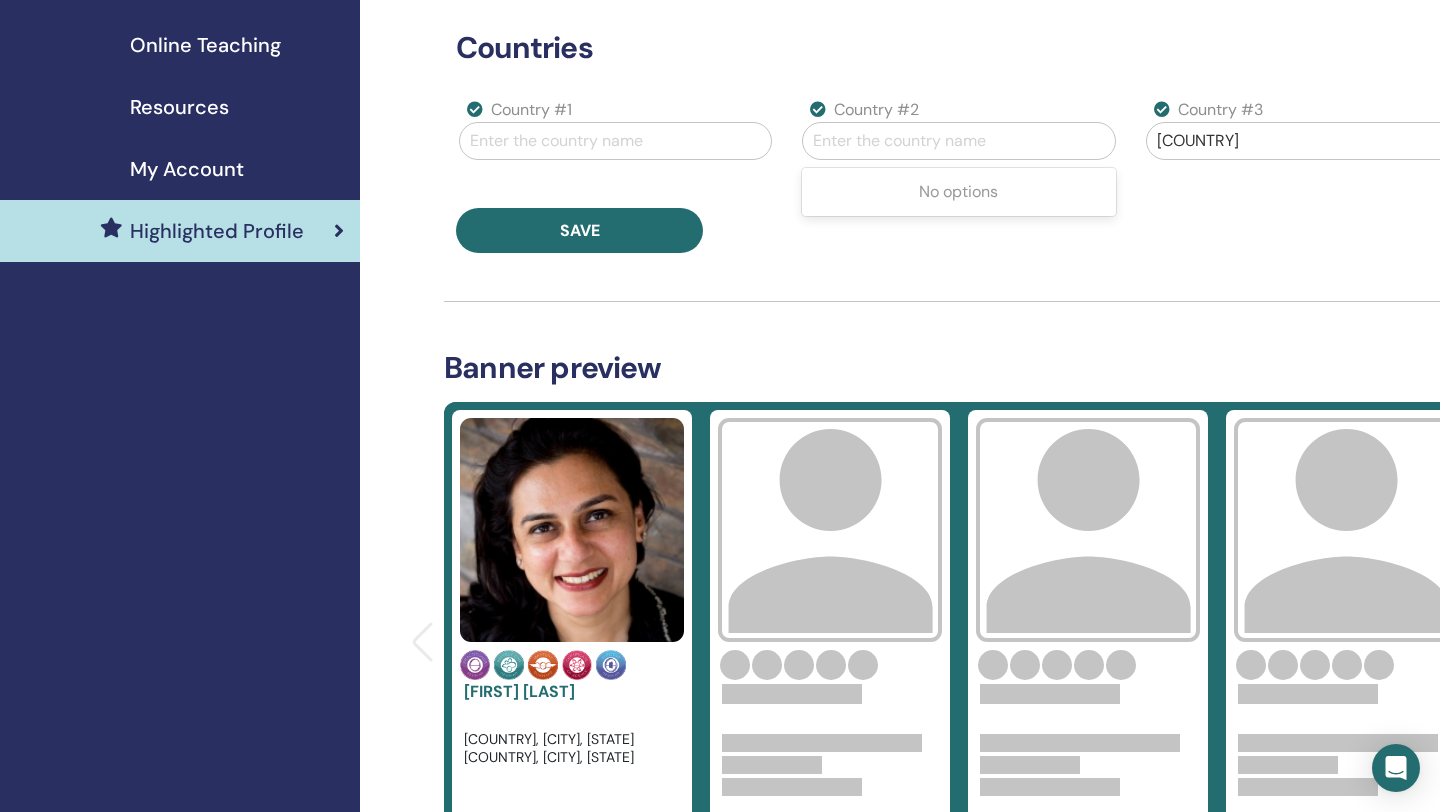 click at bounding box center (958, 141) 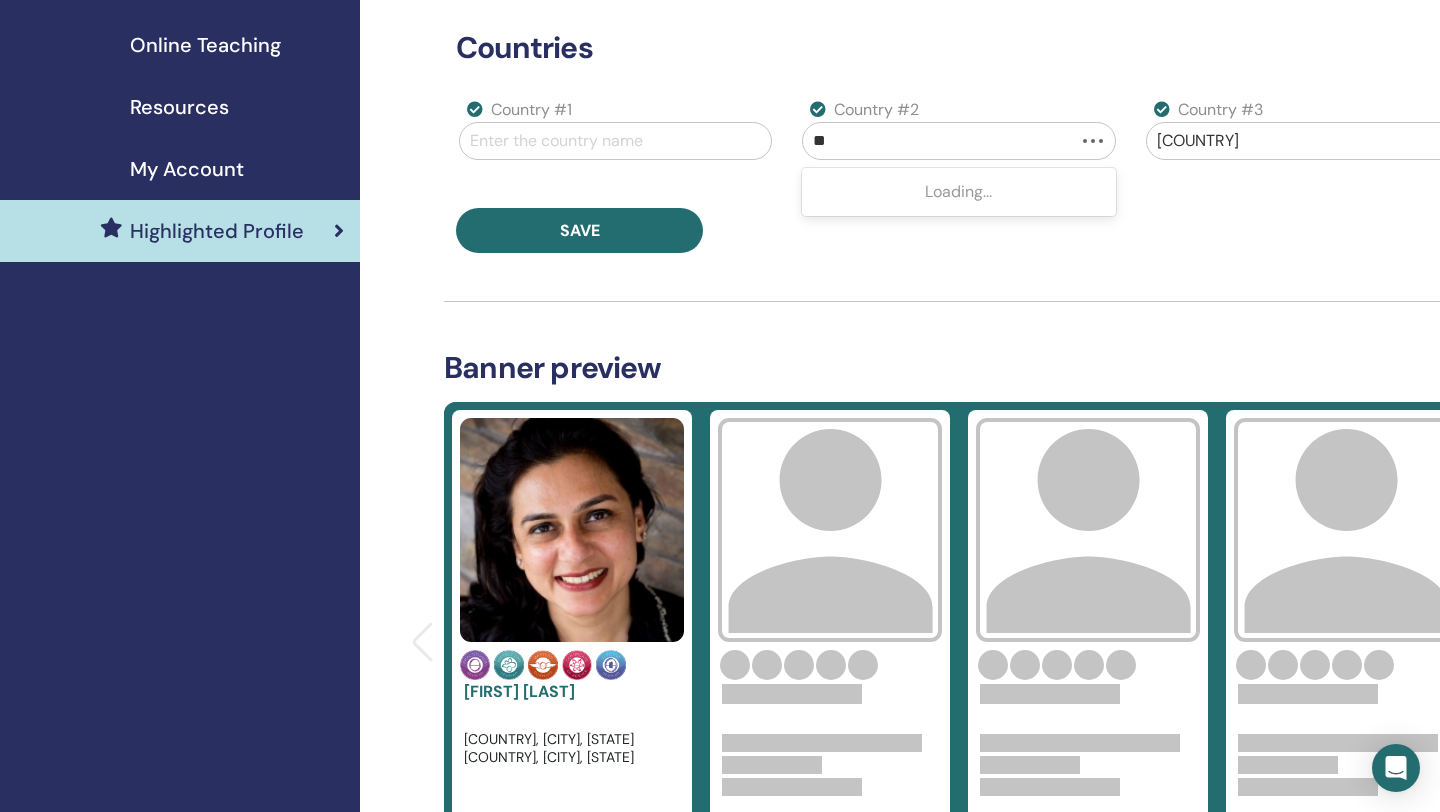 type on "***" 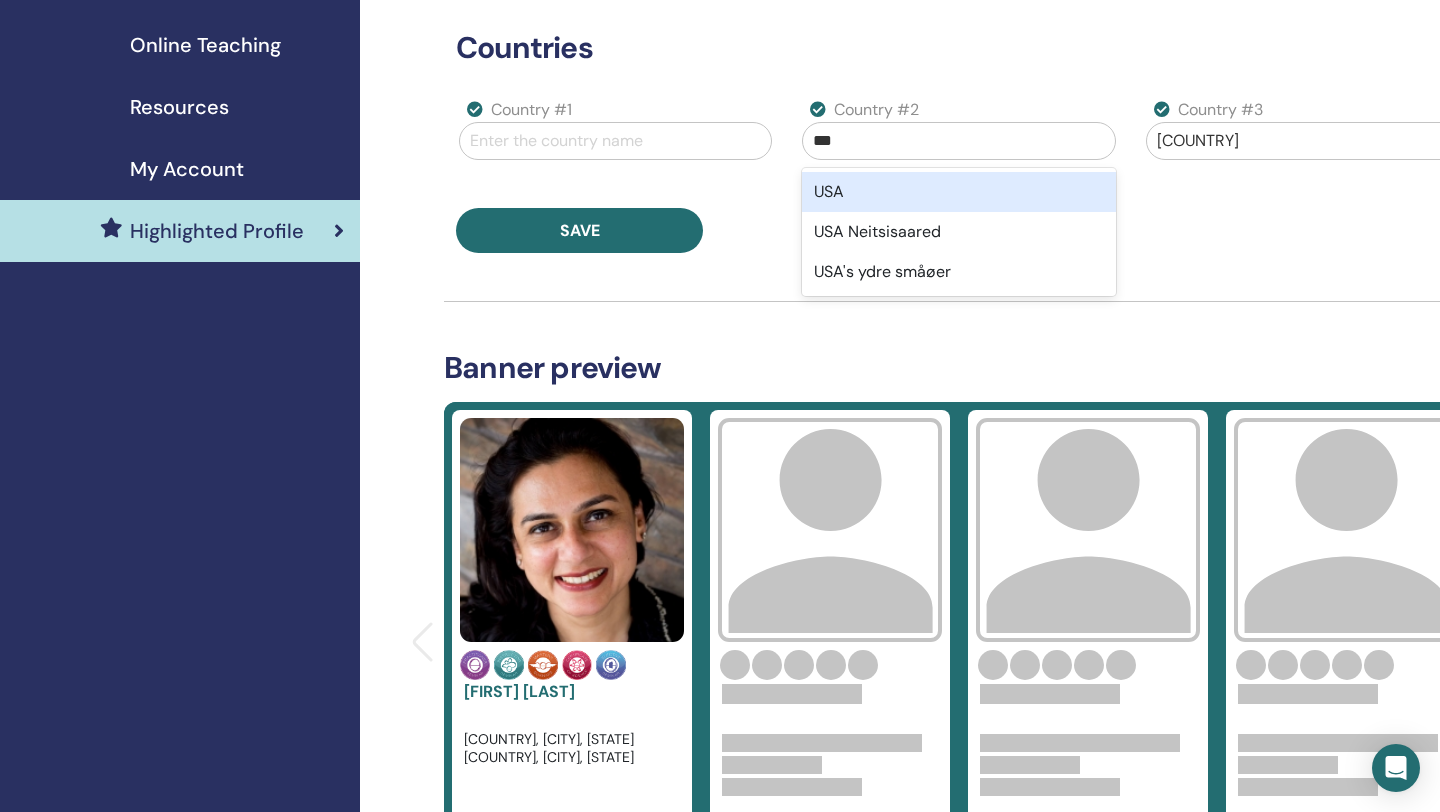 click on "USA" at bounding box center (958, 192) 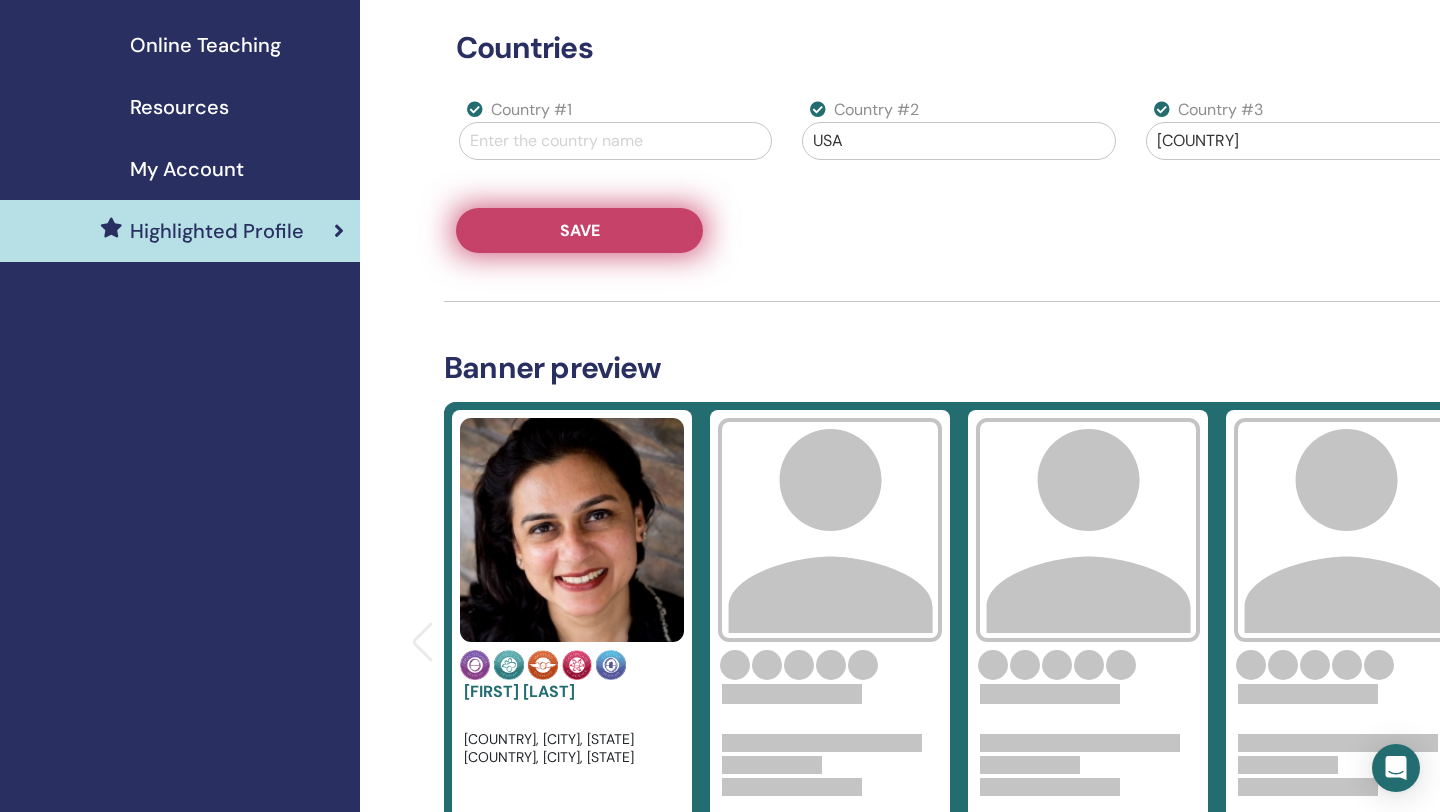 click on "Save" at bounding box center [579, 230] 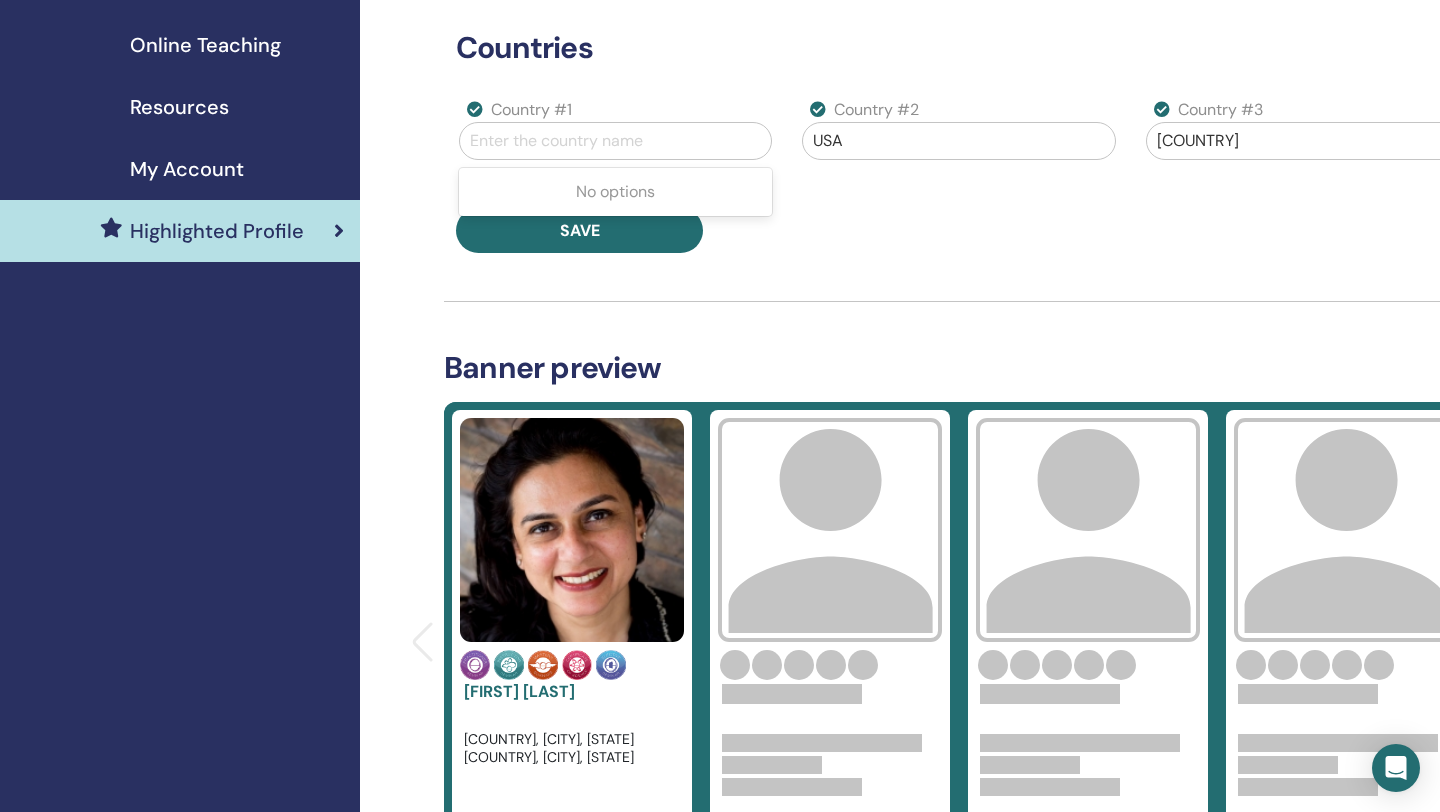 click at bounding box center [615, 141] 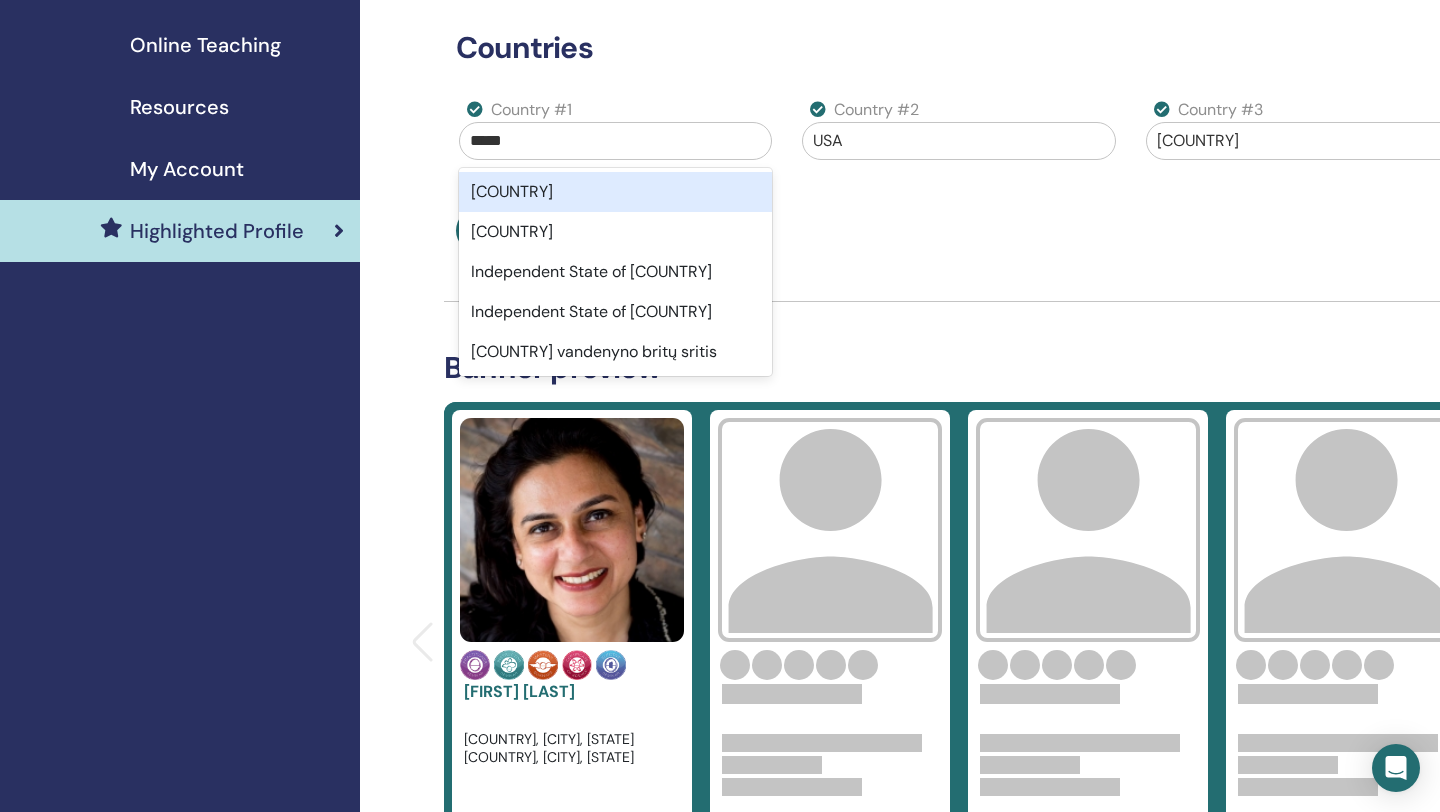 type on "*****" 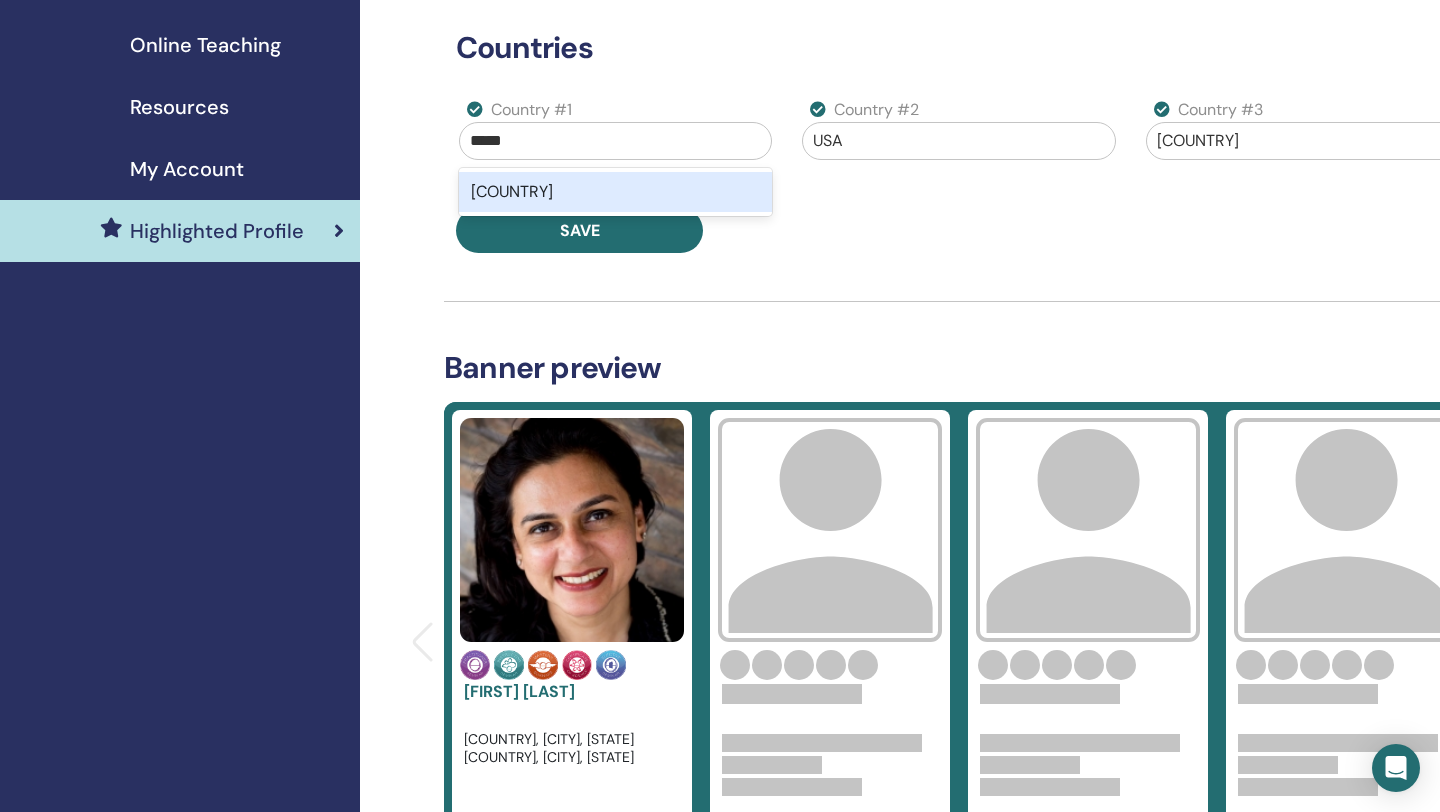 click on "India" at bounding box center (615, 192) 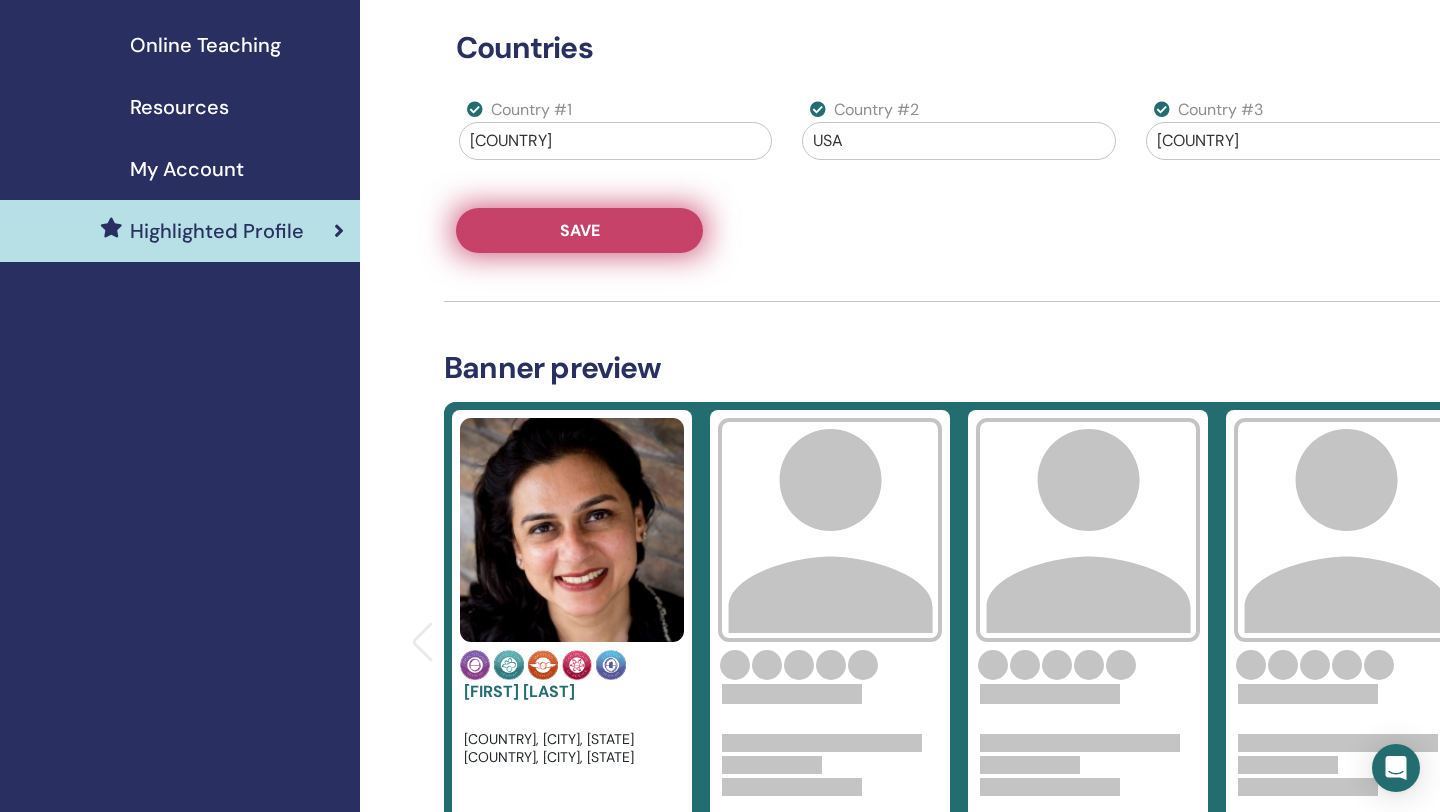 click on "Save" at bounding box center [579, 230] 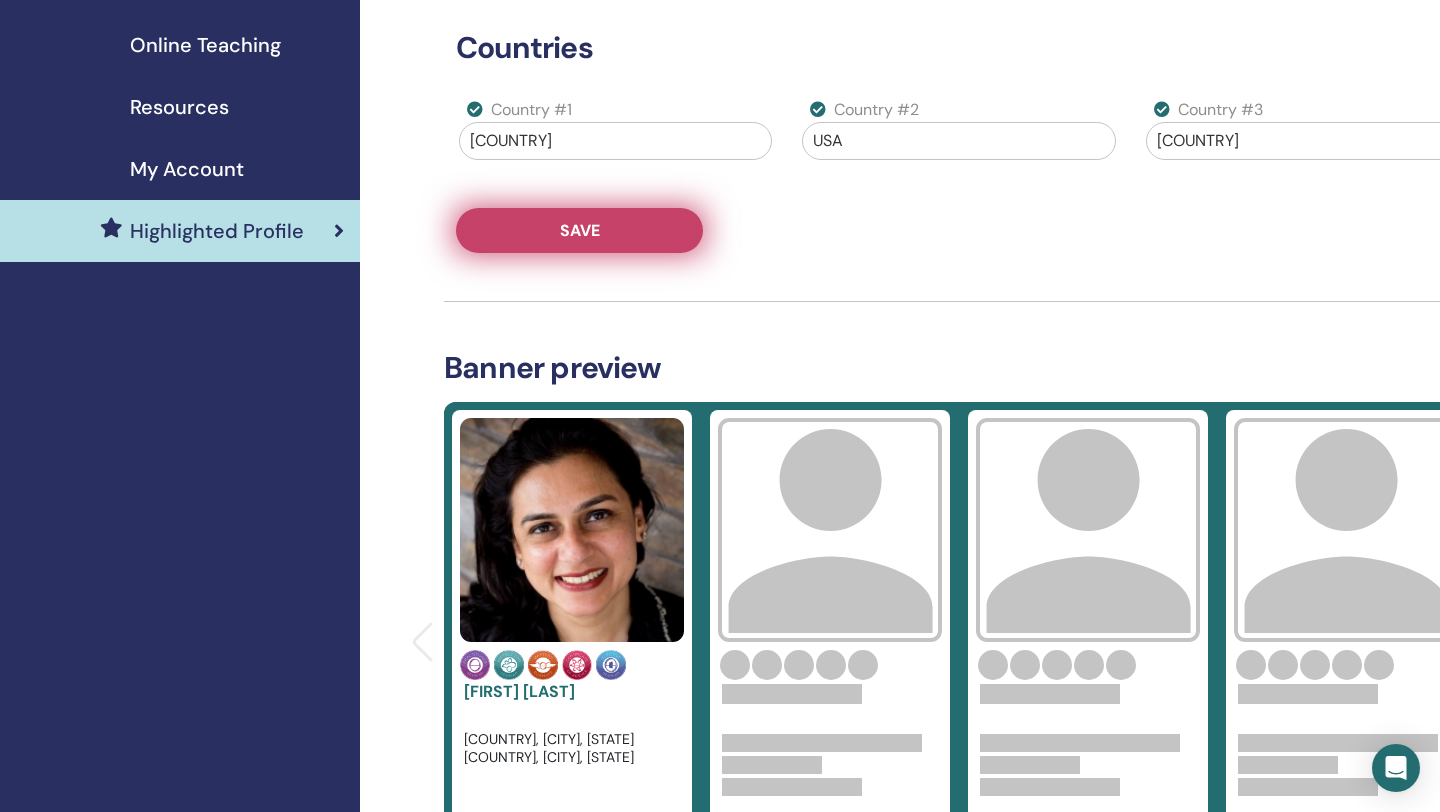 click on "Save" at bounding box center [579, 230] 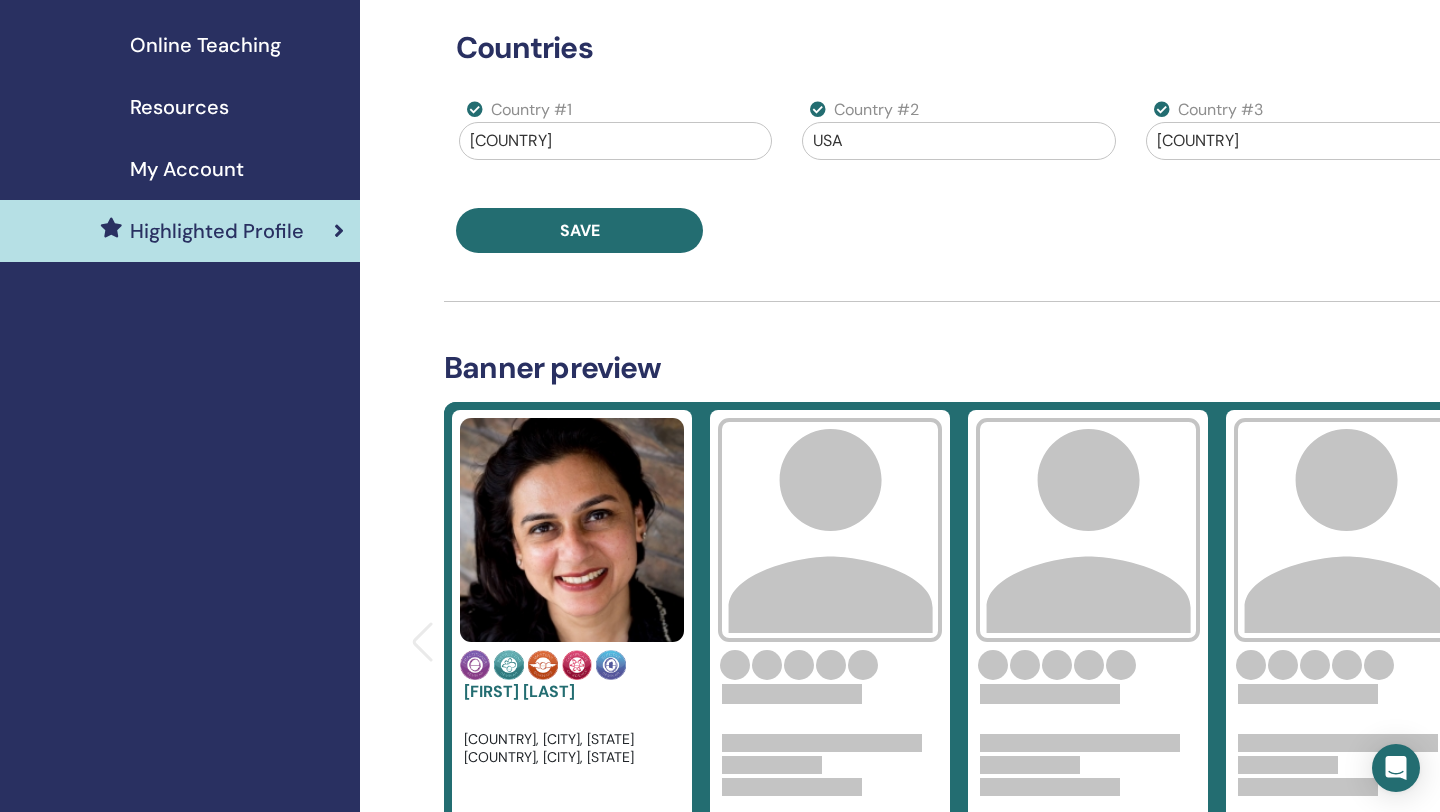 click on "Banner preview" at bounding box center [959, 368] 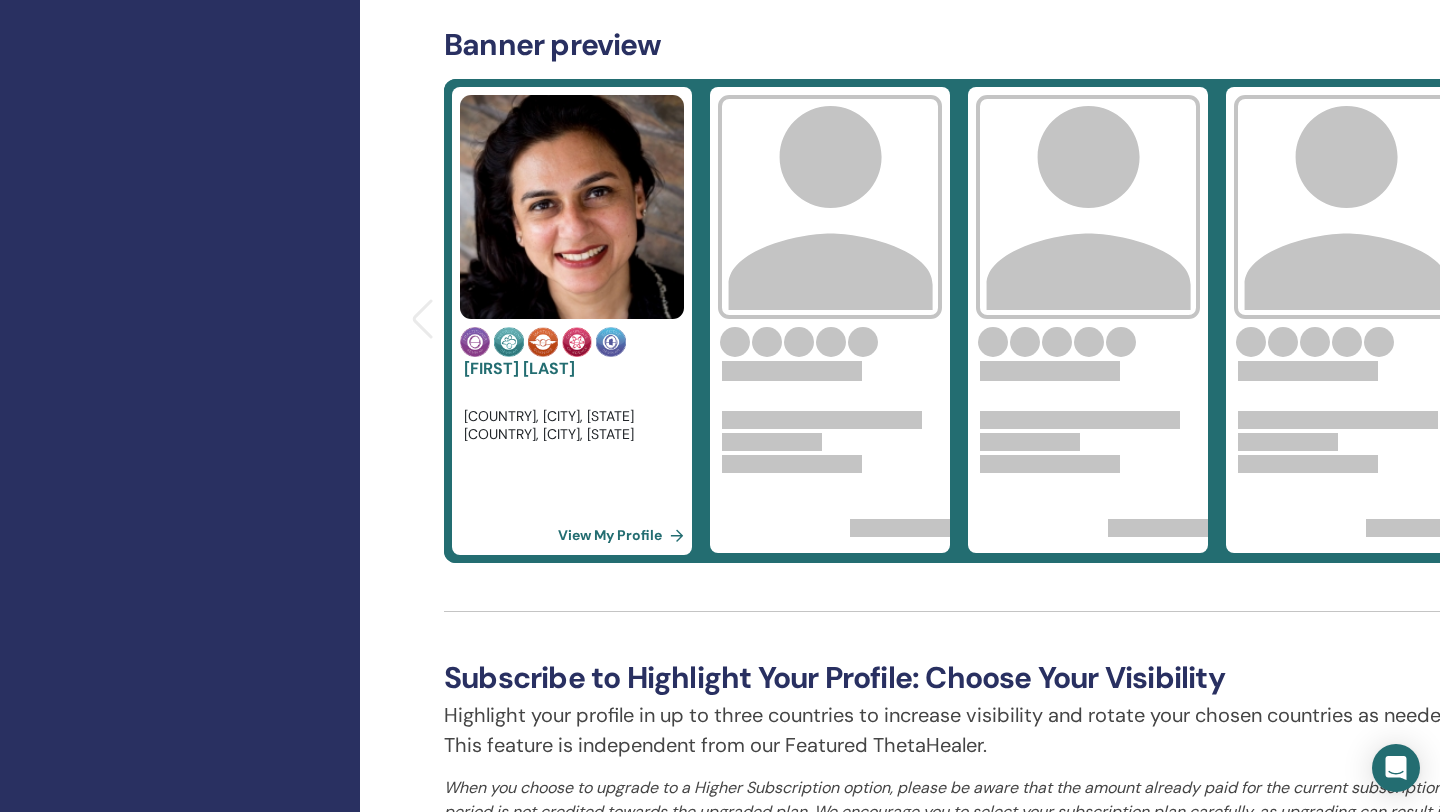 scroll, scrollTop: 680, scrollLeft: 0, axis: vertical 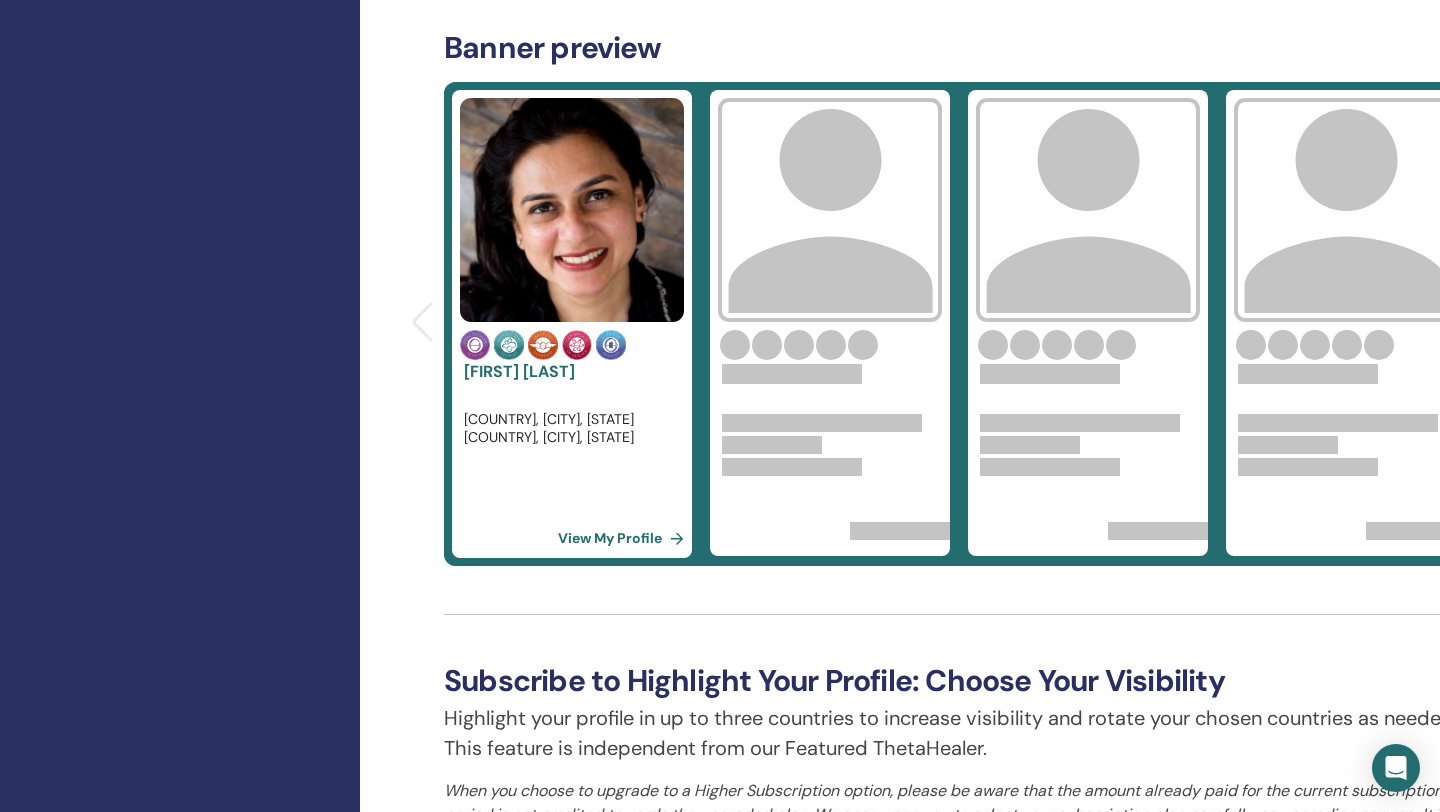 click on "View My Profile" at bounding box center (625, 538) 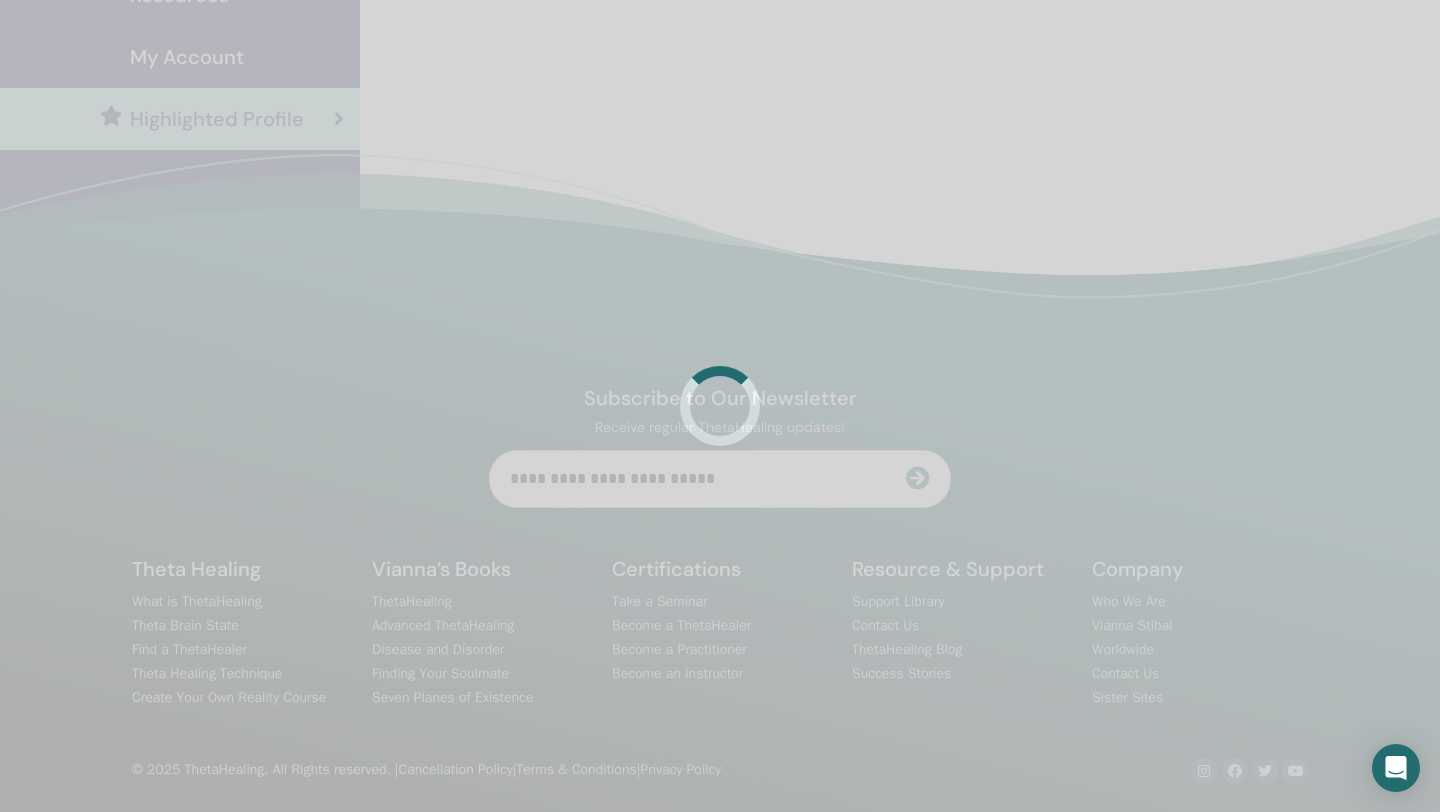 scroll, scrollTop: 476, scrollLeft: 0, axis: vertical 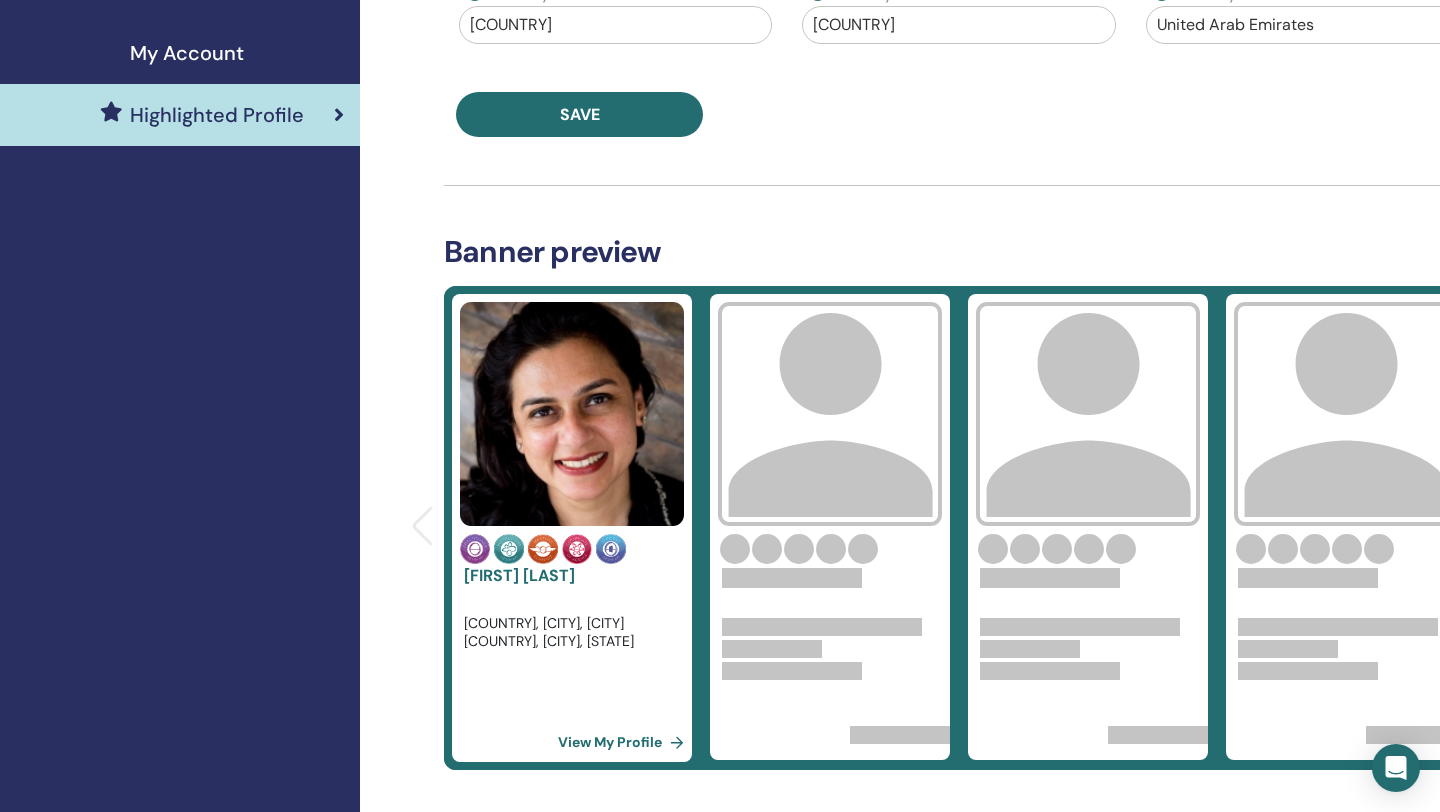 click on "Save" at bounding box center [959, 114] 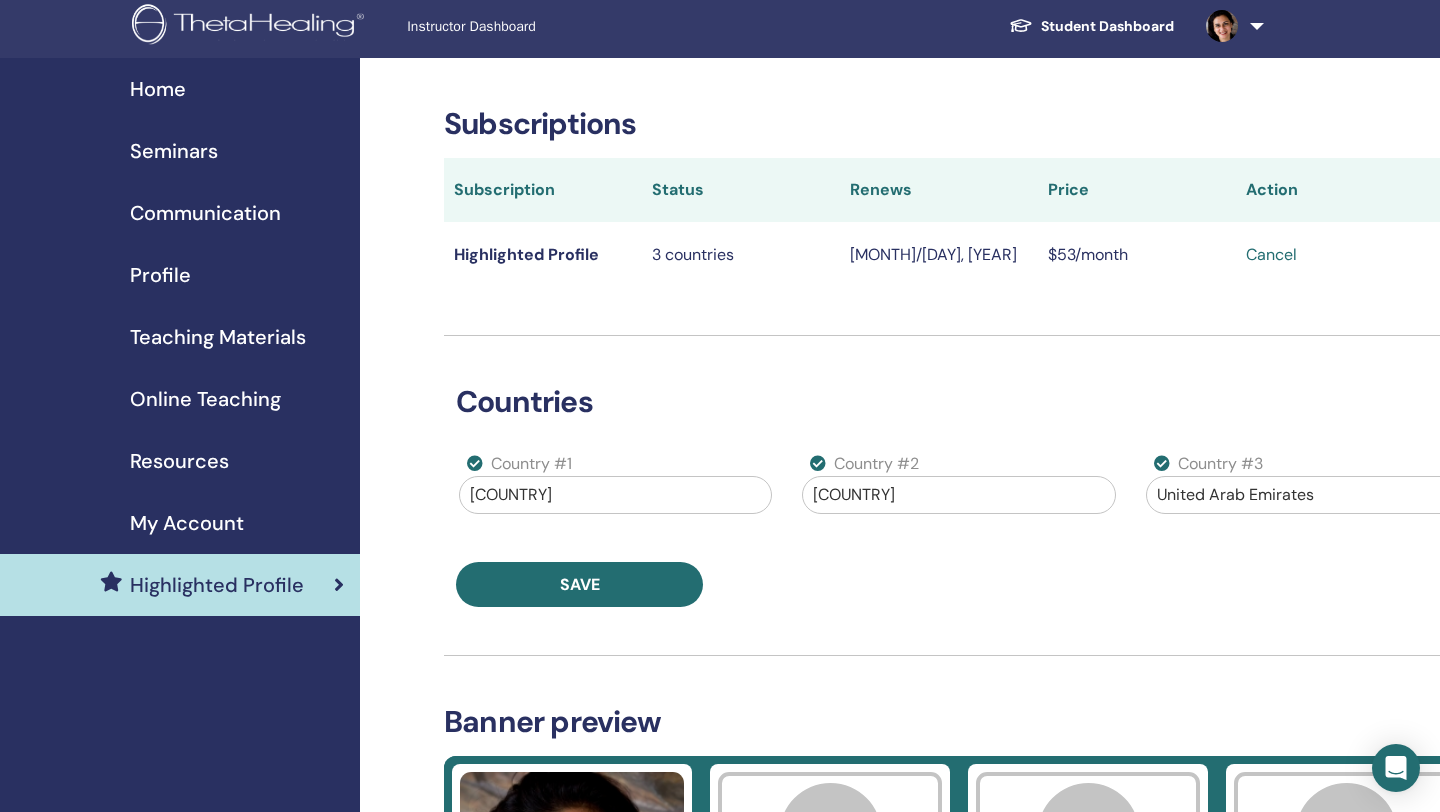 scroll, scrollTop: 0, scrollLeft: 0, axis: both 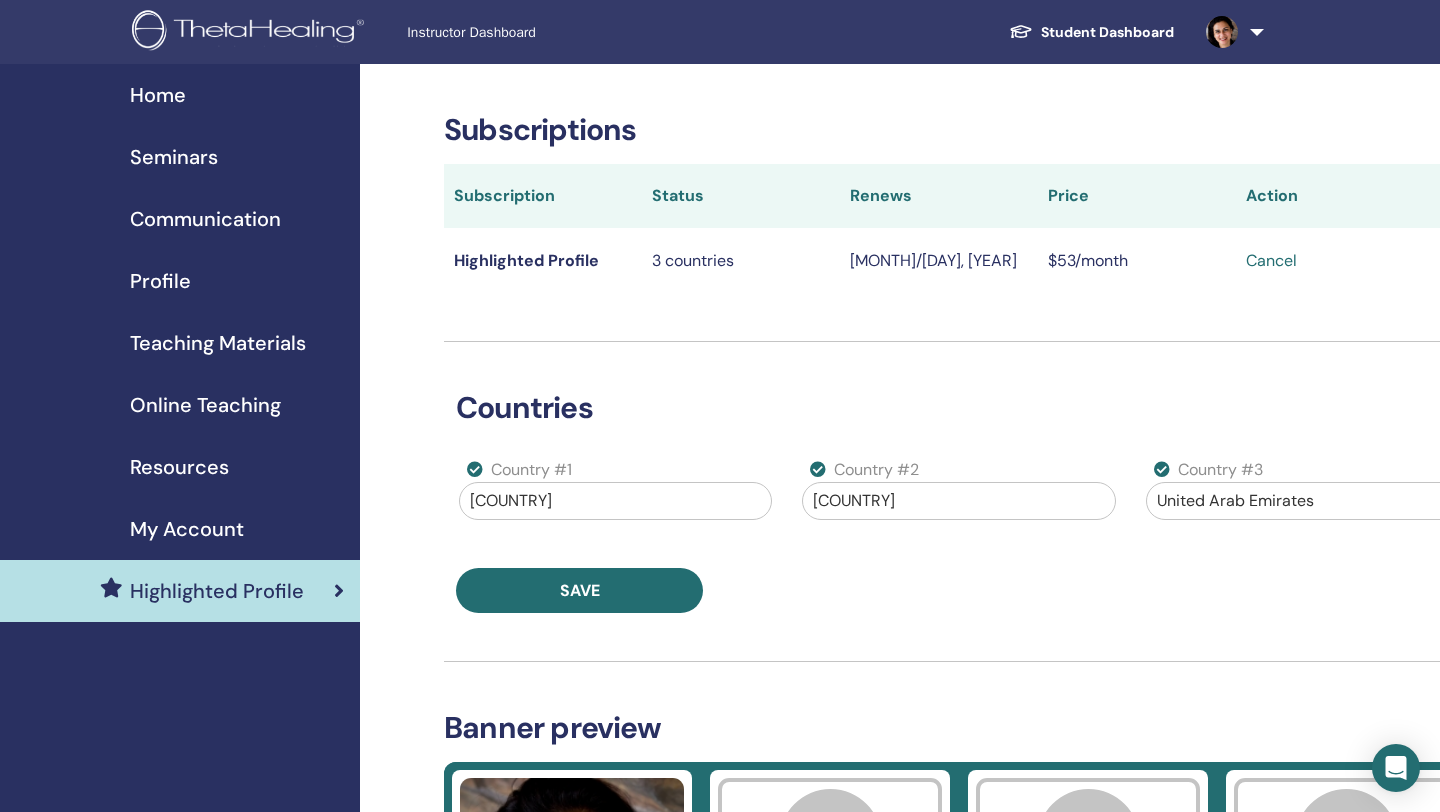 click on "Teaching Materials" at bounding box center (218, 343) 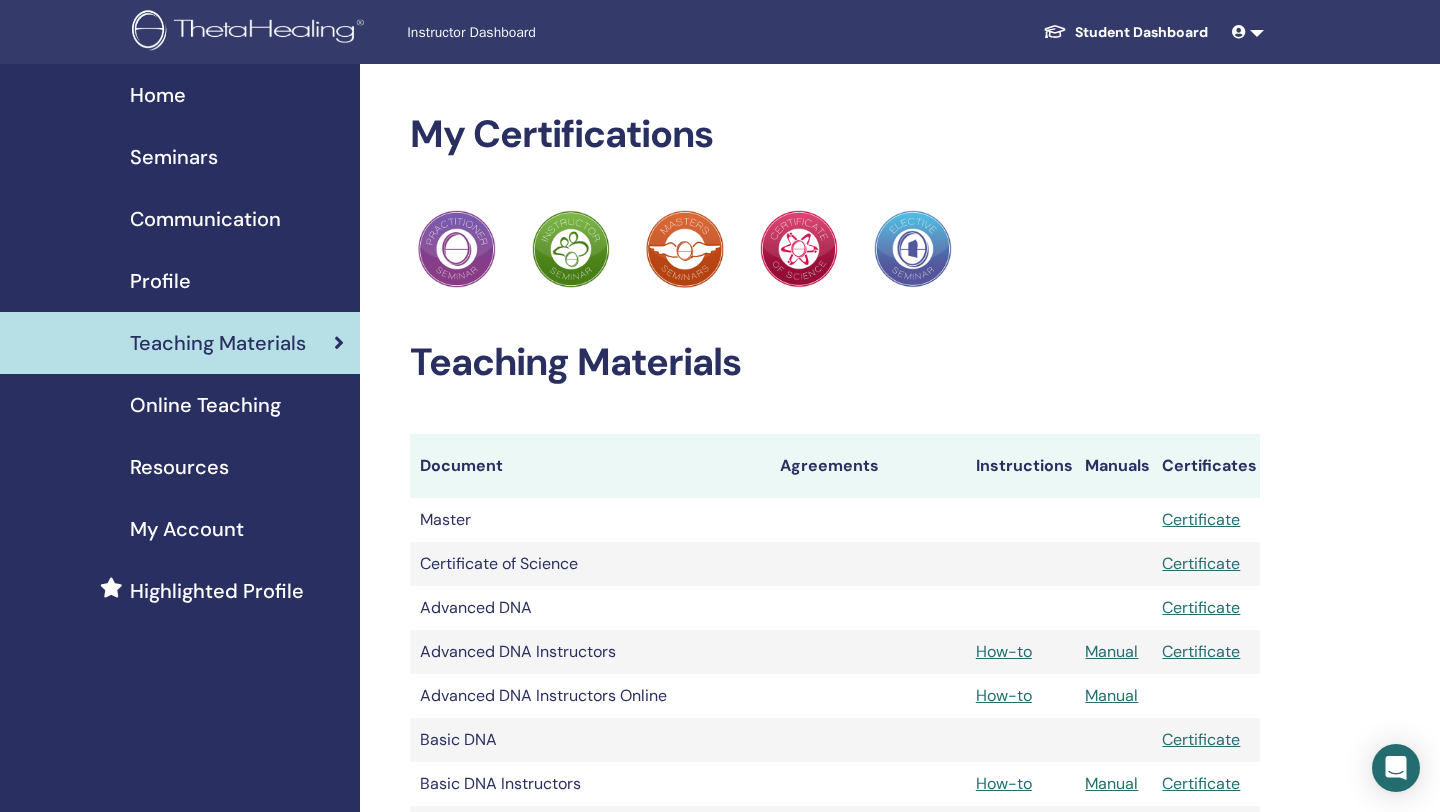 scroll, scrollTop: 0, scrollLeft: 0, axis: both 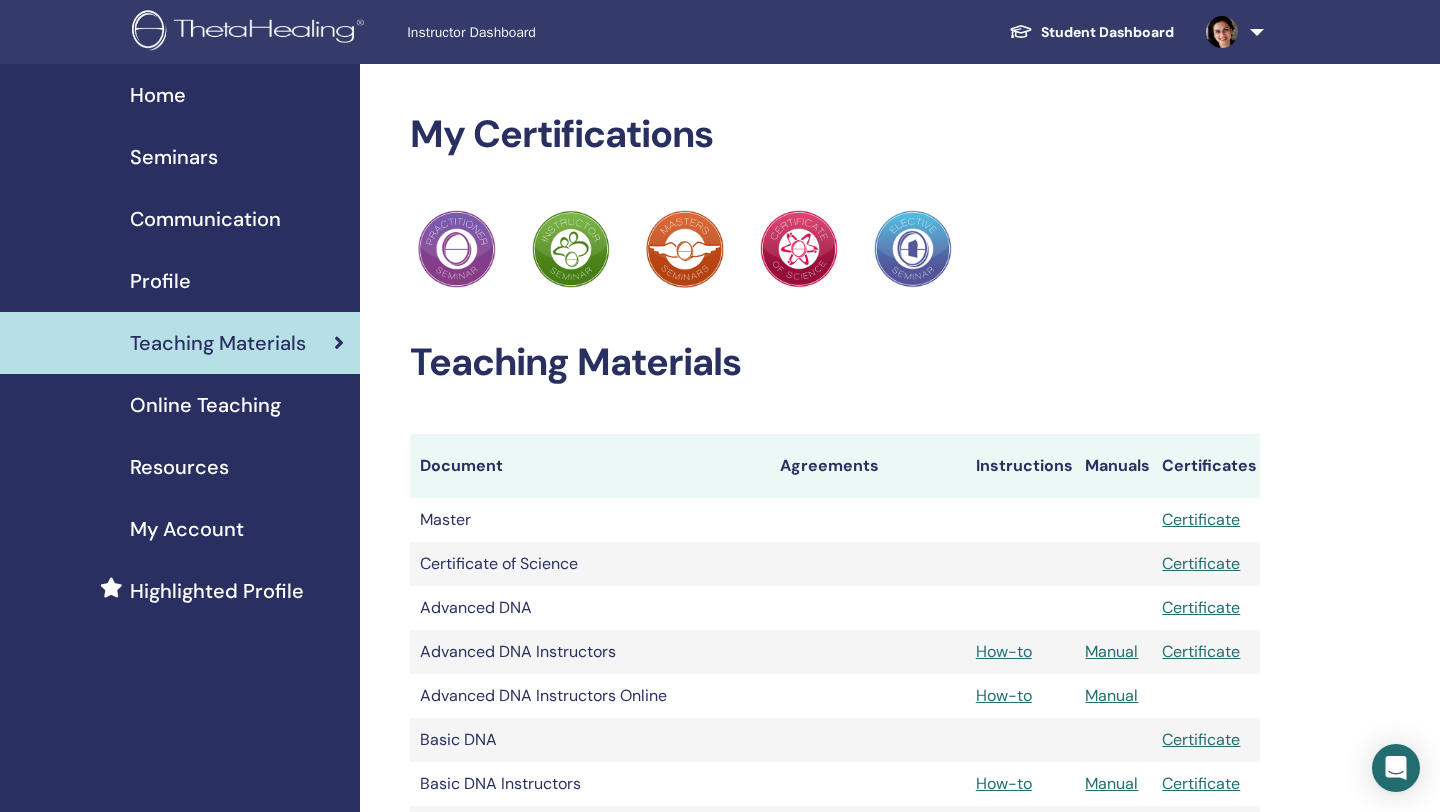 click on "Online Teaching" at bounding box center [205, 405] 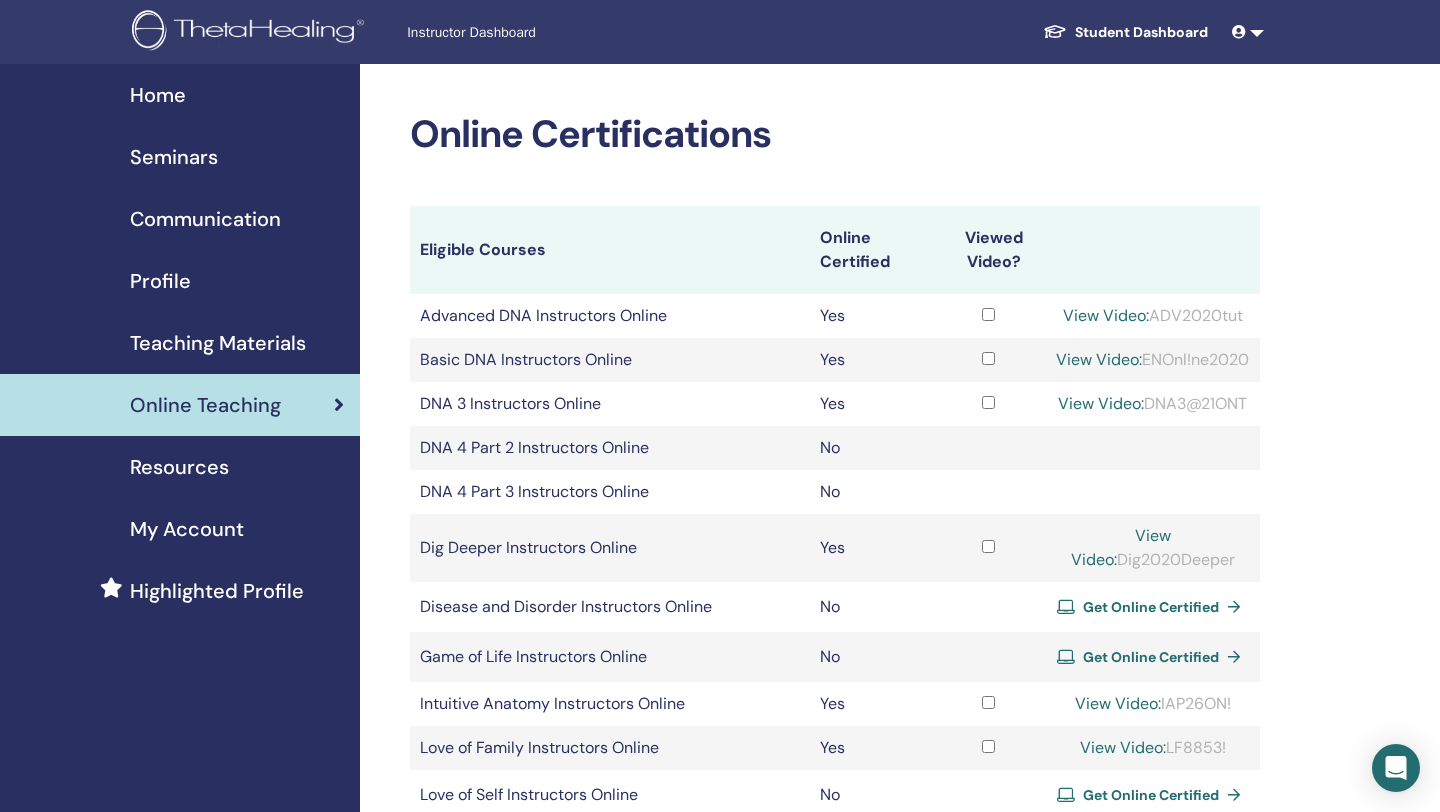 scroll, scrollTop: 0, scrollLeft: 0, axis: both 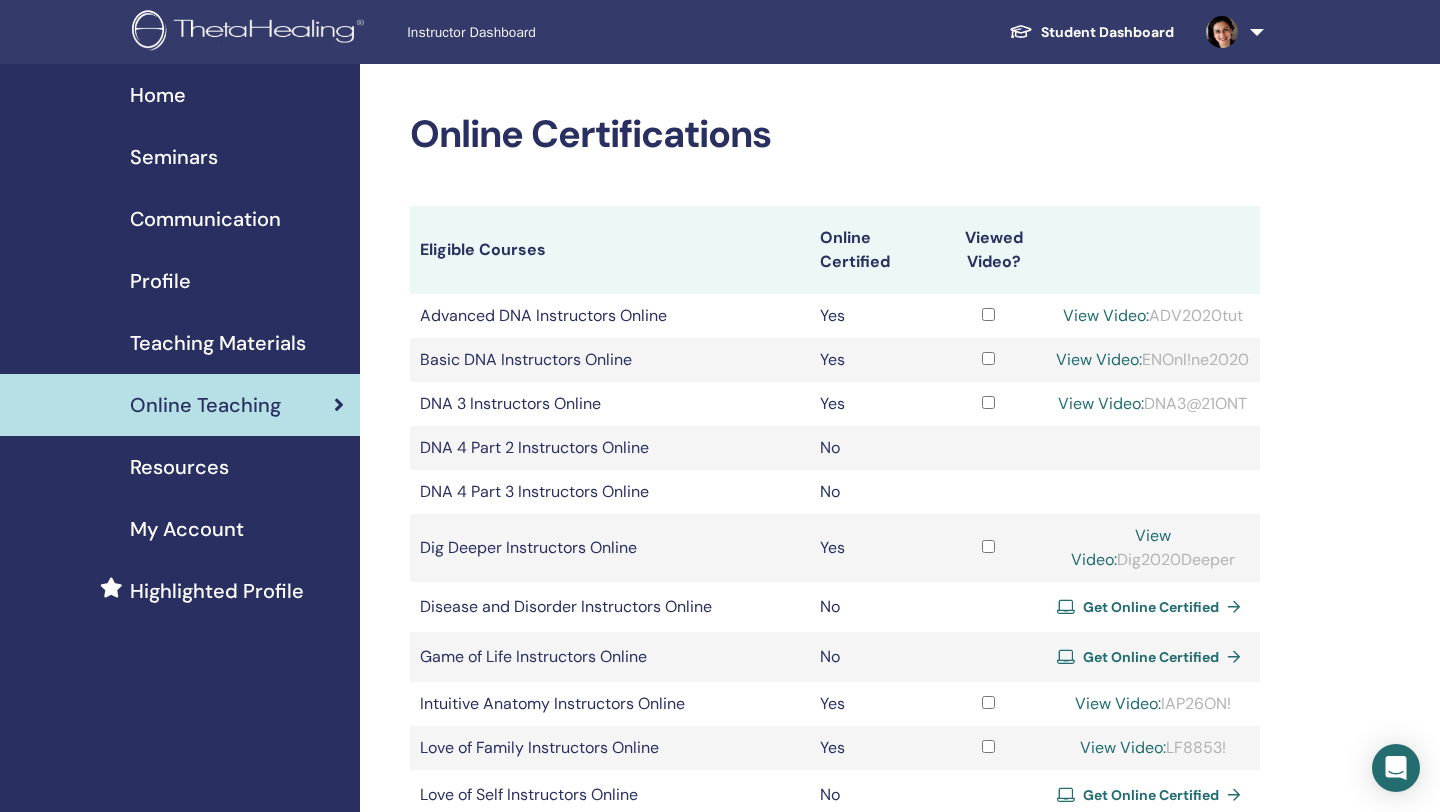 click on "View Video:" at bounding box center (1101, 403) 